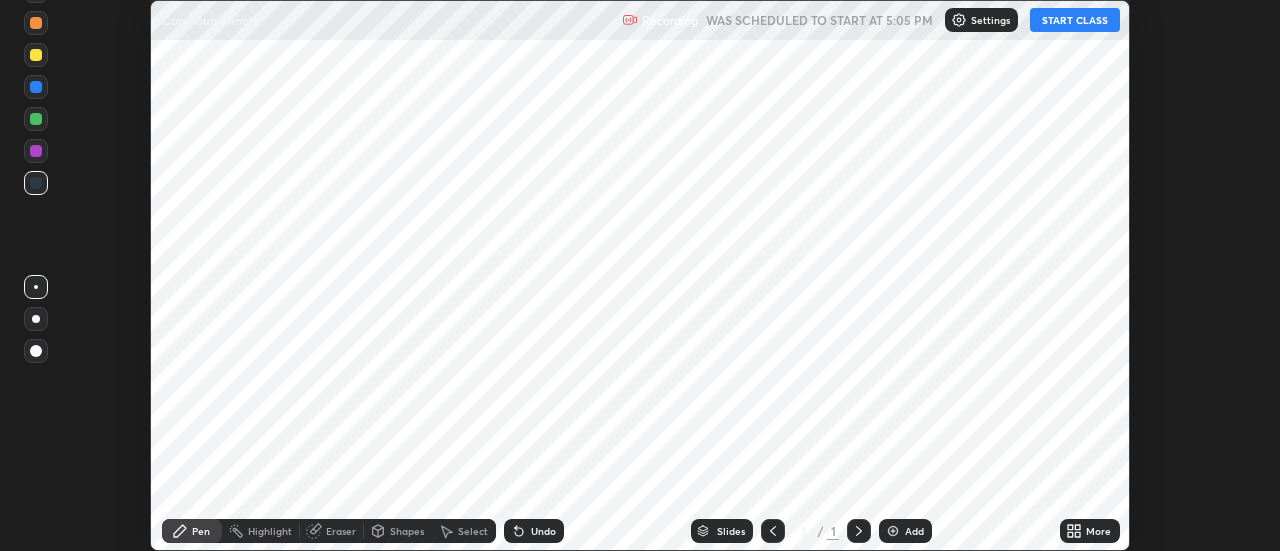 scroll, scrollTop: 0, scrollLeft: 0, axis: both 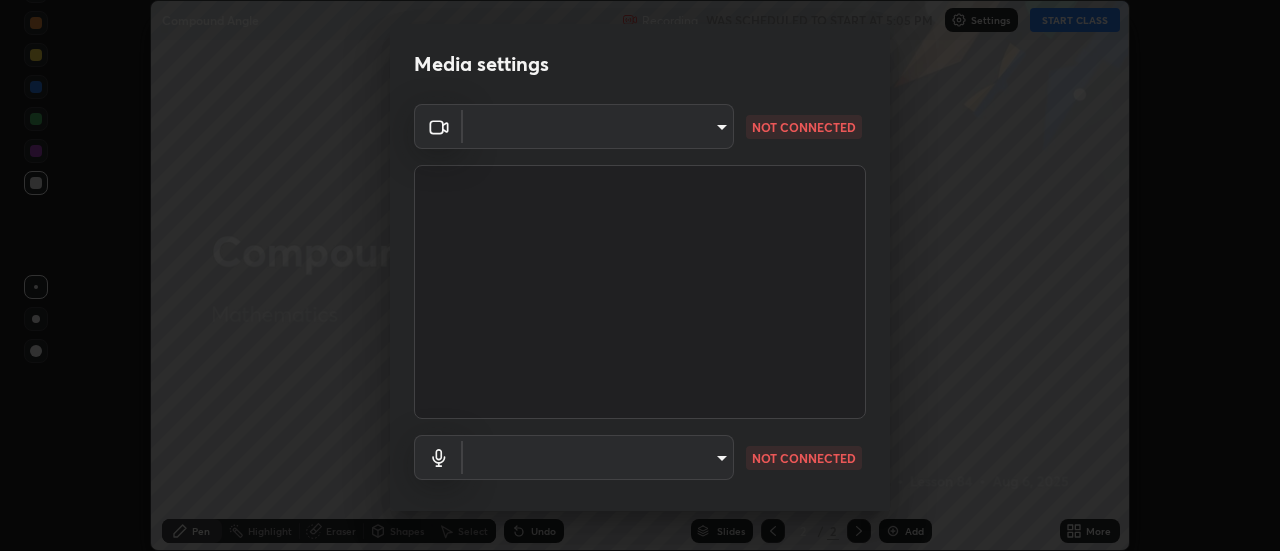 type on "22fd1baf326a4dc2477b81f4db25bcd6a257ae2ff3fe6e8918437301c5c1cc95" 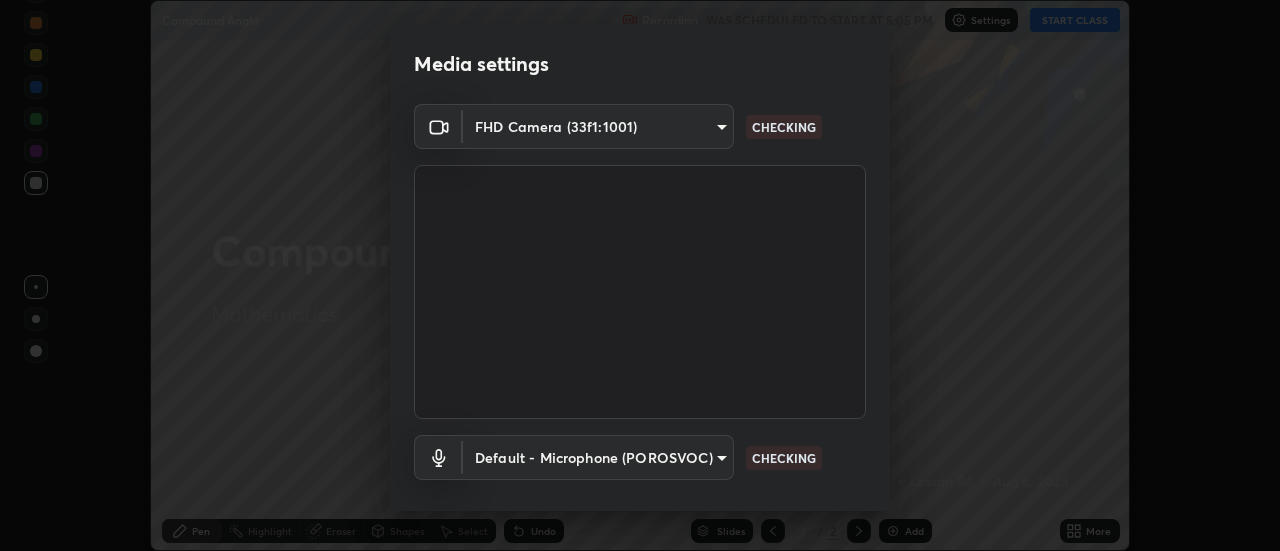 scroll, scrollTop: 105, scrollLeft: 0, axis: vertical 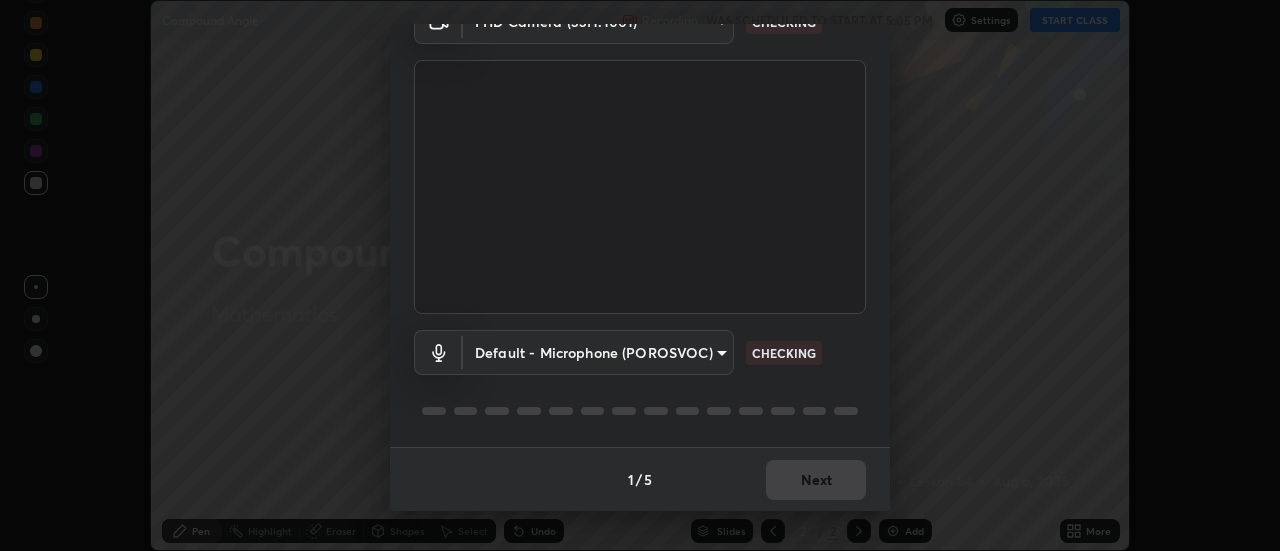 click on "Erase all Compound Angle Recording WAS SCHEDULED TO START AT  [TIME] Settings START CLASS Setting up your live class Compound Angle • L84 of Mathematics [FIRST] [LAST] Pen Highlight Eraser Shapes Select Undo Slides 2 / 2 Add More No doubts shared Encourage your learners to ask a doubt for better clarity Report an issue Reason for reporting Buffering Chat not working Audio - Video sync issue Educator video quality low ​ Attach an image Report Media settings FHD Camera ([ID]) [ID] CHECKING Default - Microphone ([ID]) default CHECKING 1 / 5 Next" at bounding box center [640, 275] 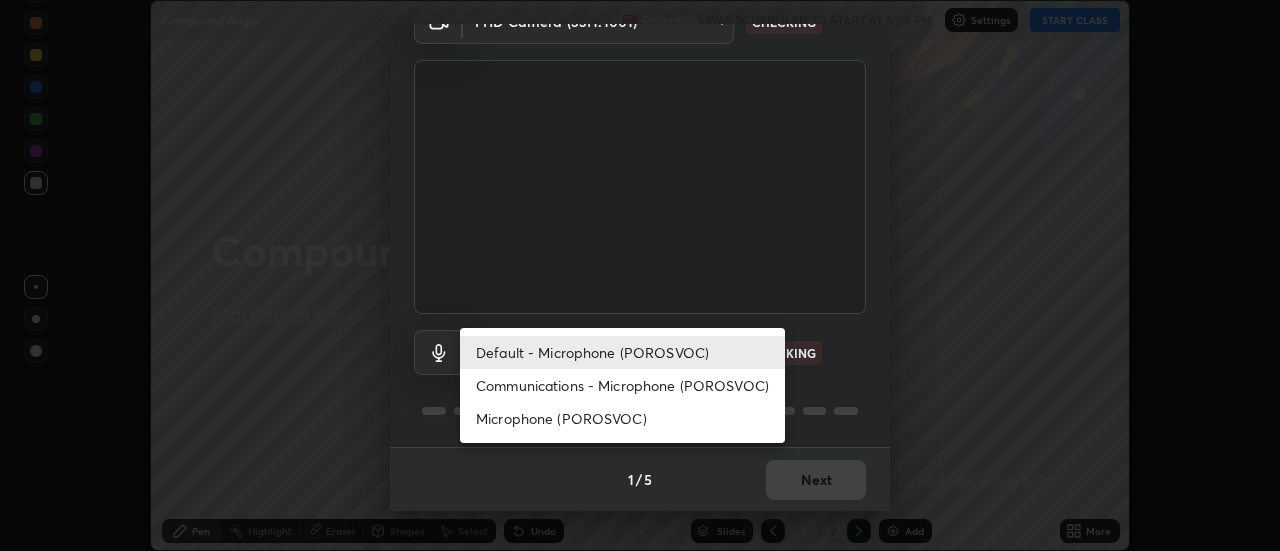 click on "Communications - Microphone (POROSVOC)" at bounding box center (622, 385) 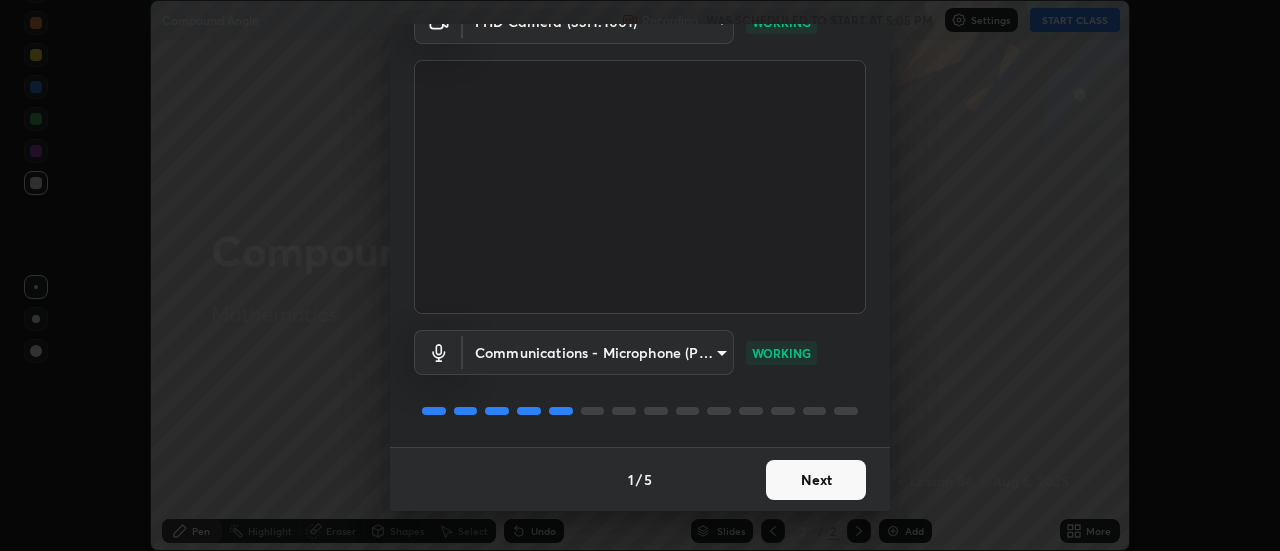 click on "Next" at bounding box center [816, 480] 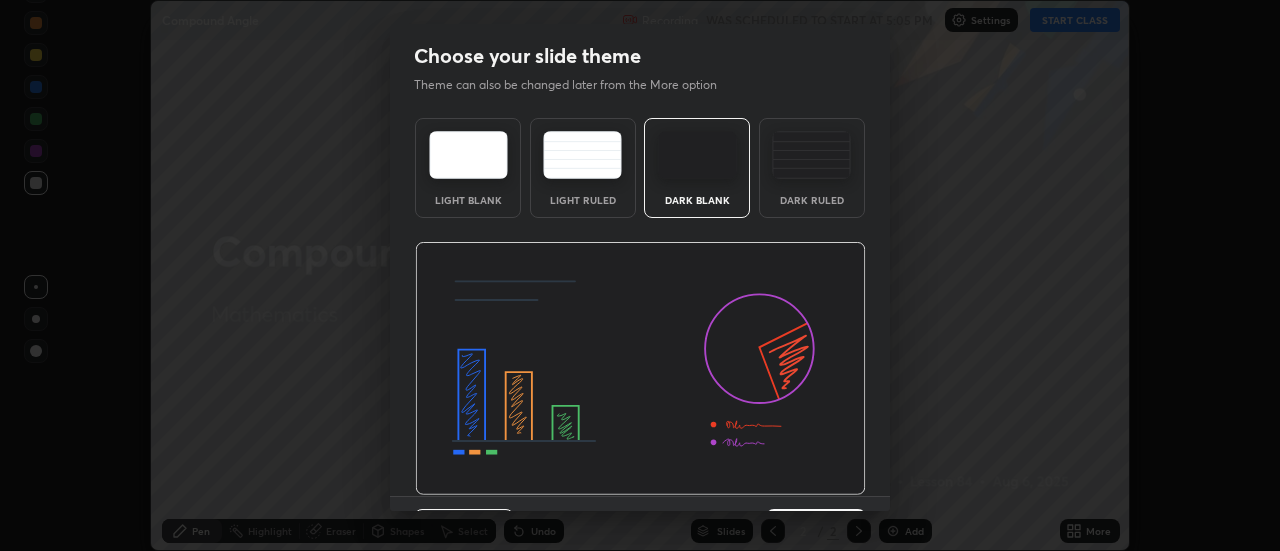 scroll, scrollTop: 49, scrollLeft: 0, axis: vertical 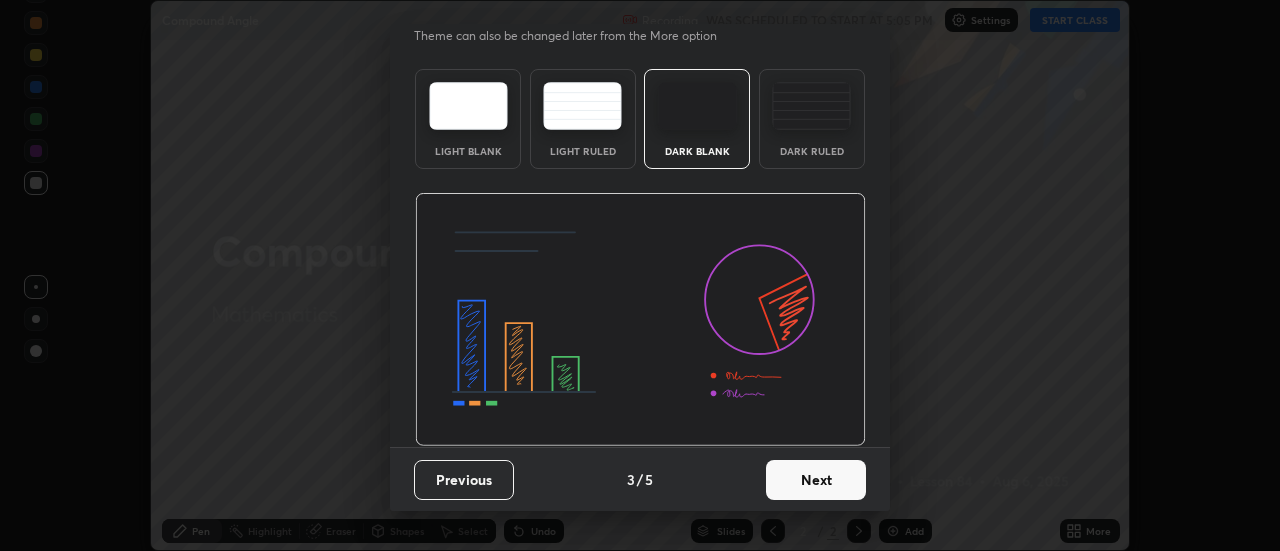click on "Next" at bounding box center (816, 480) 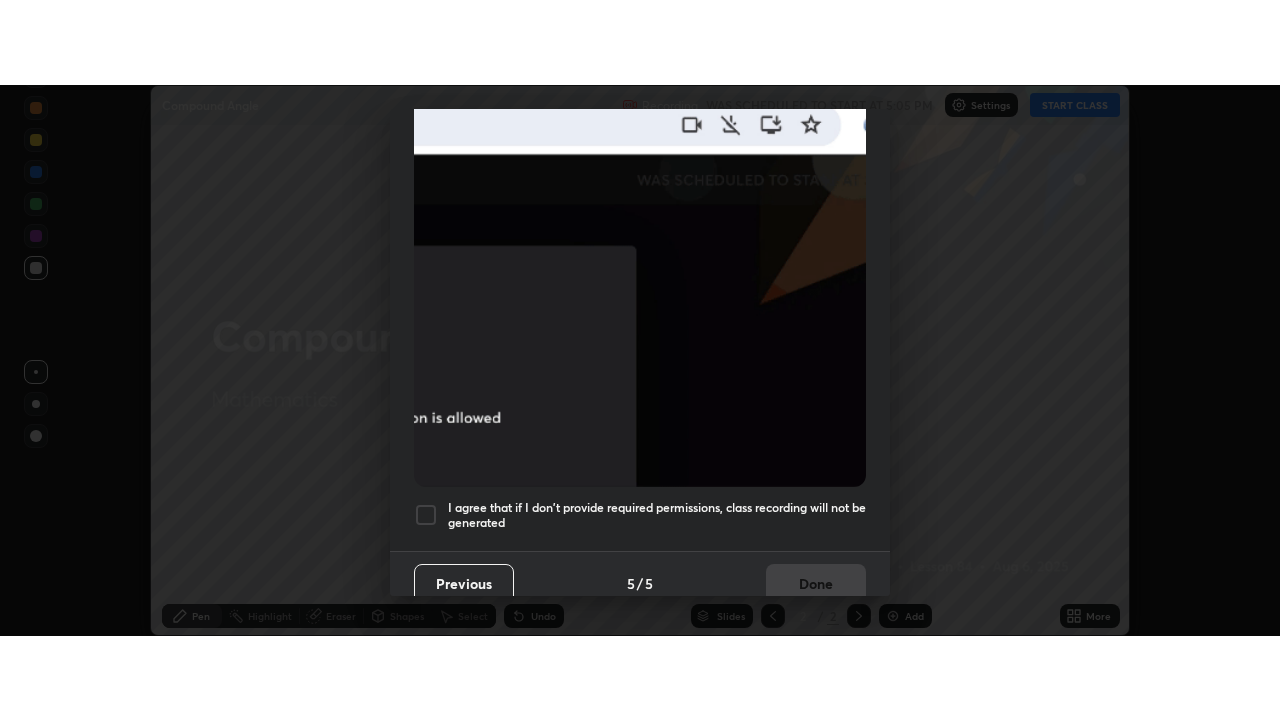 scroll, scrollTop: 513, scrollLeft: 0, axis: vertical 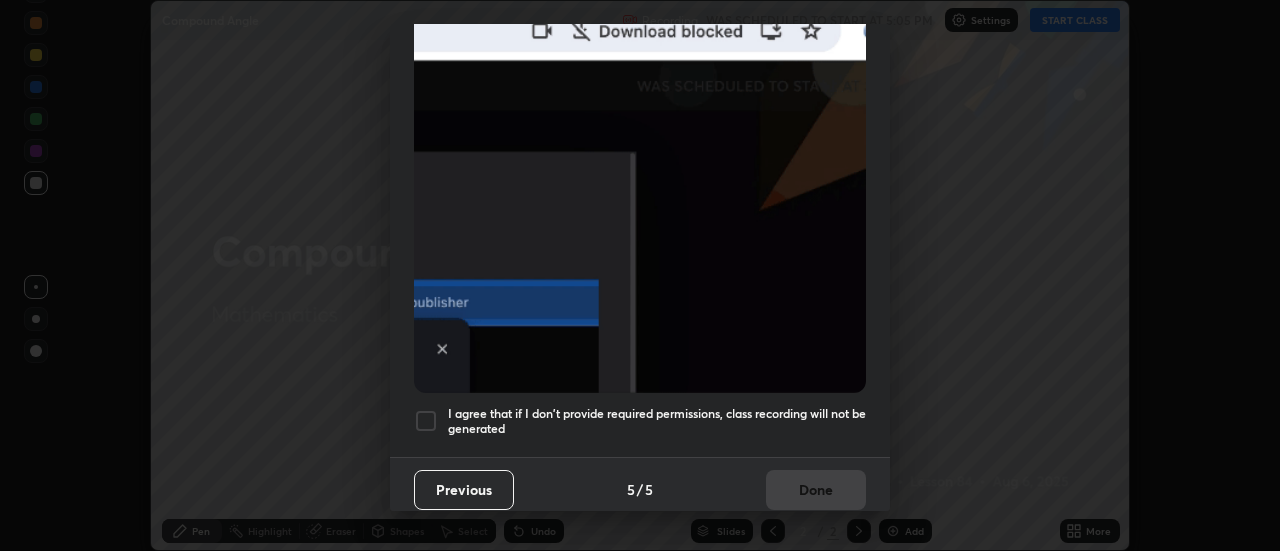 click on "I agree that if I don't provide required permissions, class recording will not be generated" at bounding box center (657, 421) 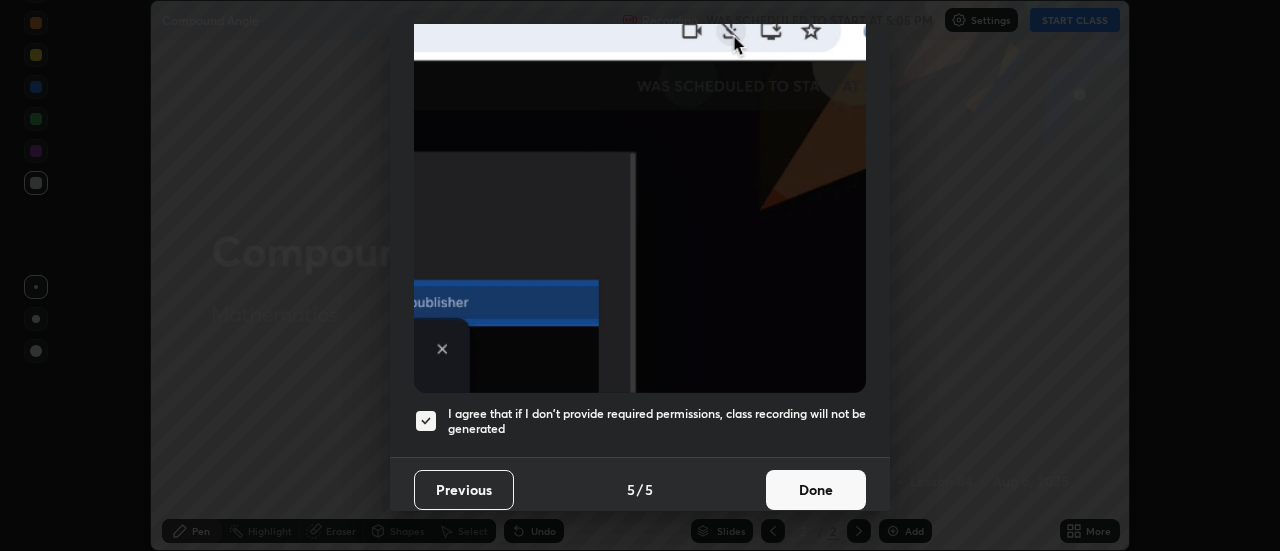 click on "Done" at bounding box center [816, 490] 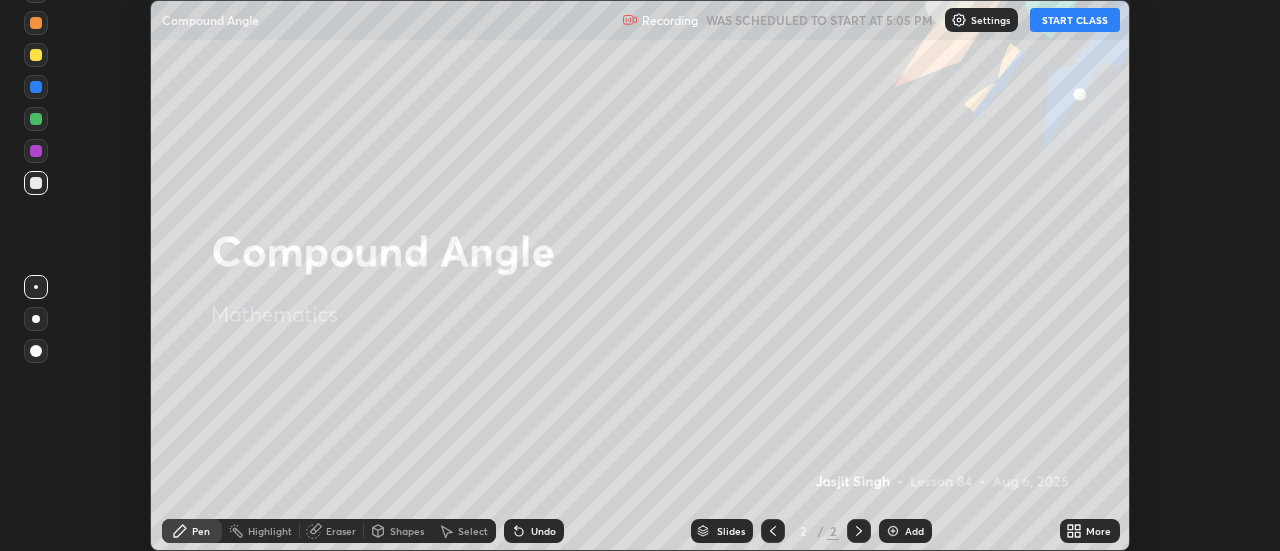 click on "START CLASS" at bounding box center (1075, 20) 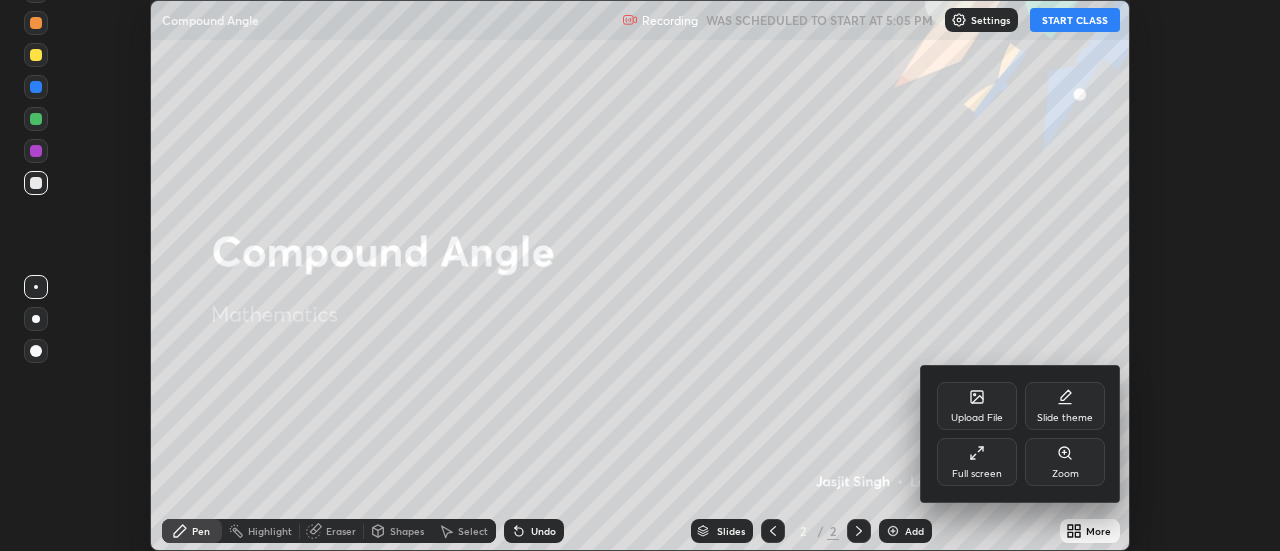 click on "Full screen" at bounding box center [977, 462] 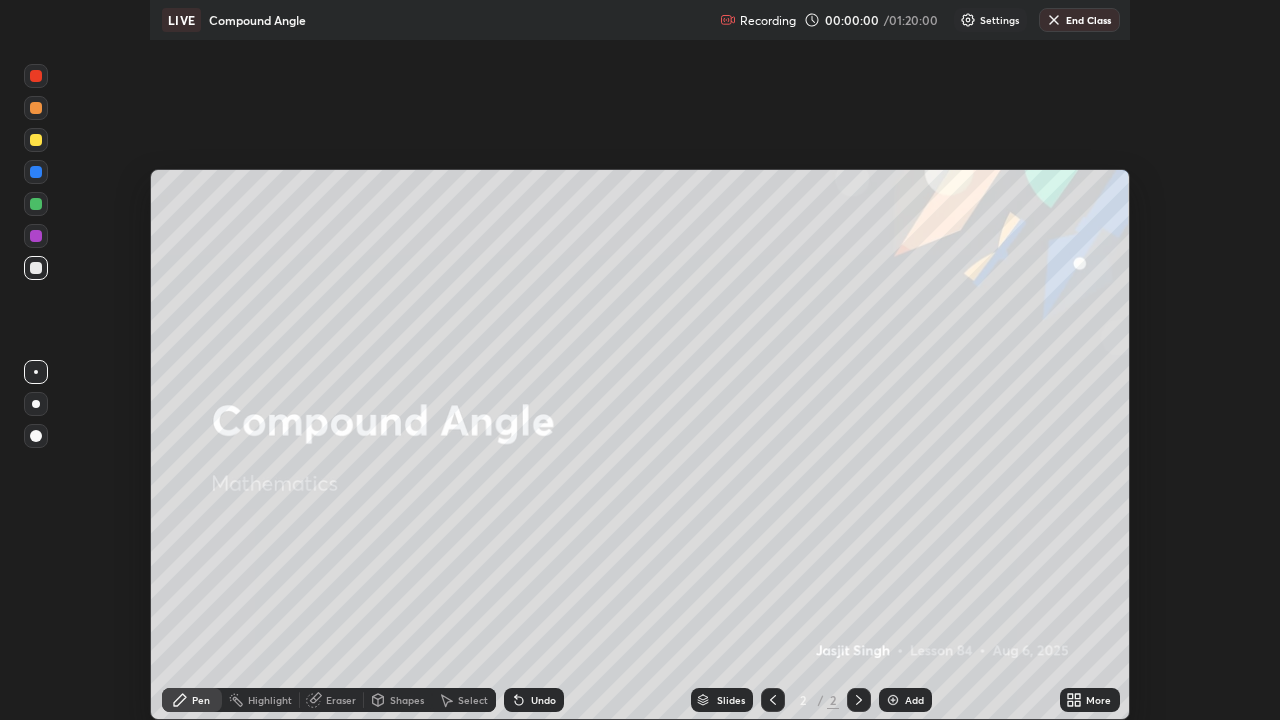 scroll, scrollTop: 99280, scrollLeft: 98720, axis: both 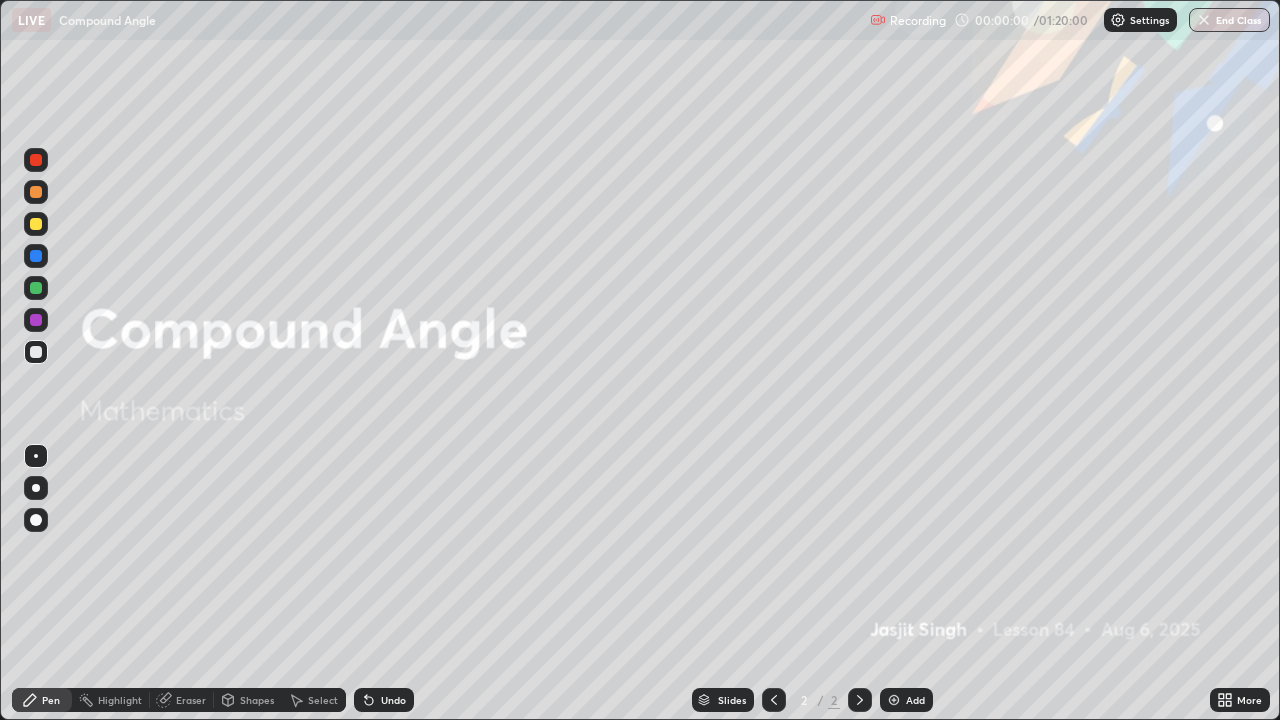 click on "Add" at bounding box center [915, 700] 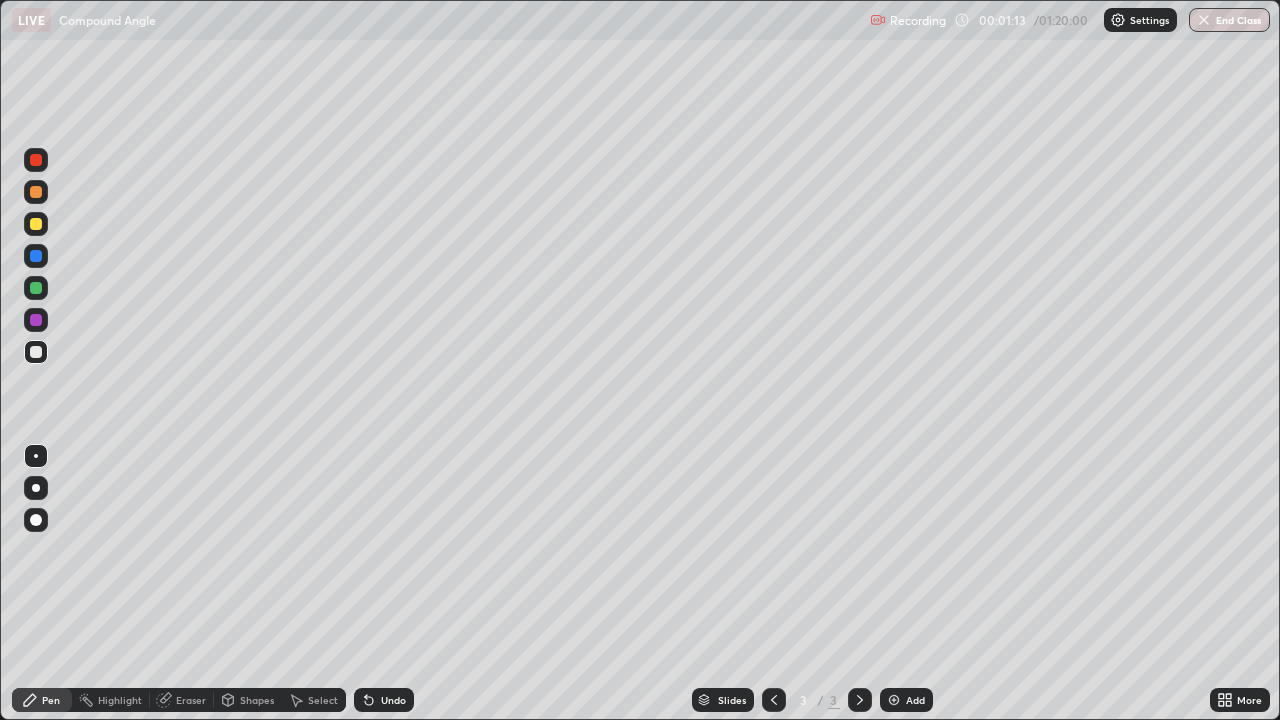 click 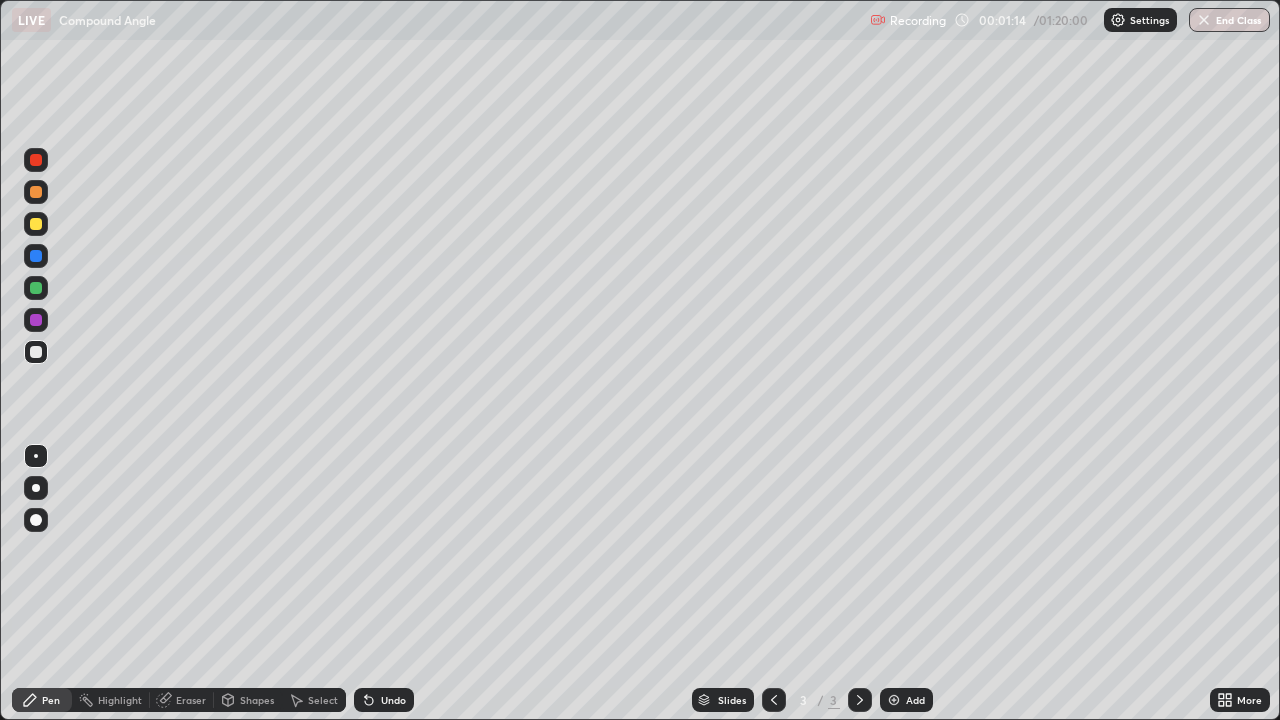 click at bounding box center (36, 488) 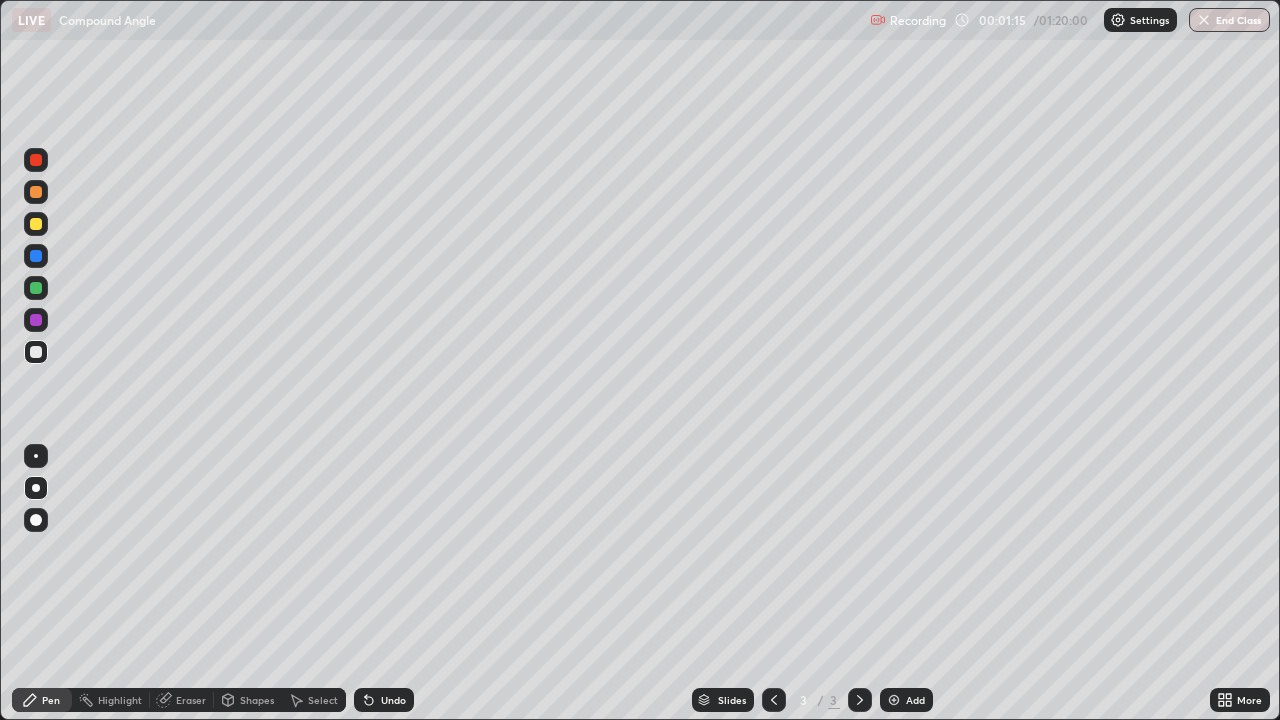 click at bounding box center (36, 224) 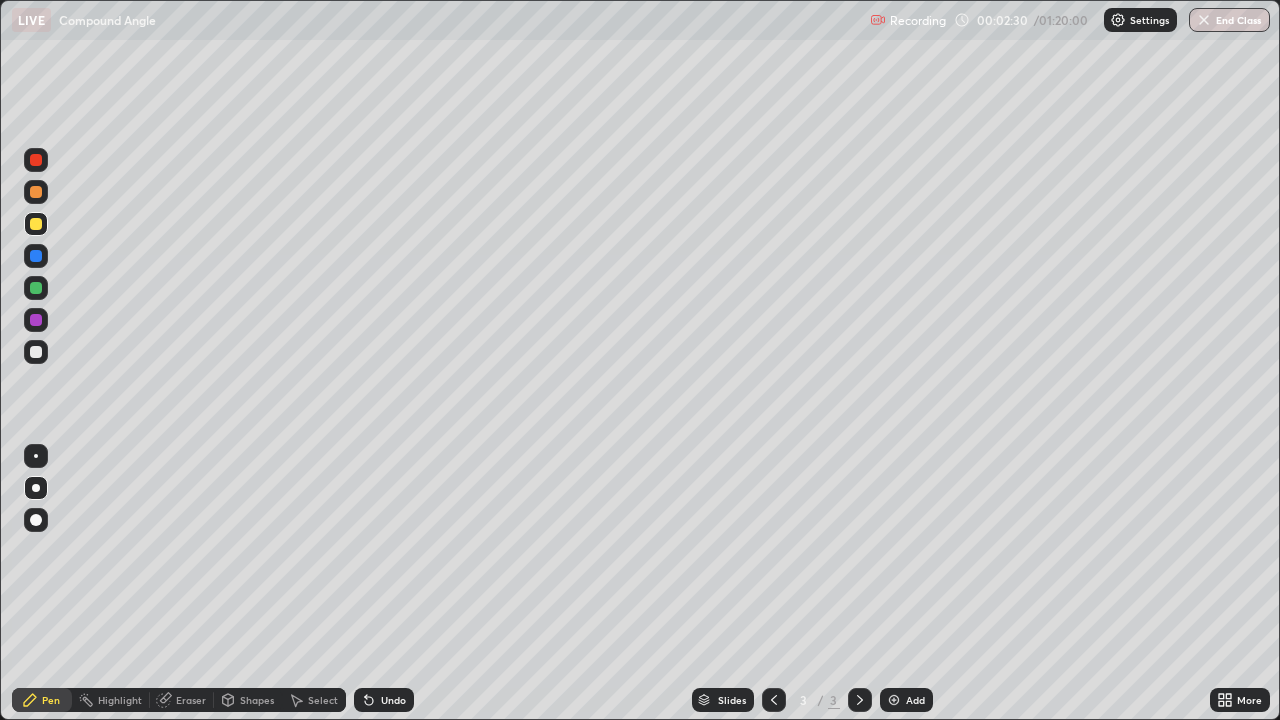 click on "Undo" at bounding box center (384, 700) 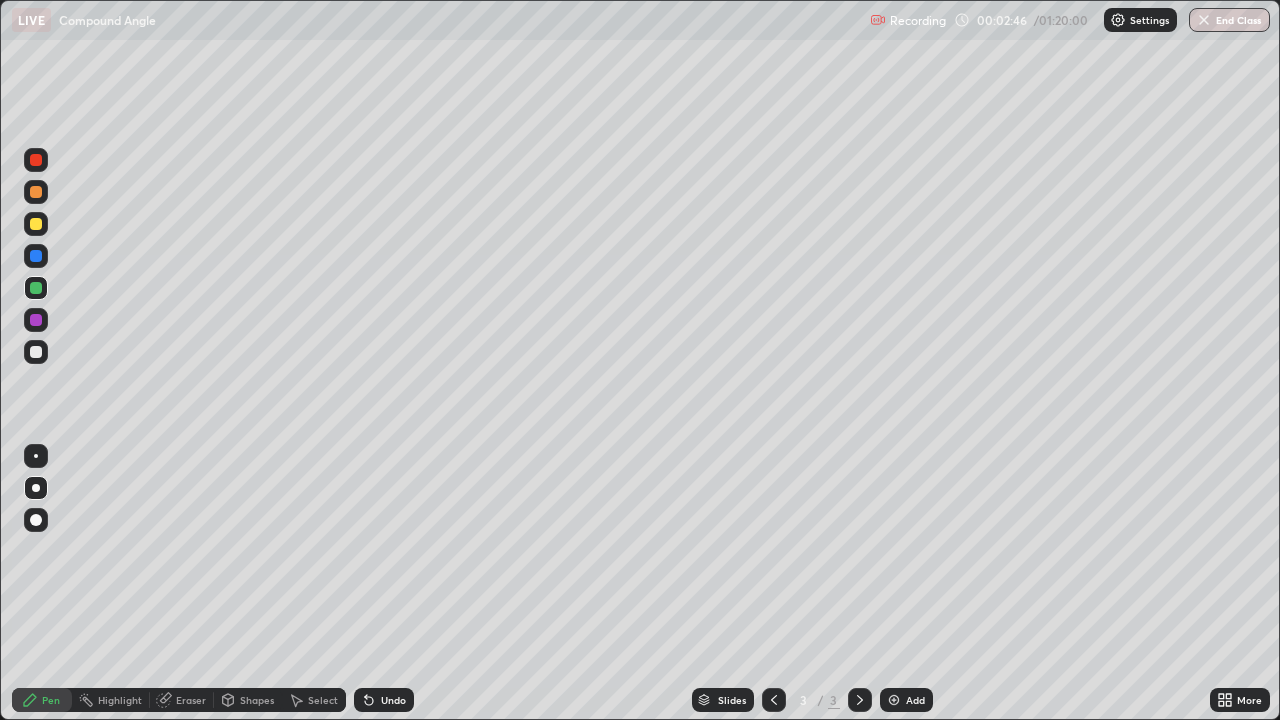 click at bounding box center [36, 320] 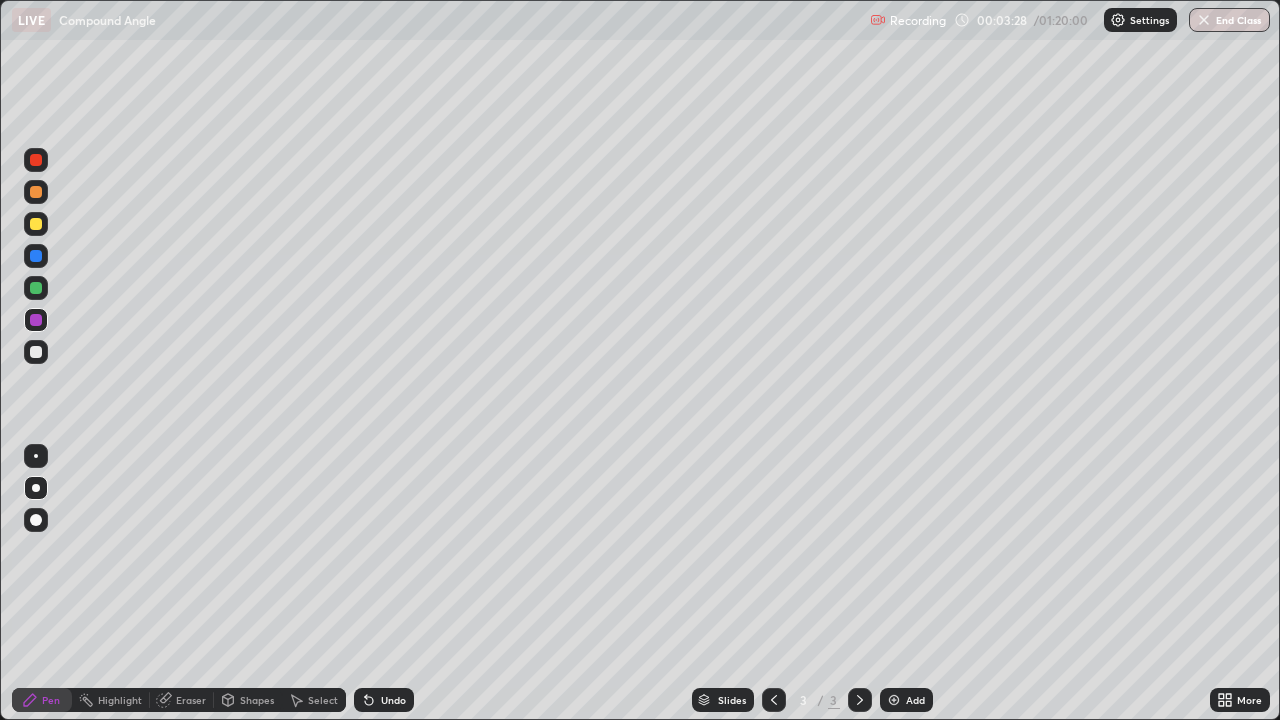 click at bounding box center [36, 352] 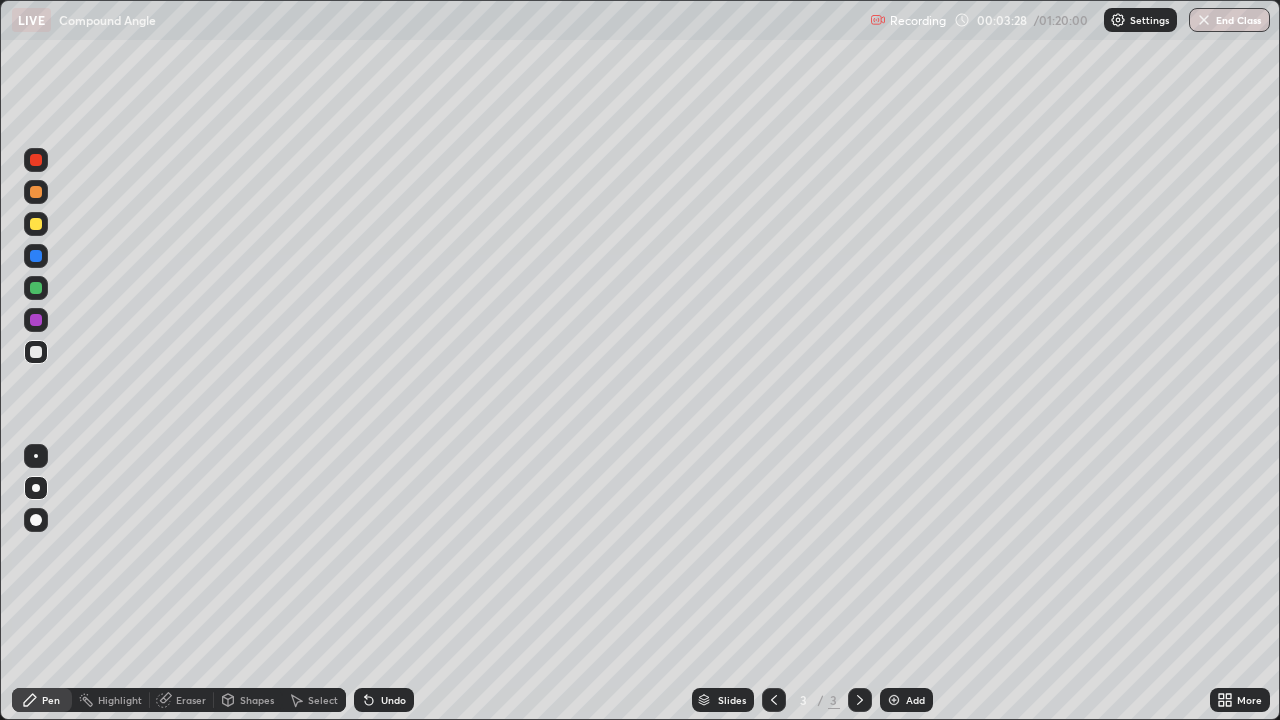 click at bounding box center [36, 256] 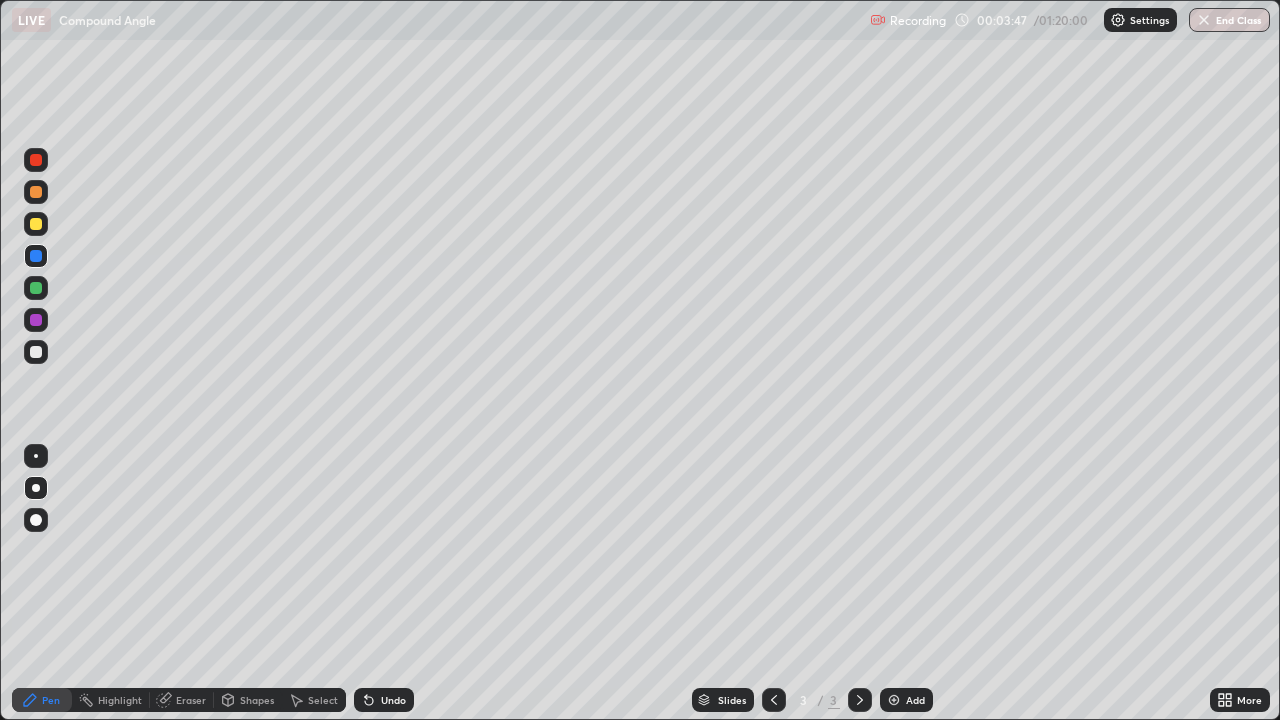 click on "Undo" at bounding box center [393, 700] 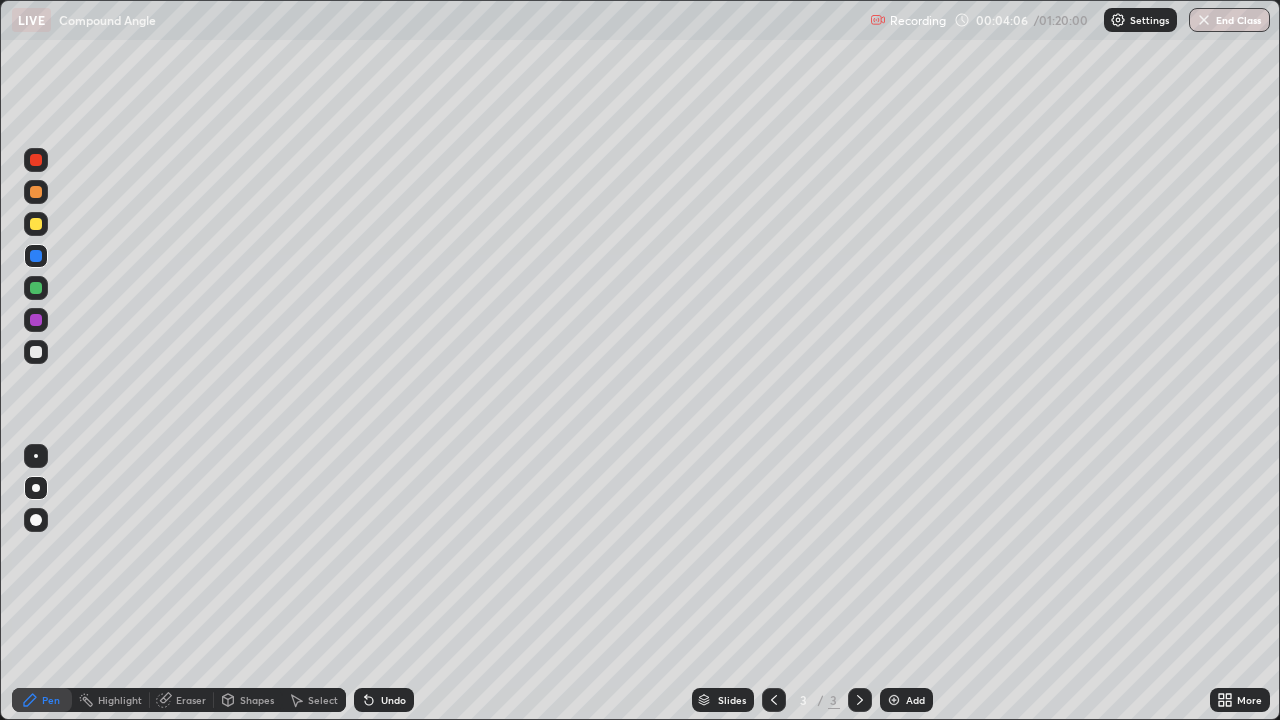 click at bounding box center (894, 700) 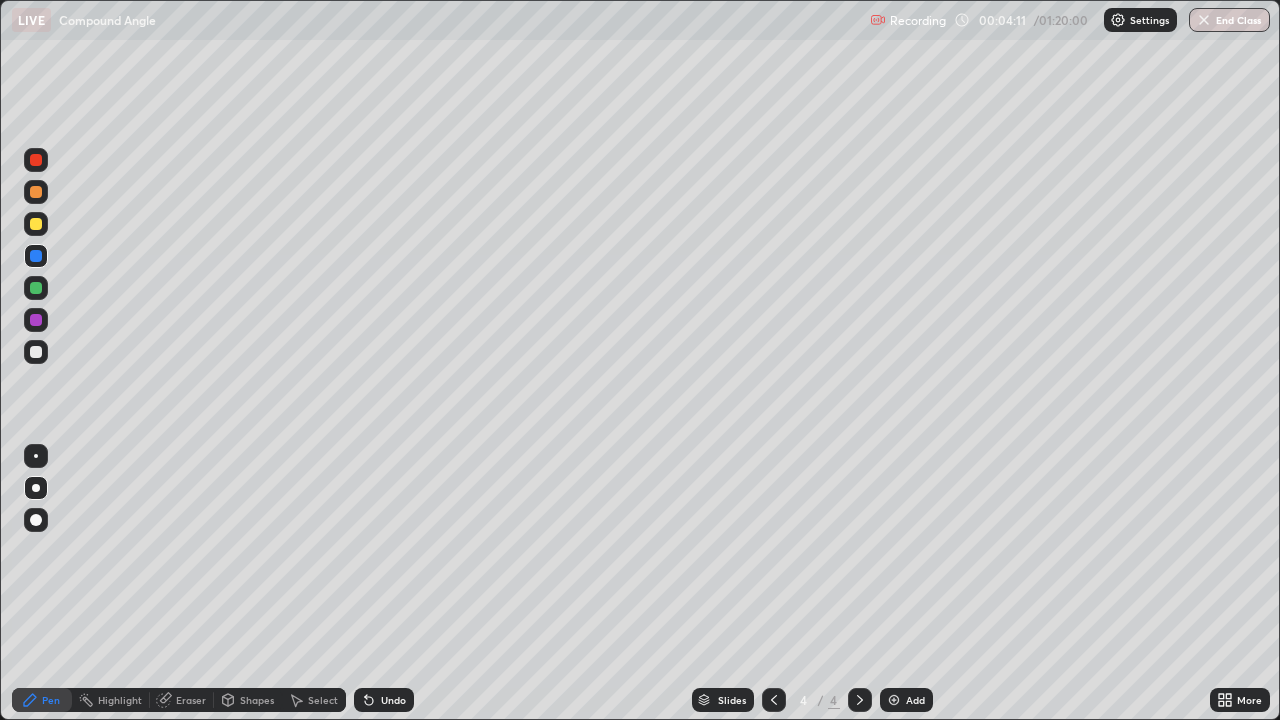 click at bounding box center (36, 224) 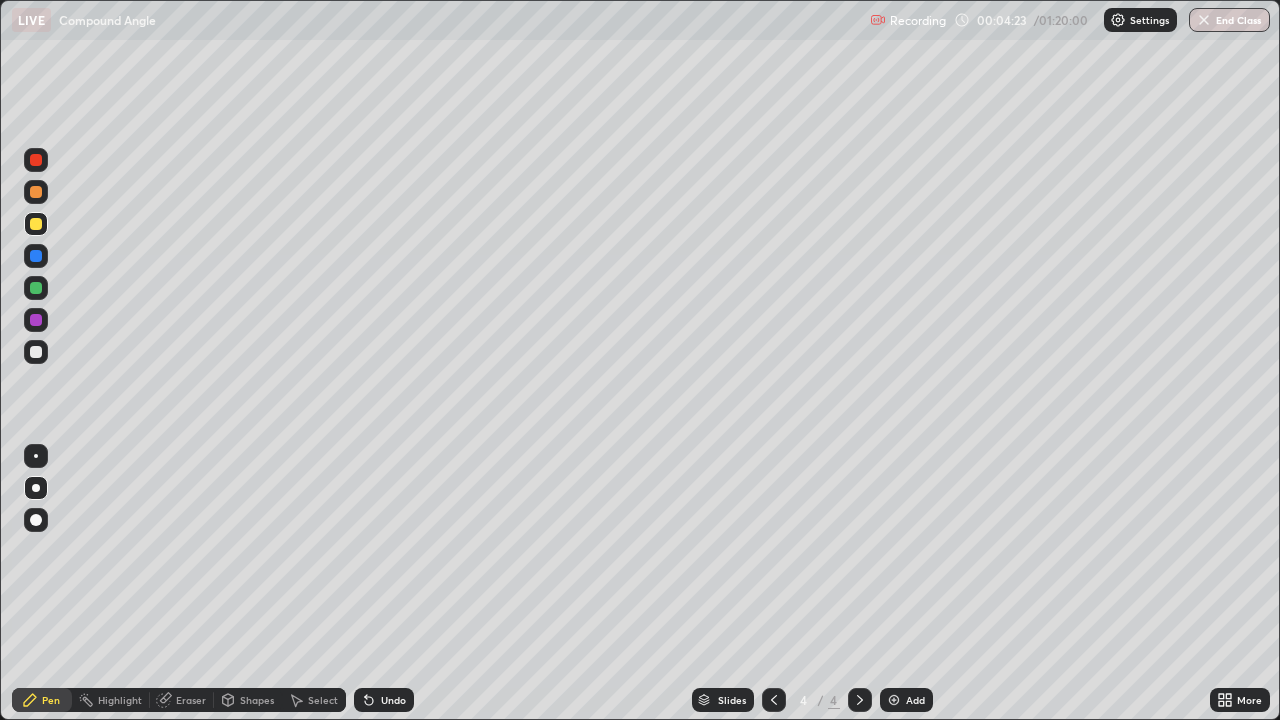 click 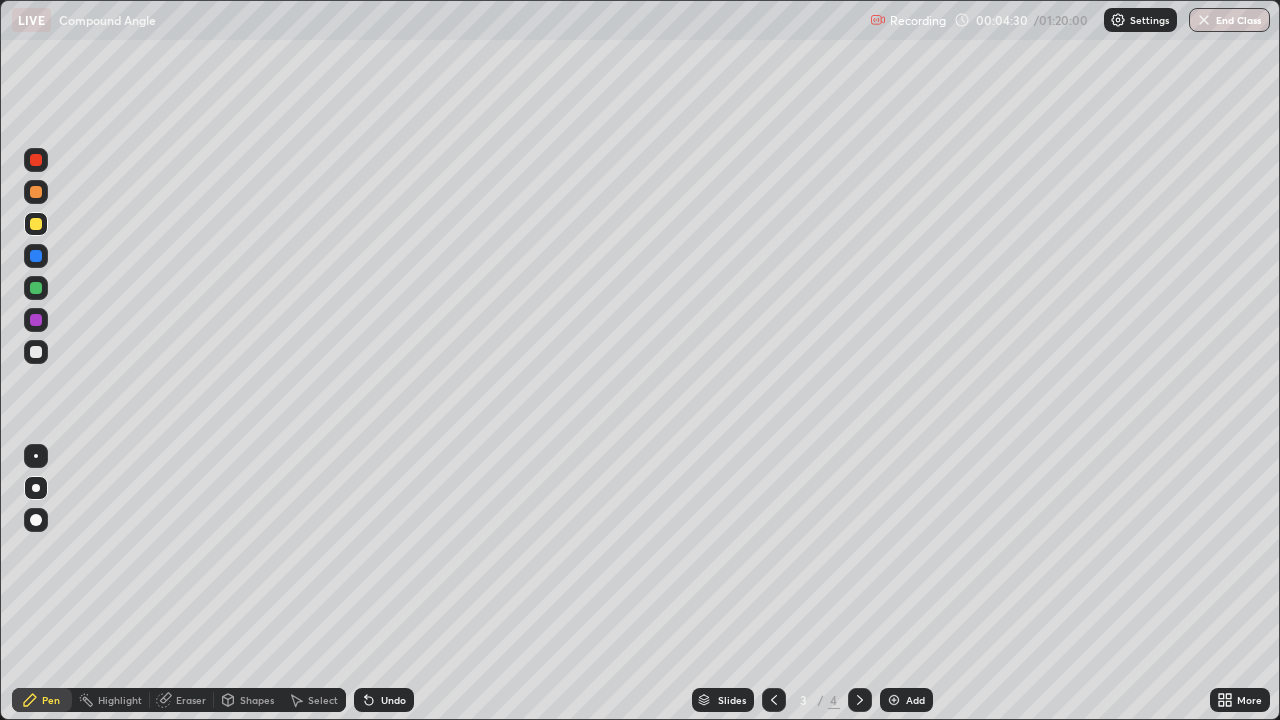 click 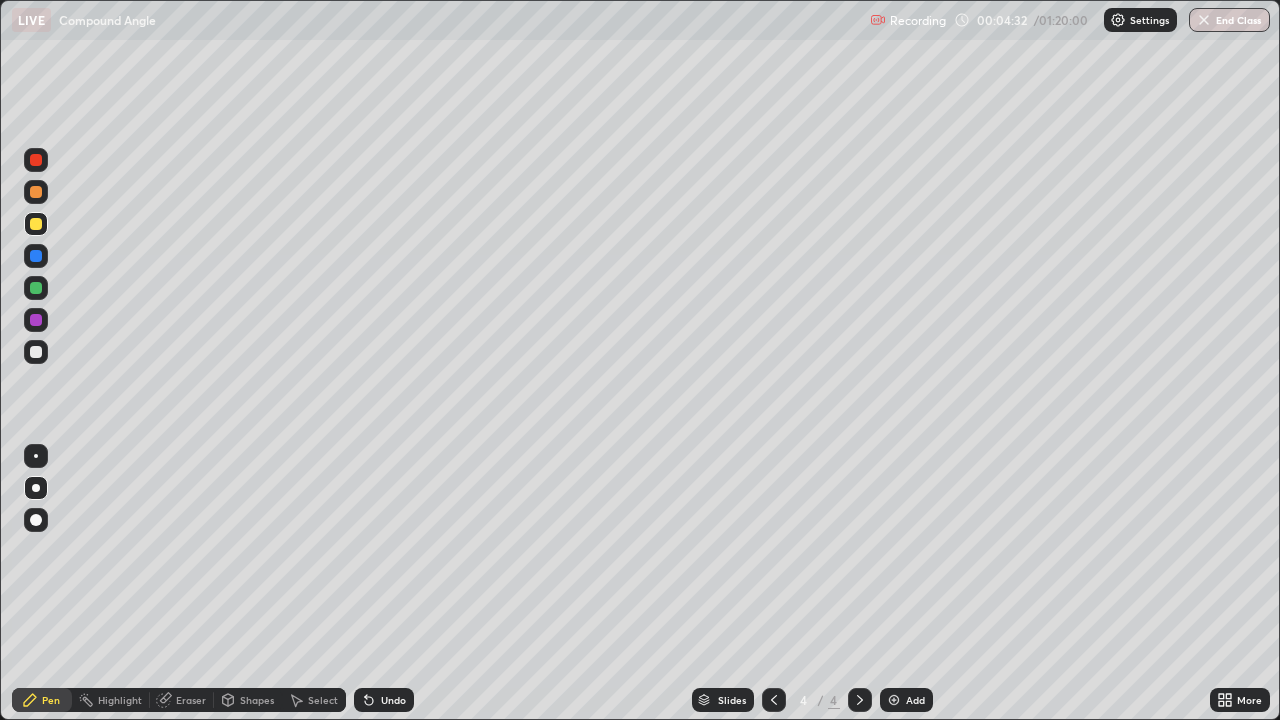 click on "Undo" at bounding box center [393, 700] 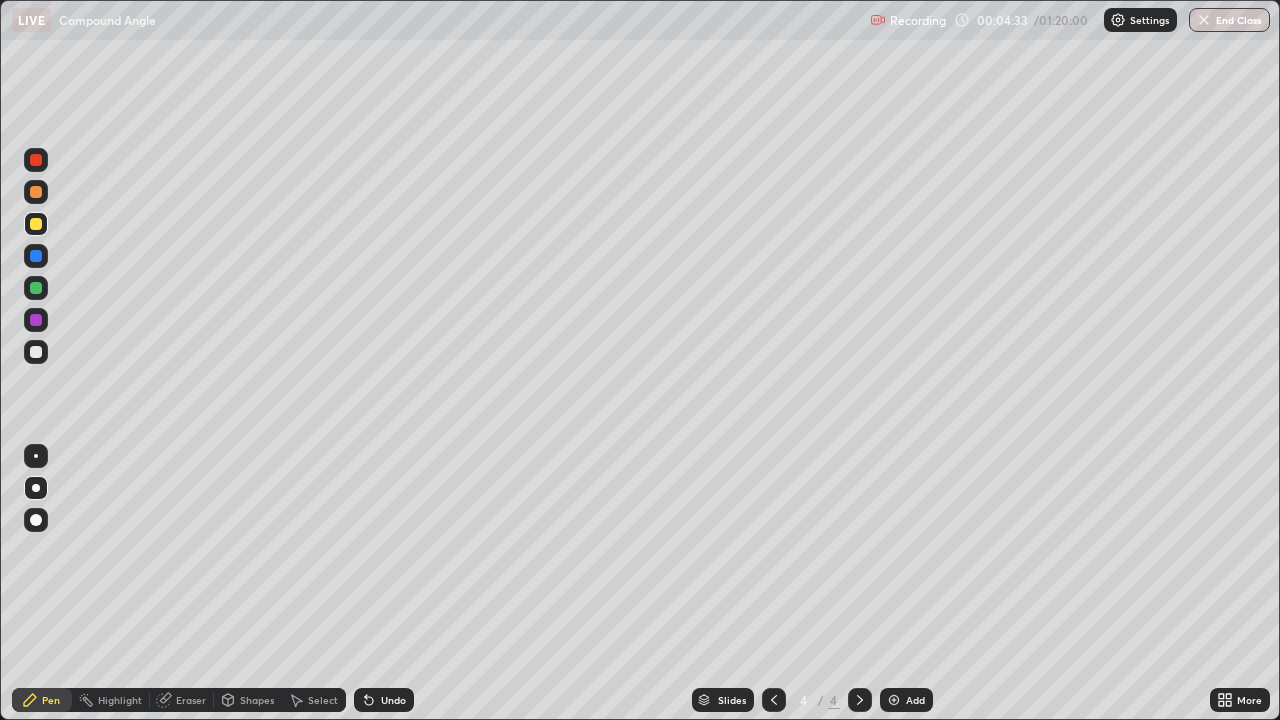 click on "Undo" at bounding box center (384, 700) 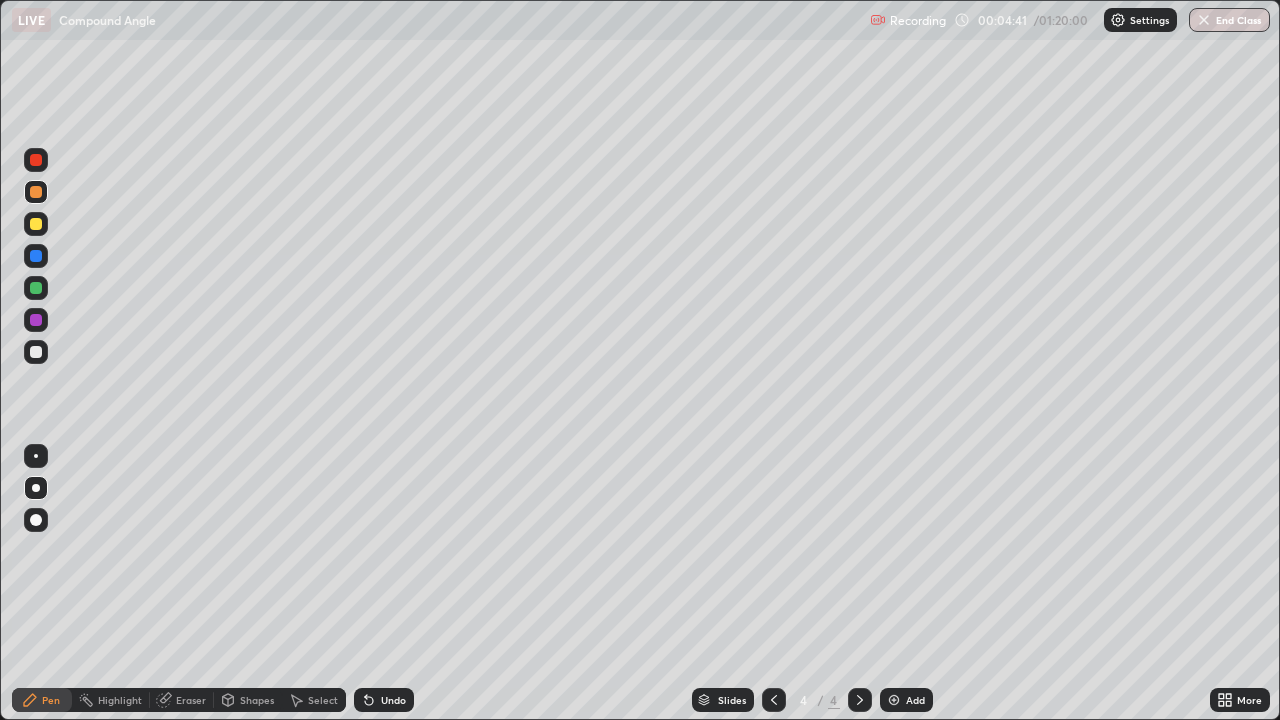 click 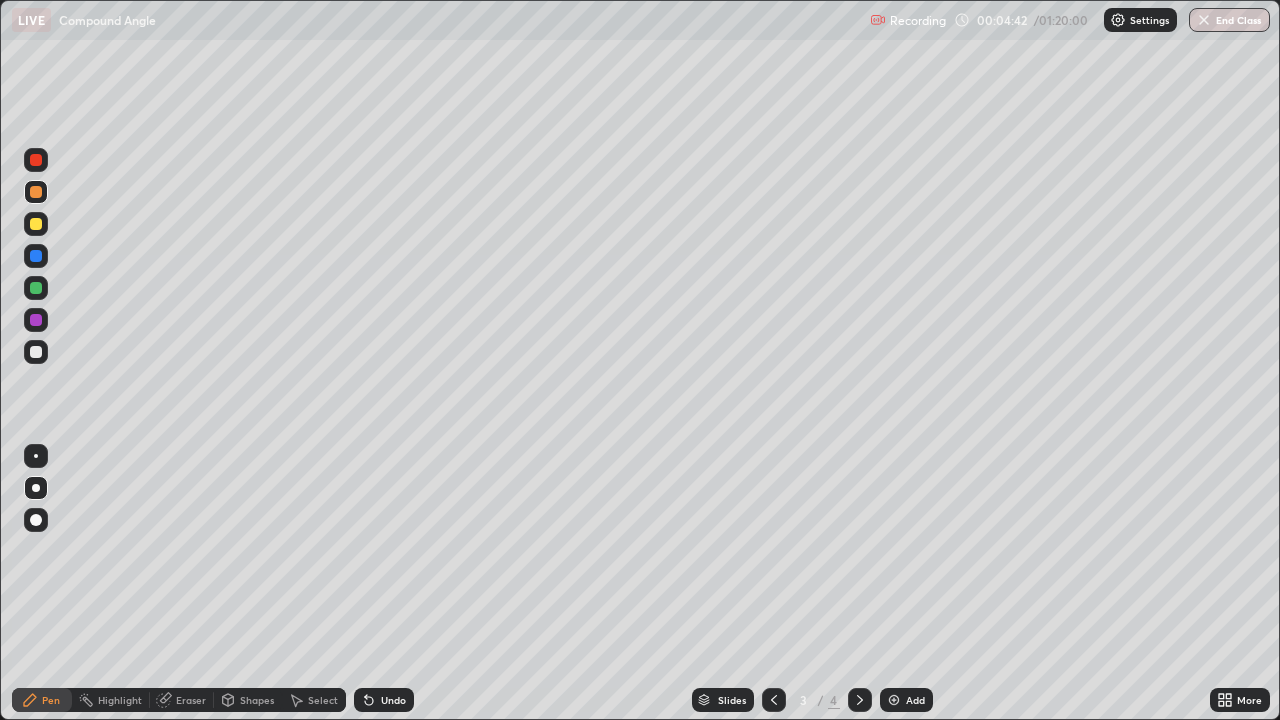 click 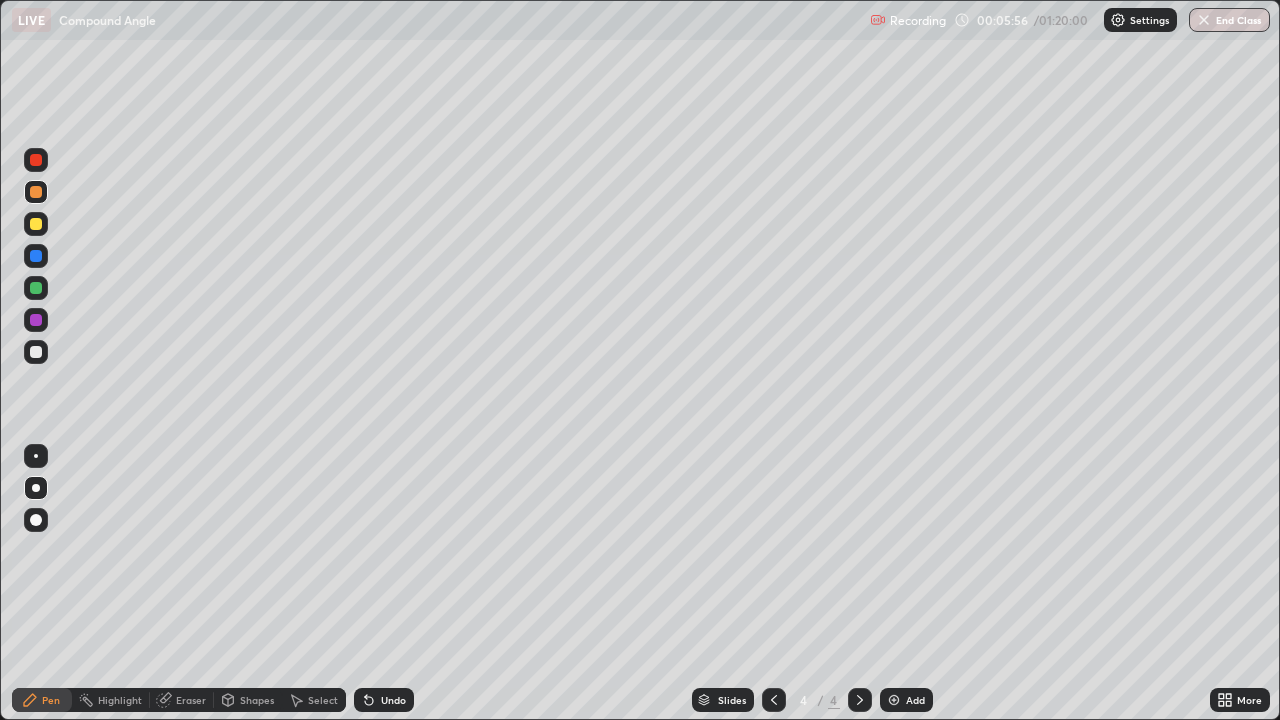 click at bounding box center (36, 352) 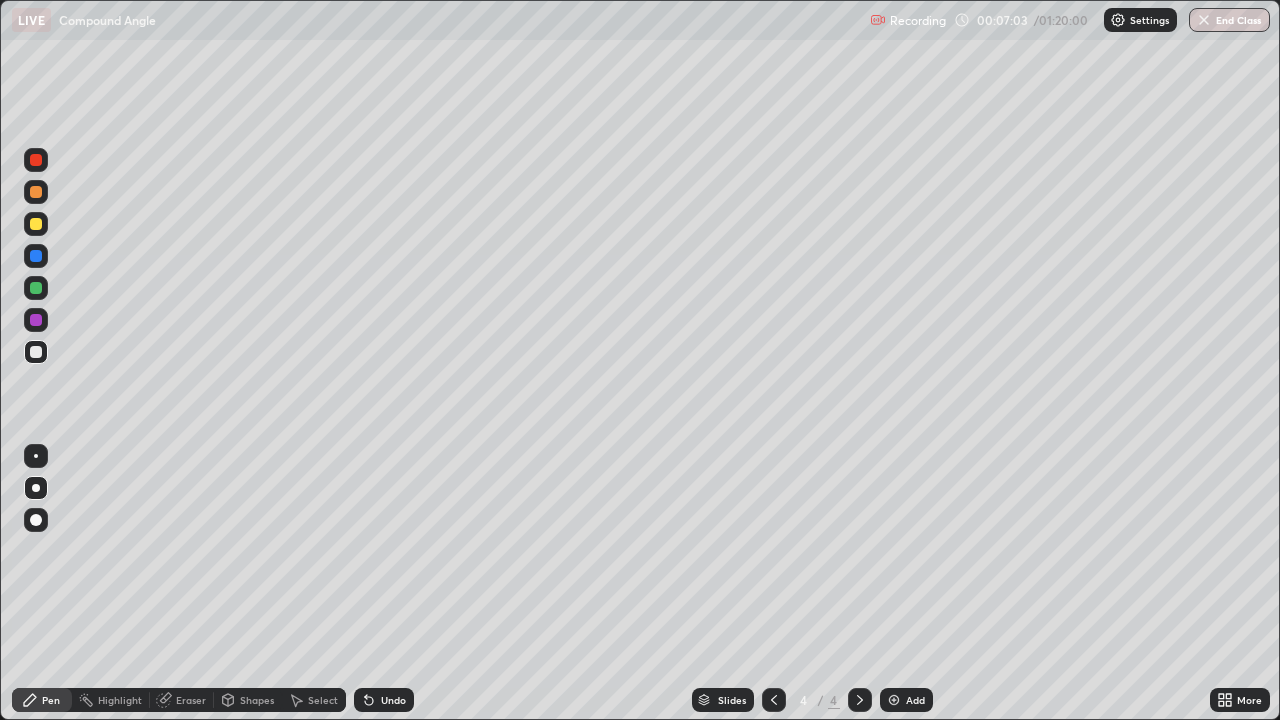 click on "Undo" at bounding box center [393, 700] 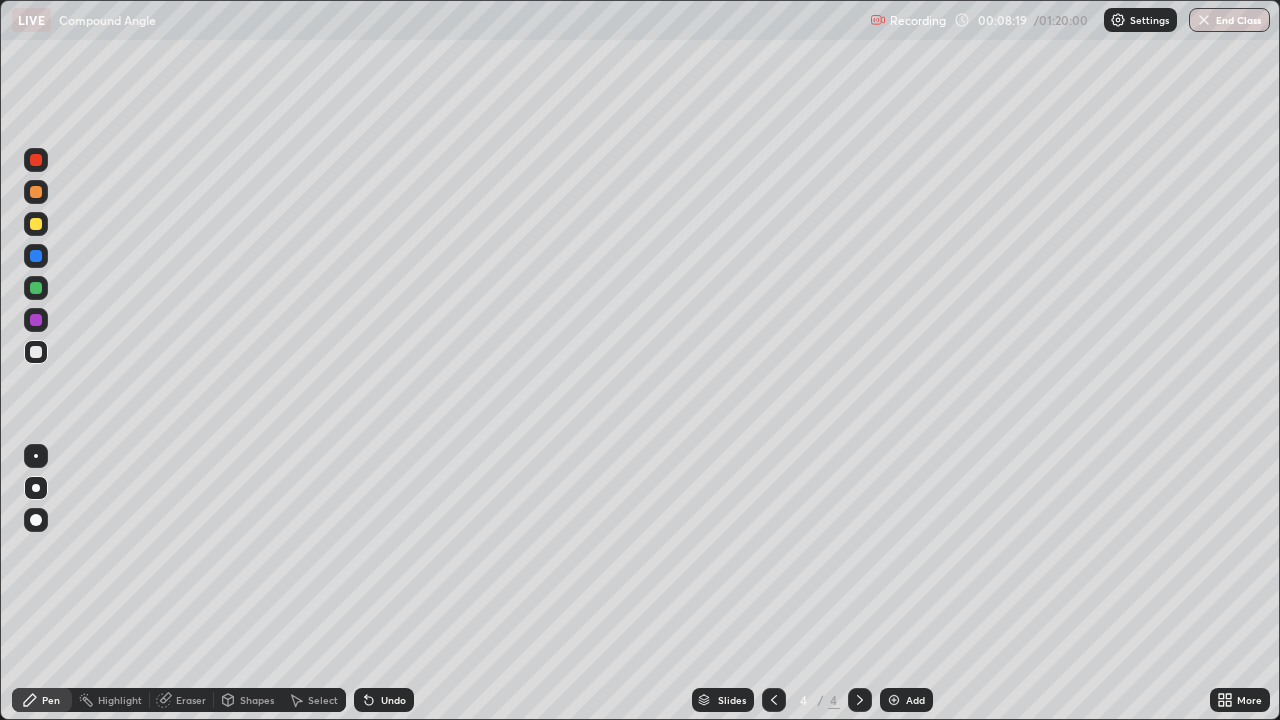 click at bounding box center (894, 700) 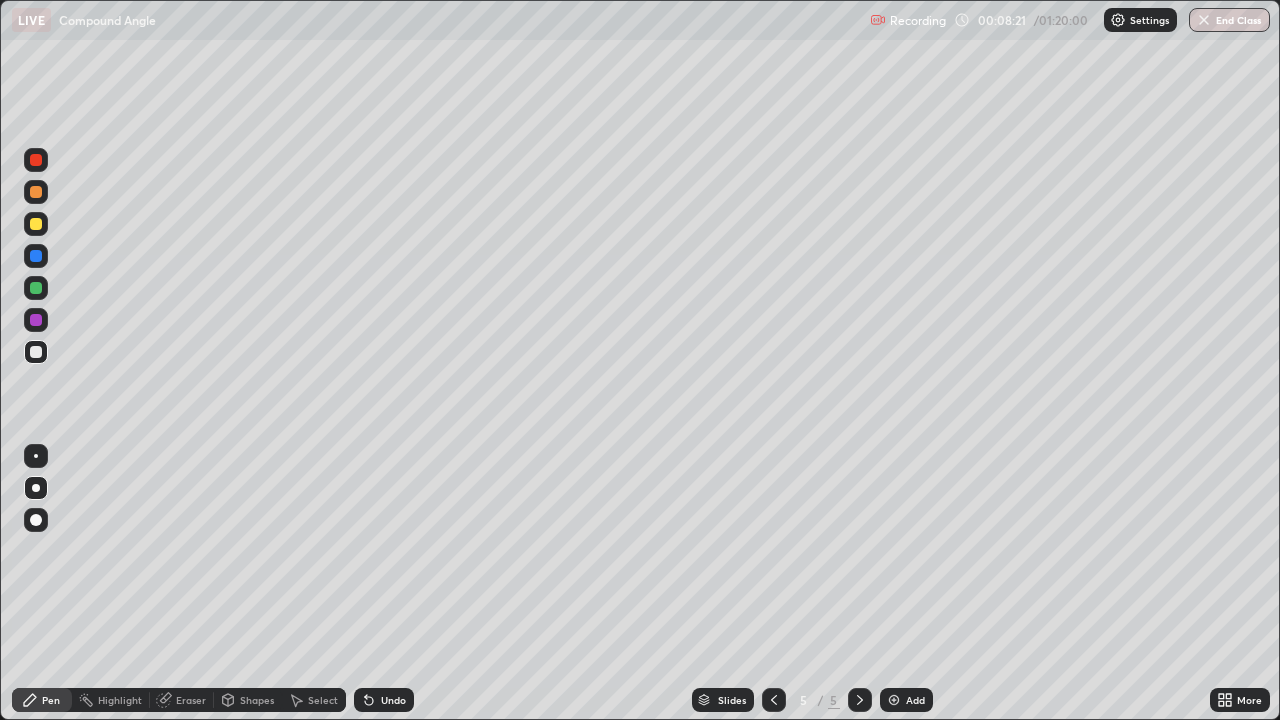 click at bounding box center (36, 224) 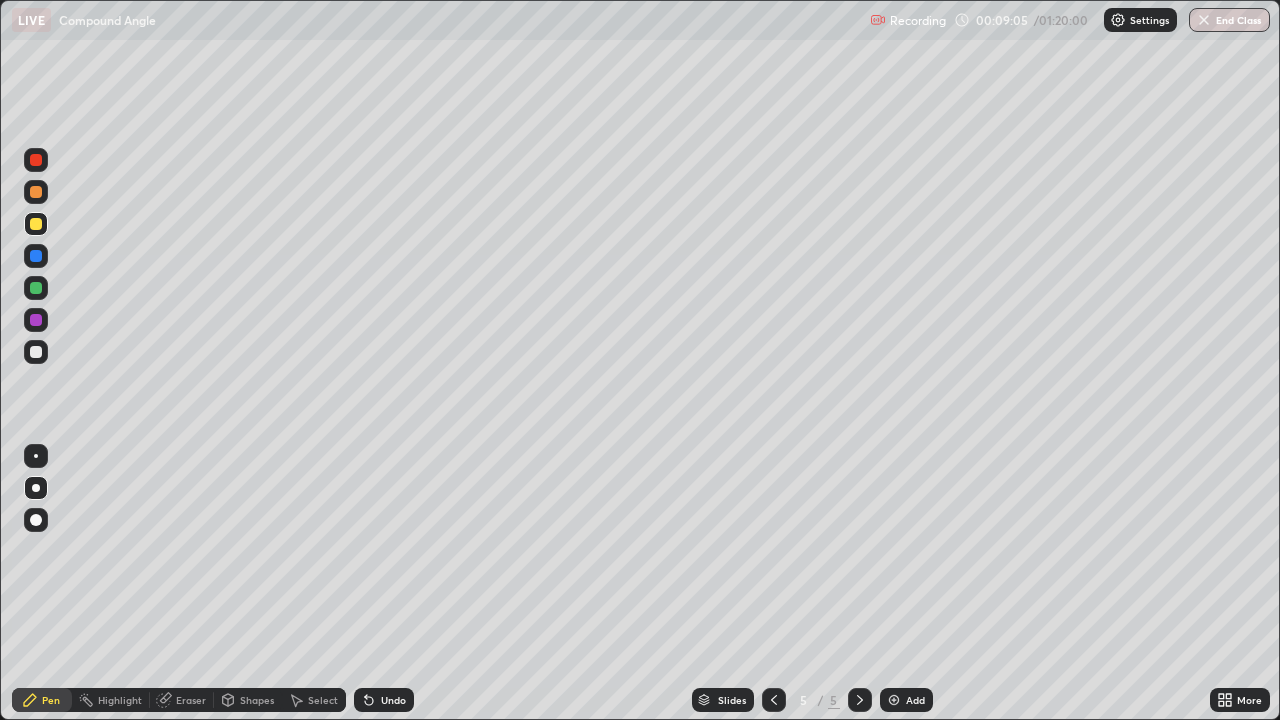 click on "Undo" at bounding box center [384, 700] 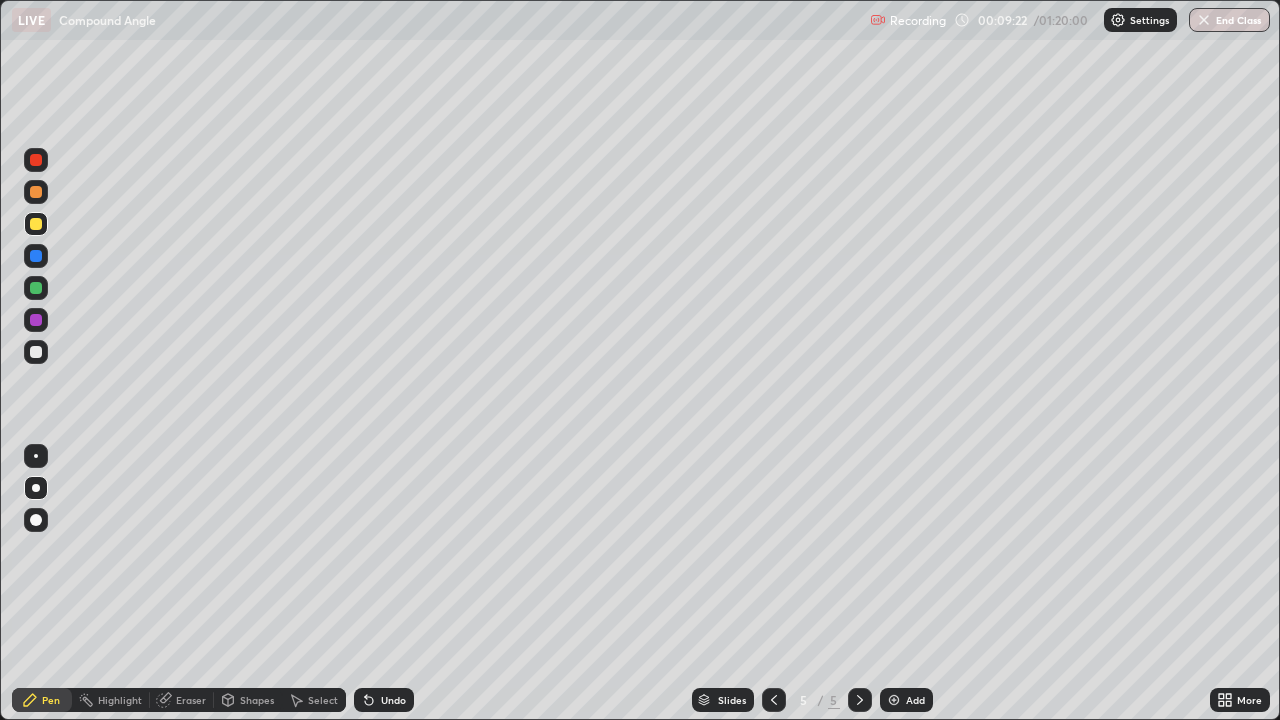 click 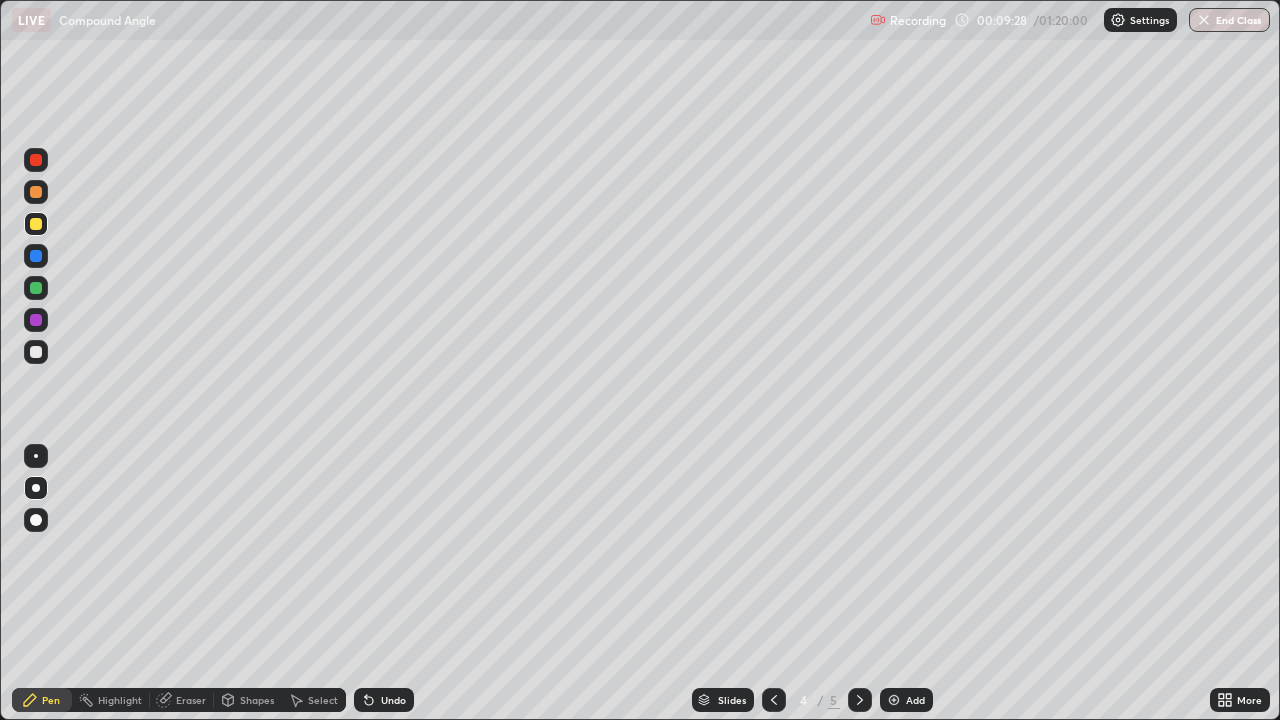 click at bounding box center [774, 700] 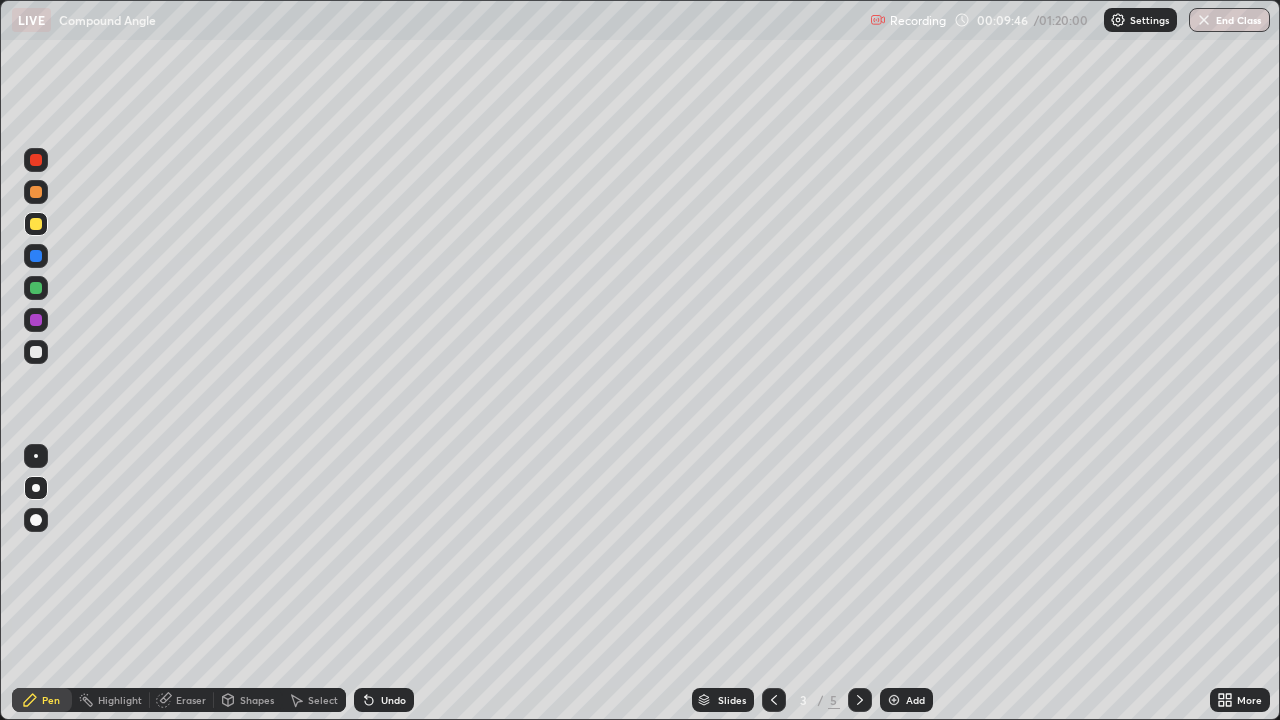 click 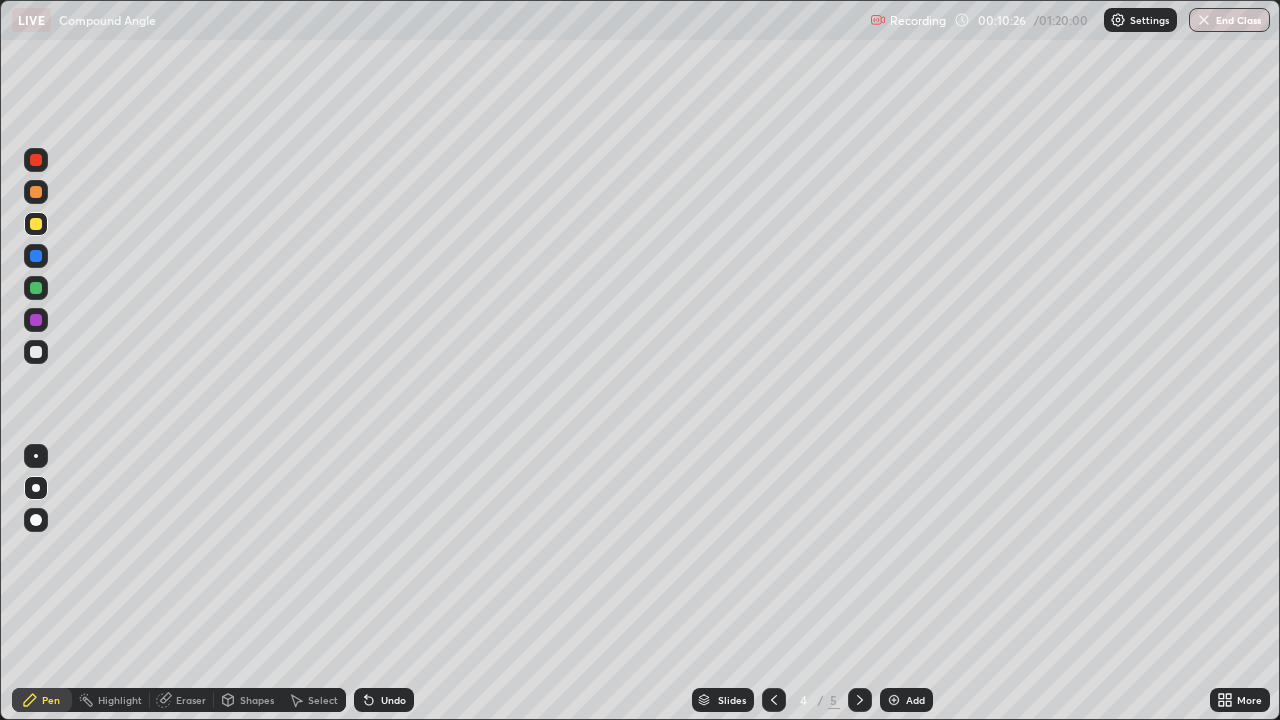 click 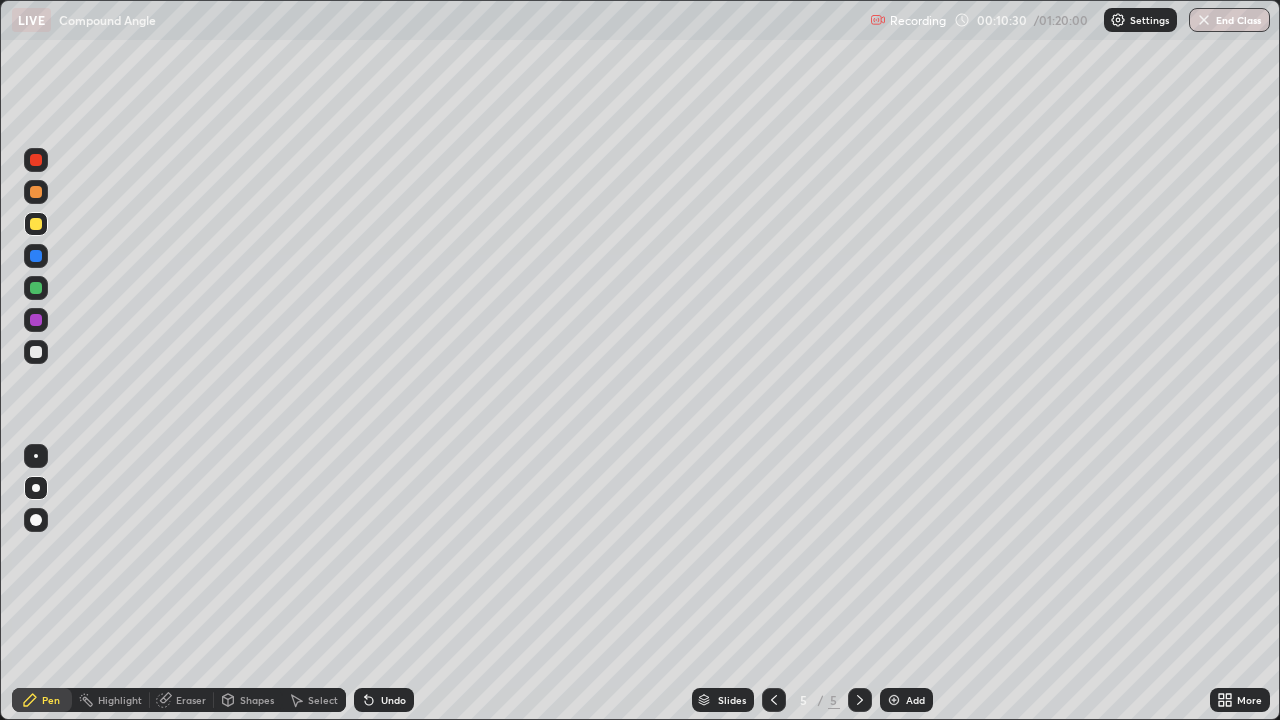click at bounding box center (894, 700) 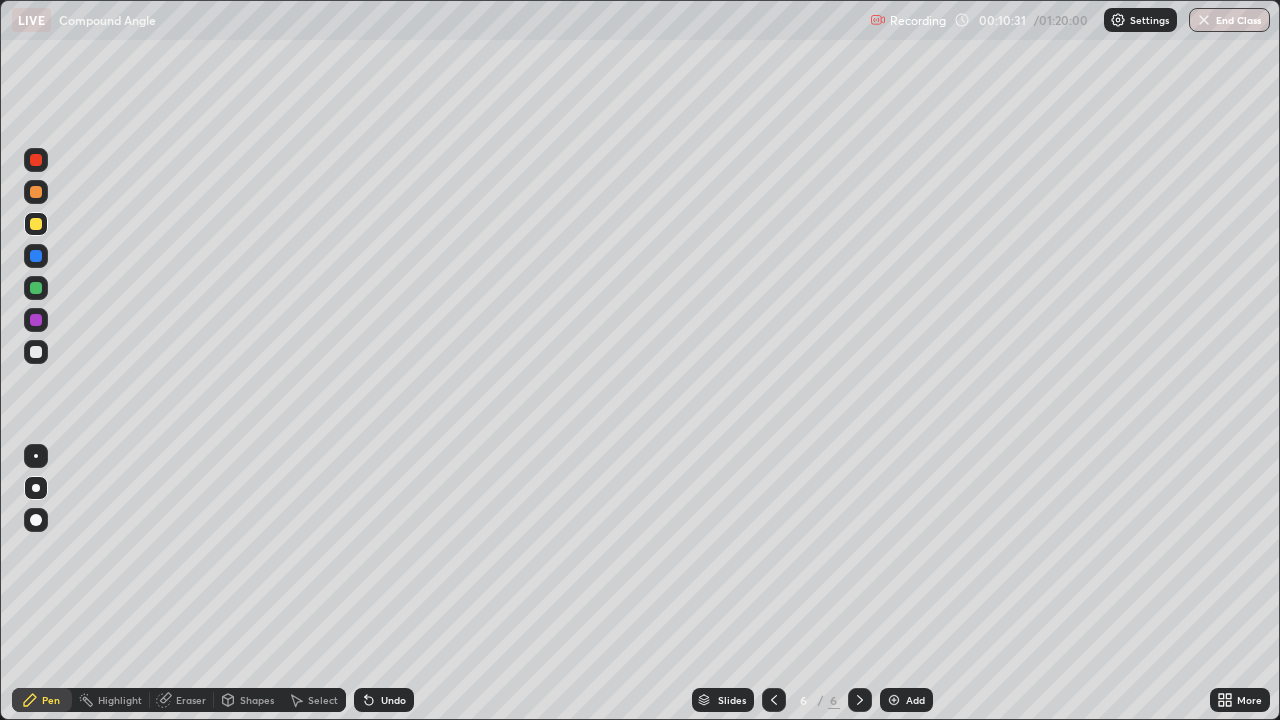 click at bounding box center (36, 256) 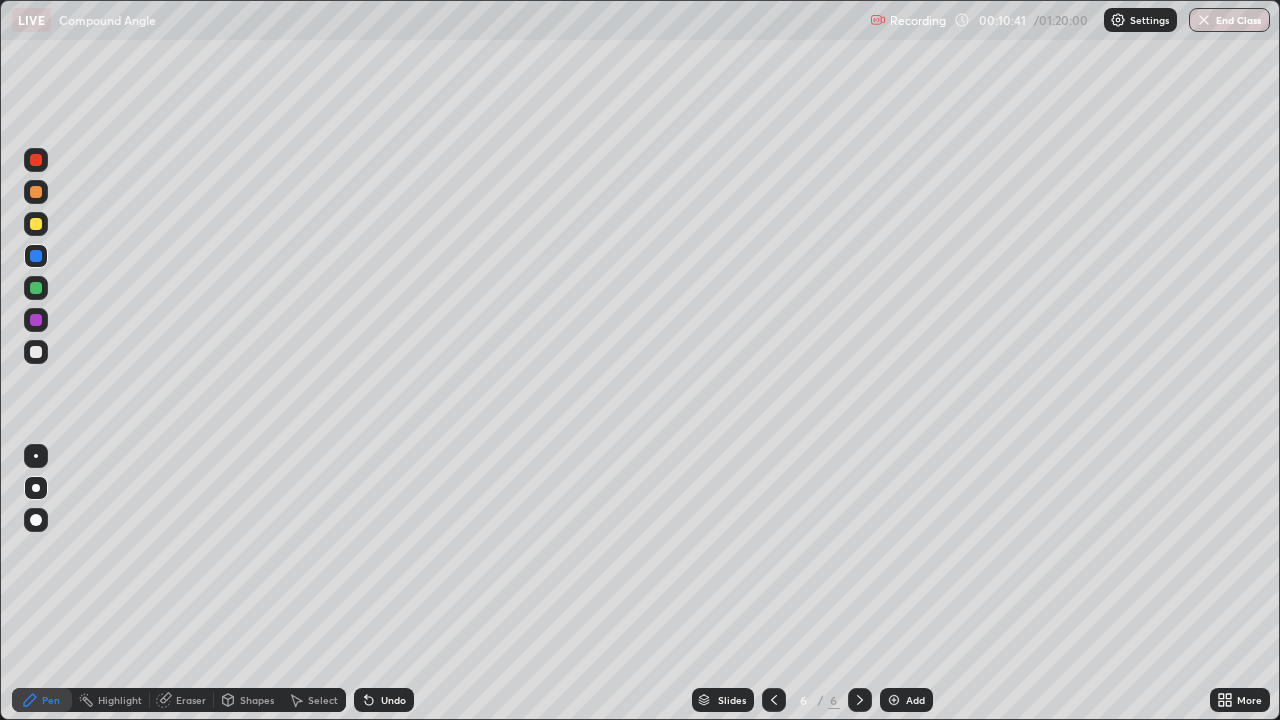 click at bounding box center [36, 288] 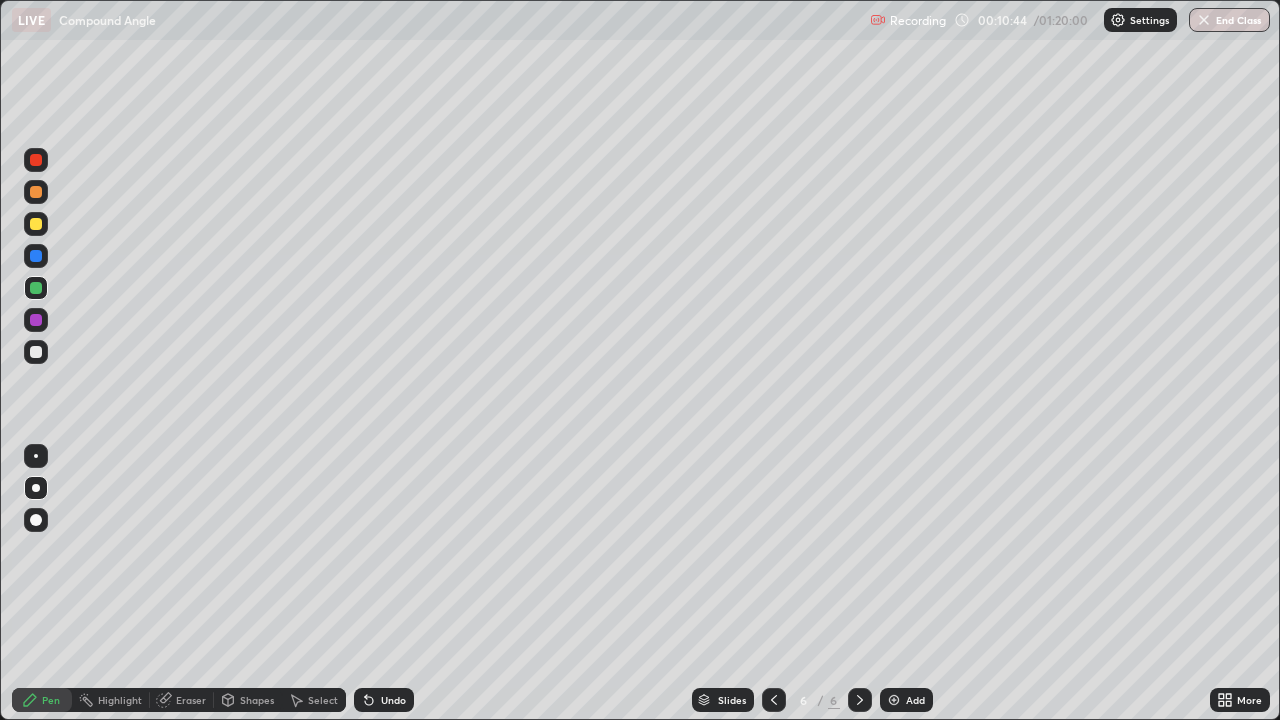 click on "Eraser" at bounding box center [191, 700] 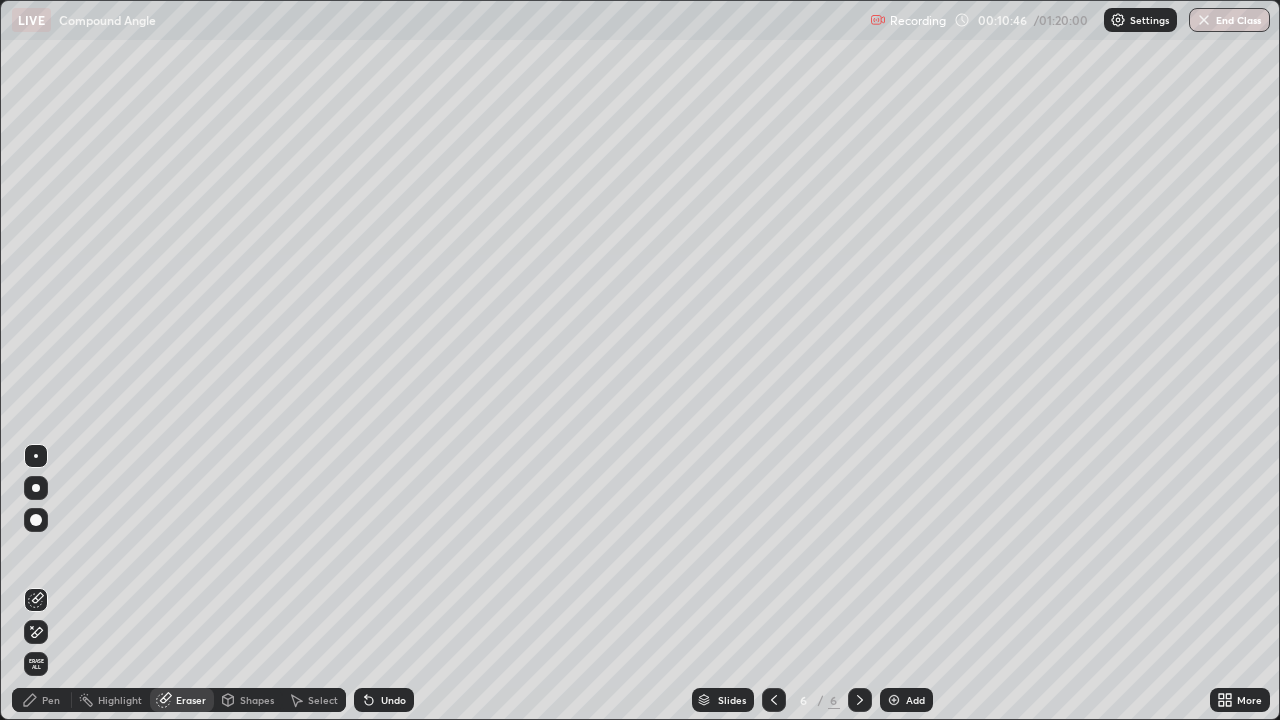 click on "Pen" at bounding box center (51, 700) 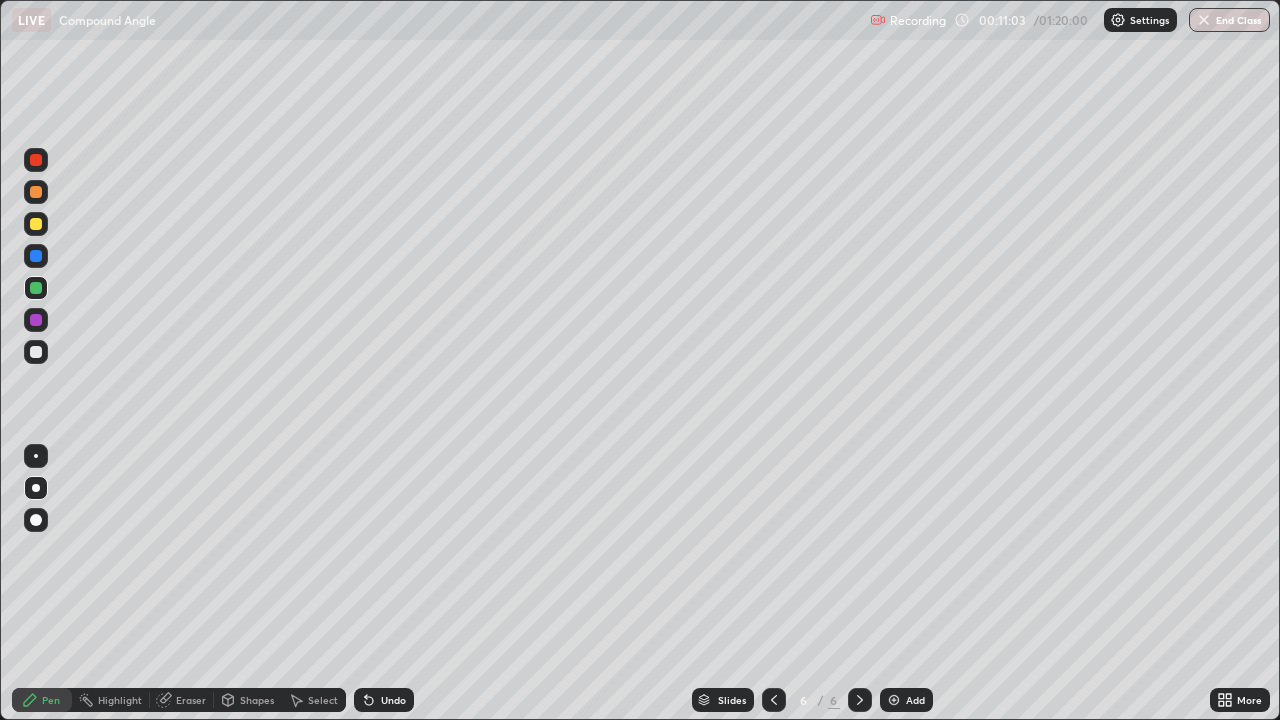 click on "Undo" at bounding box center (384, 700) 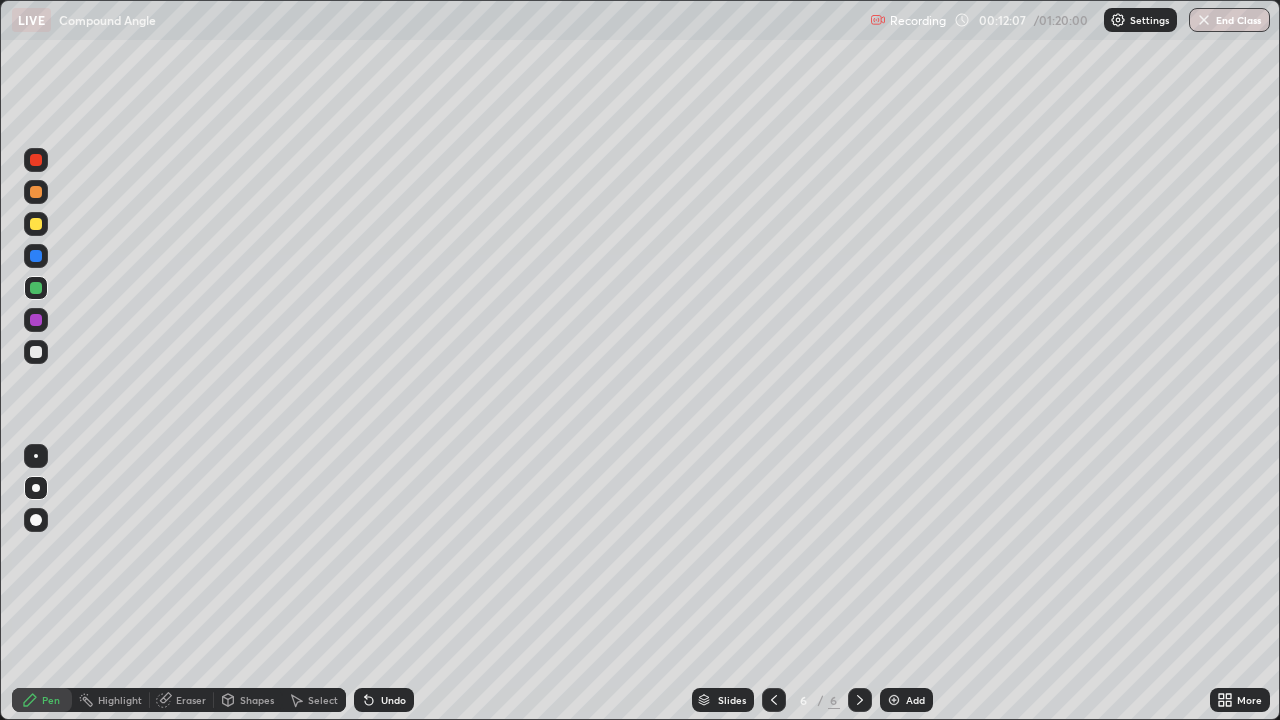 click at bounding box center [36, 352] 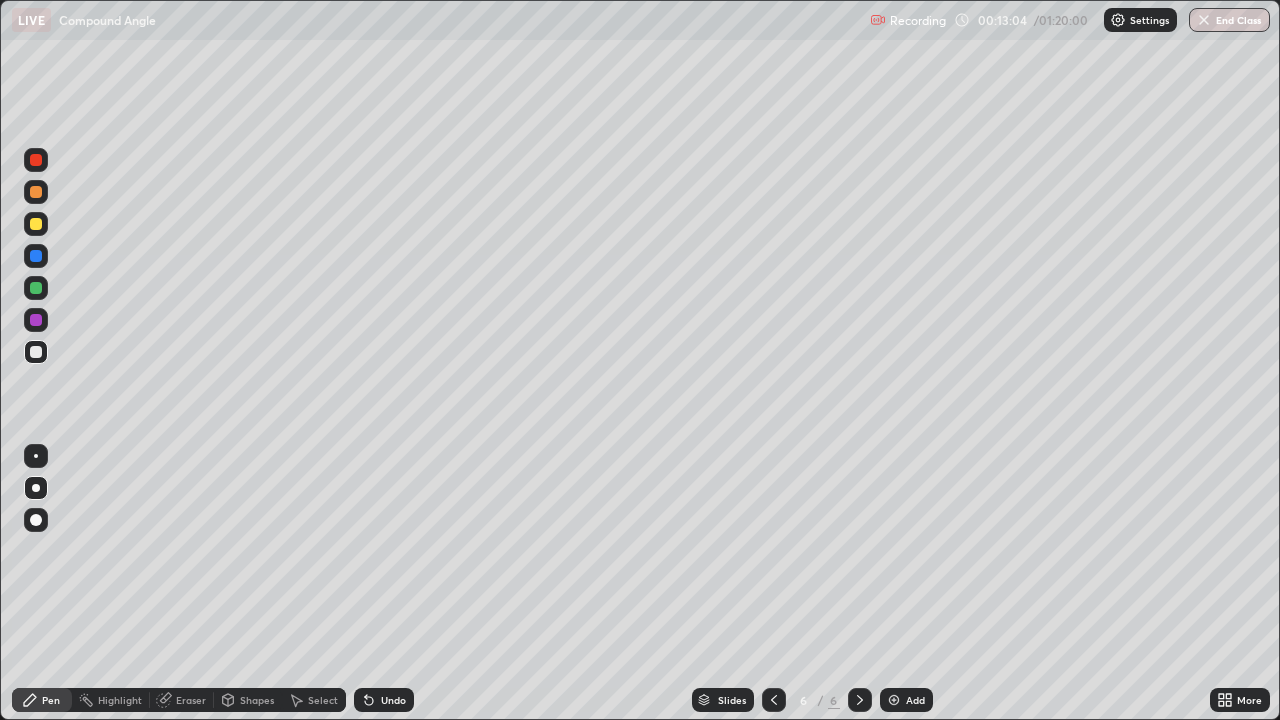 click on "Undo" at bounding box center [384, 700] 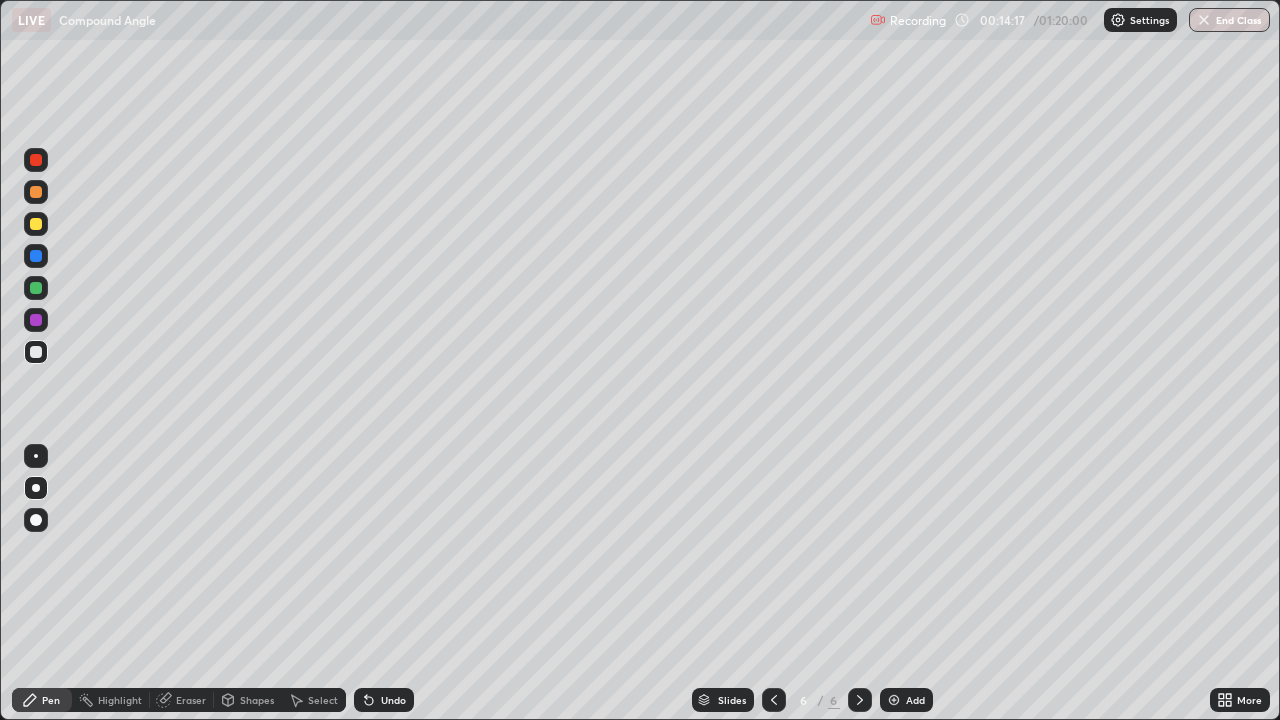 click on "Undo" at bounding box center [384, 700] 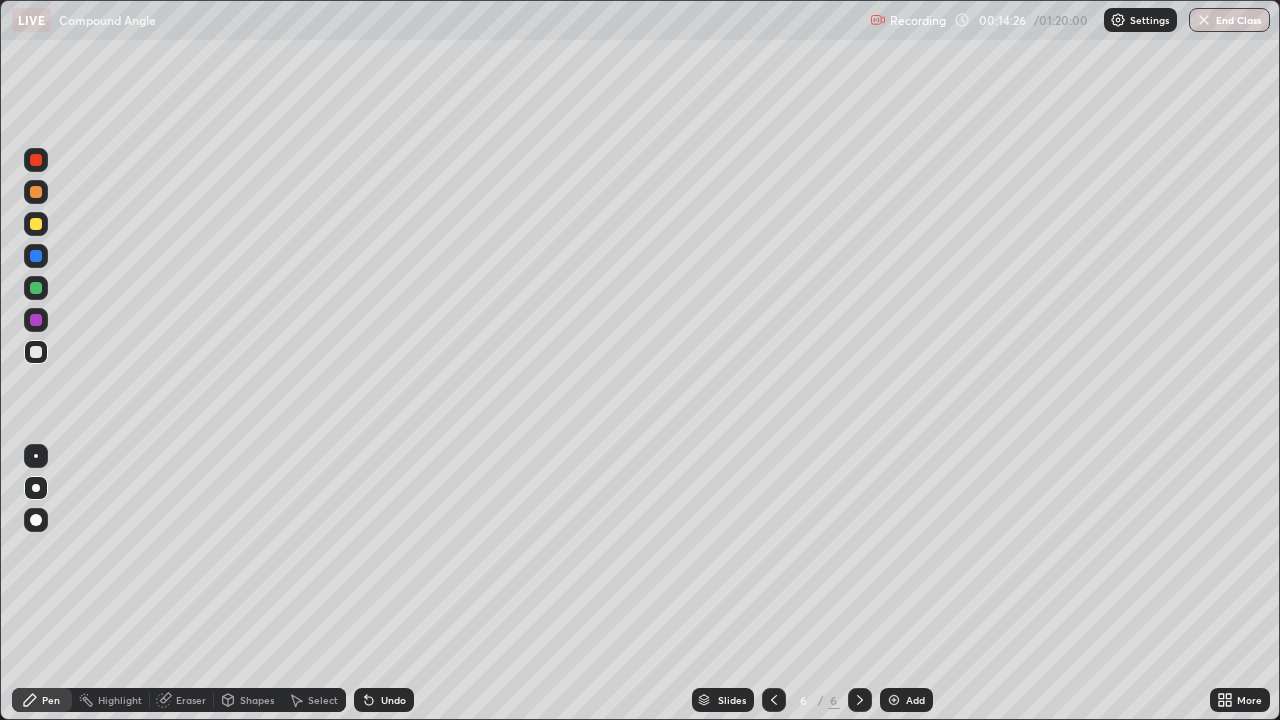click at bounding box center (36, 288) 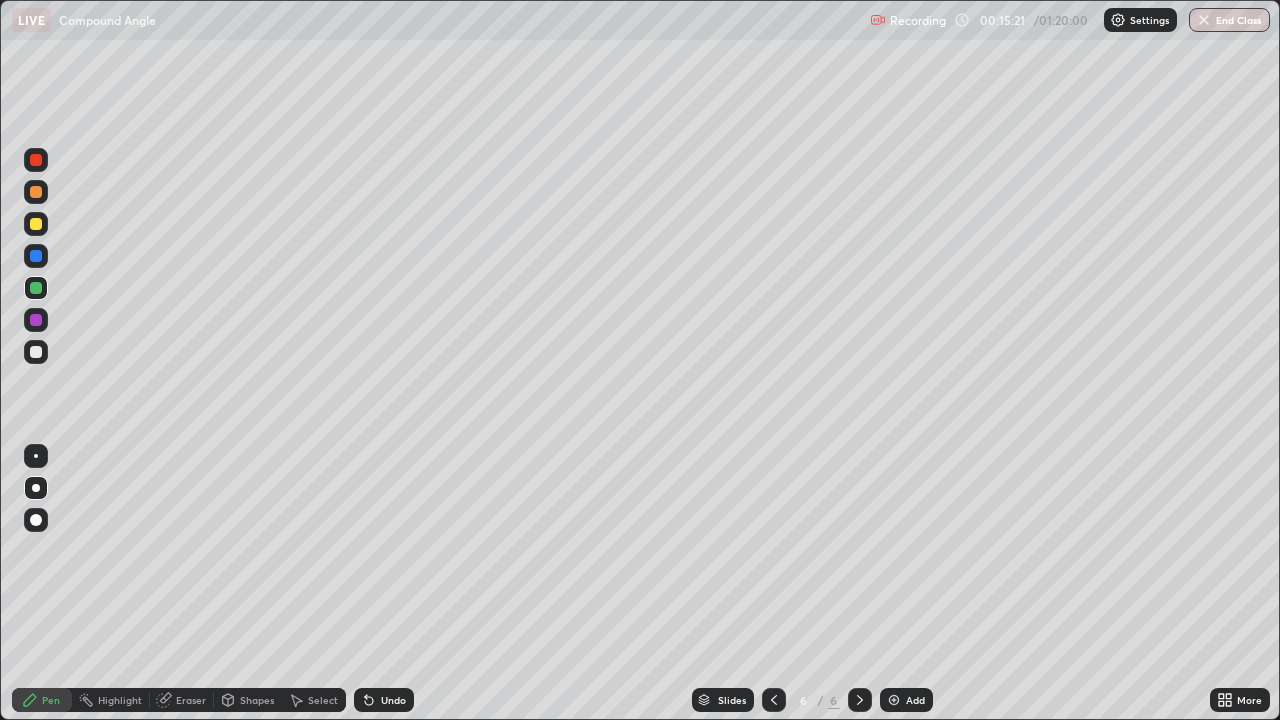 click at bounding box center [36, 352] 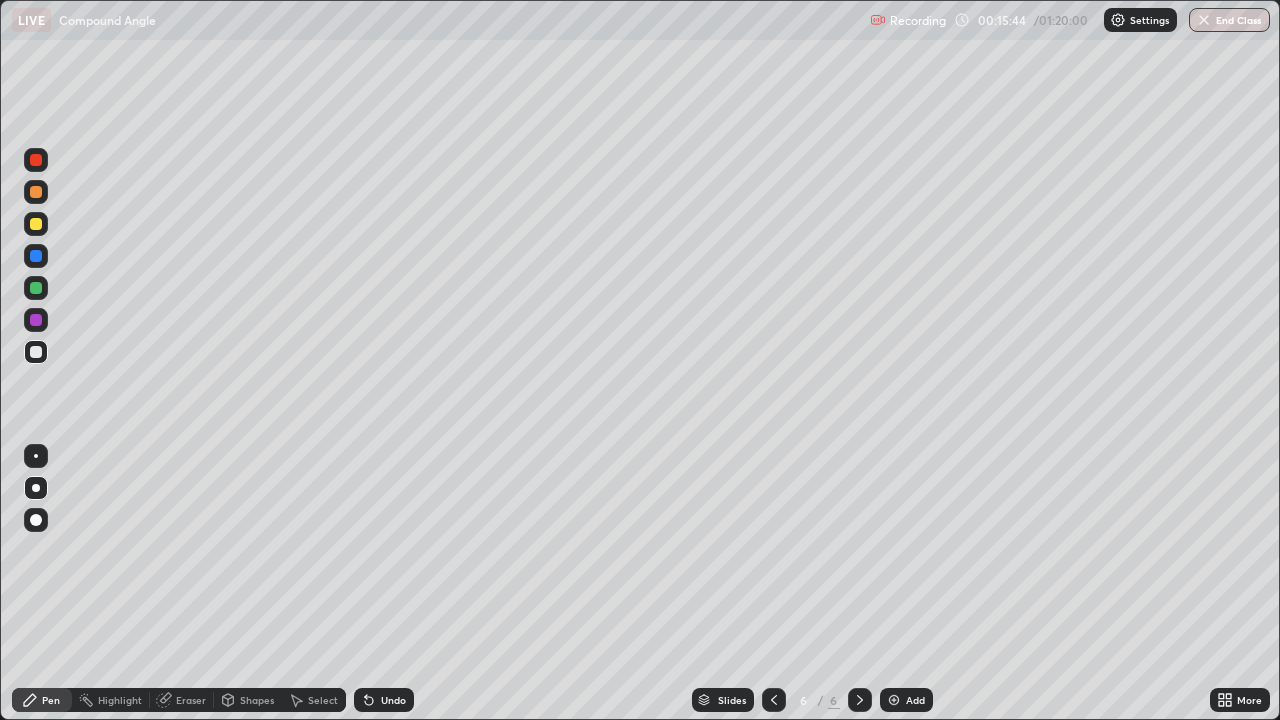 click at bounding box center (894, 700) 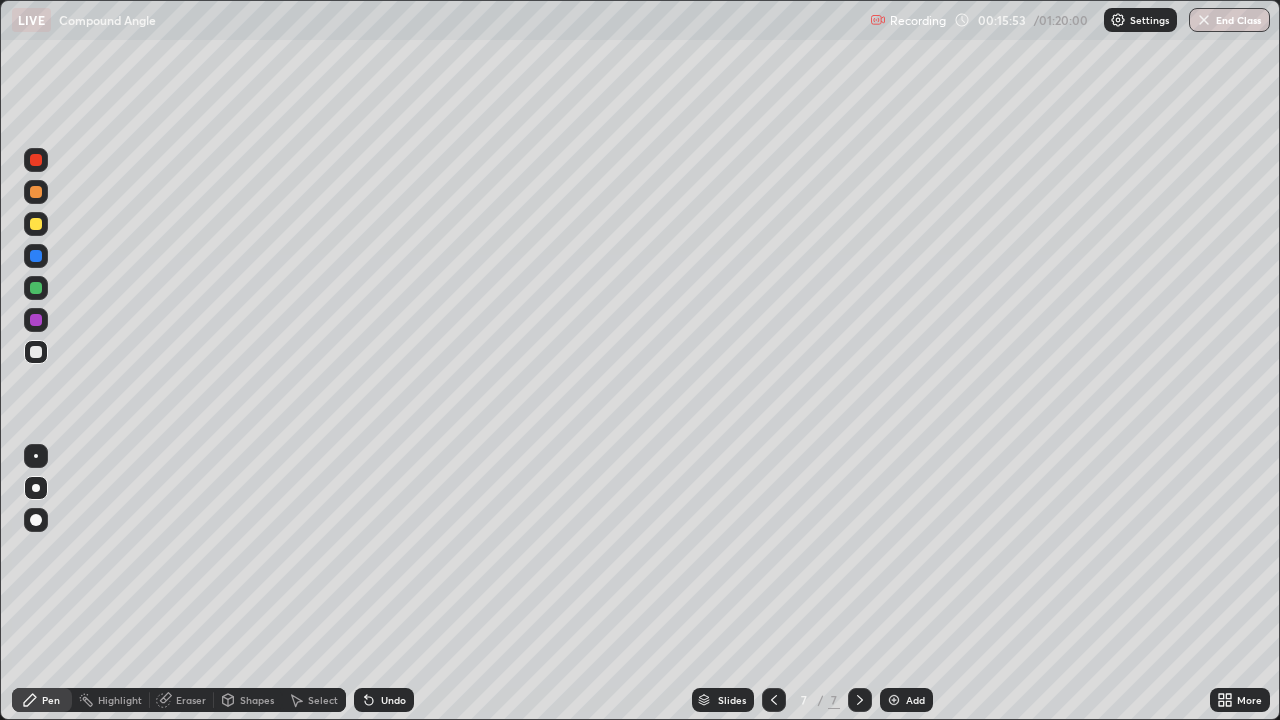 click at bounding box center (36, 320) 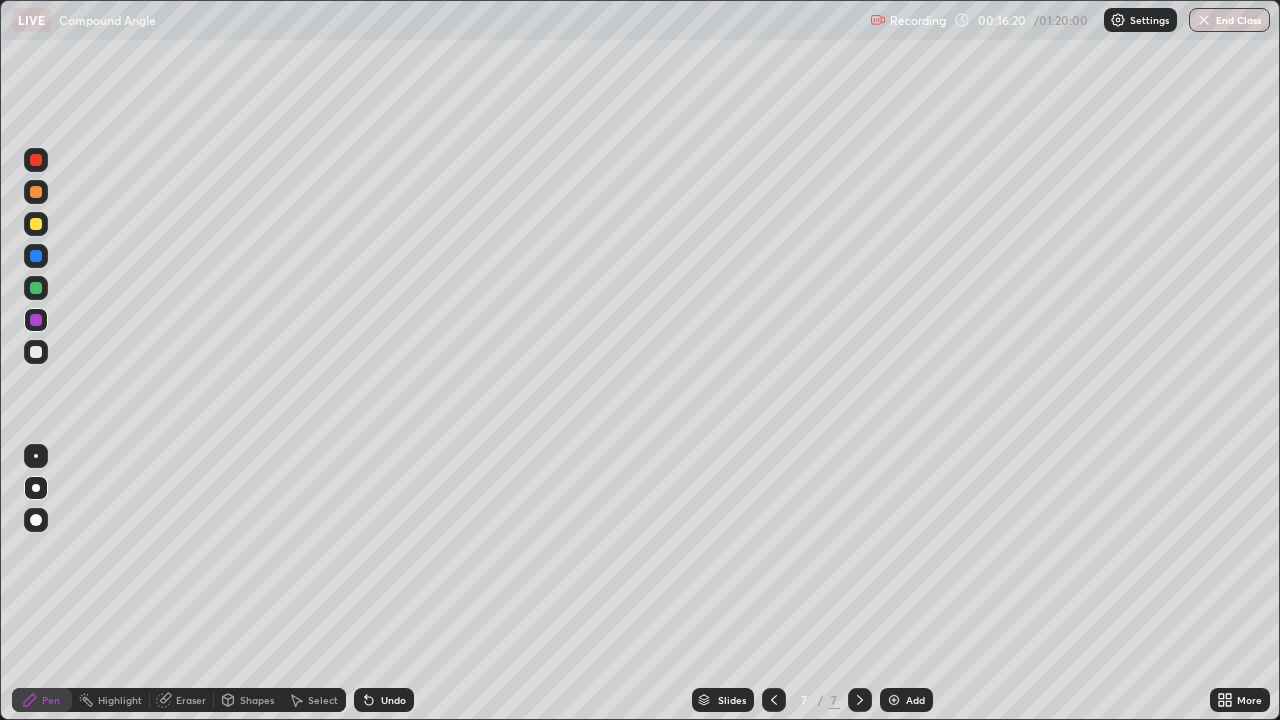 click at bounding box center [36, 352] 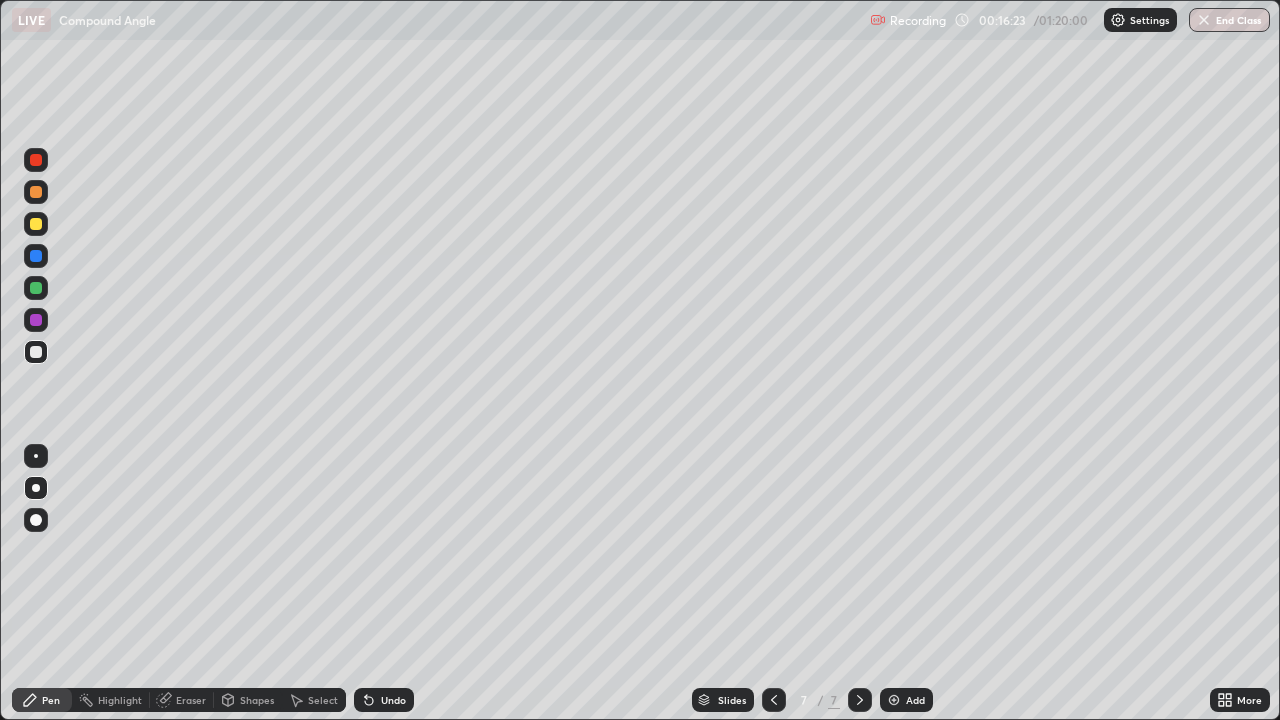 click on "Undo" at bounding box center (393, 700) 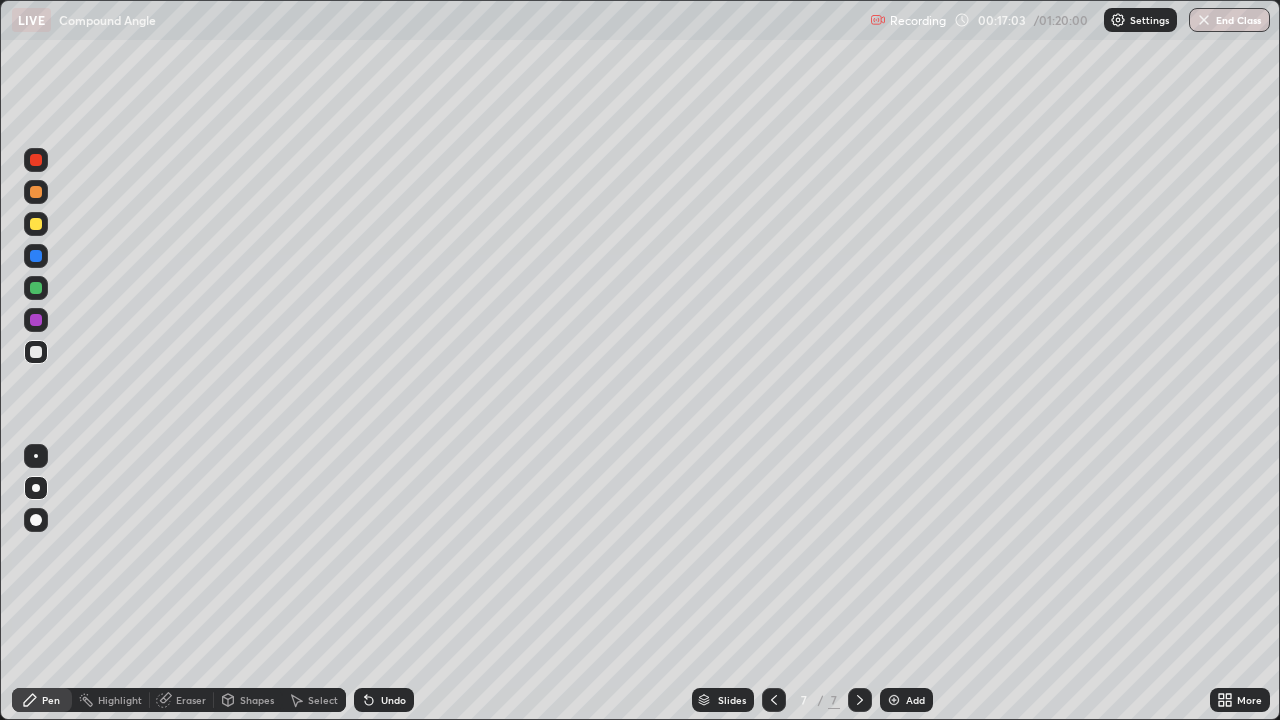 click on "Undo" at bounding box center (384, 700) 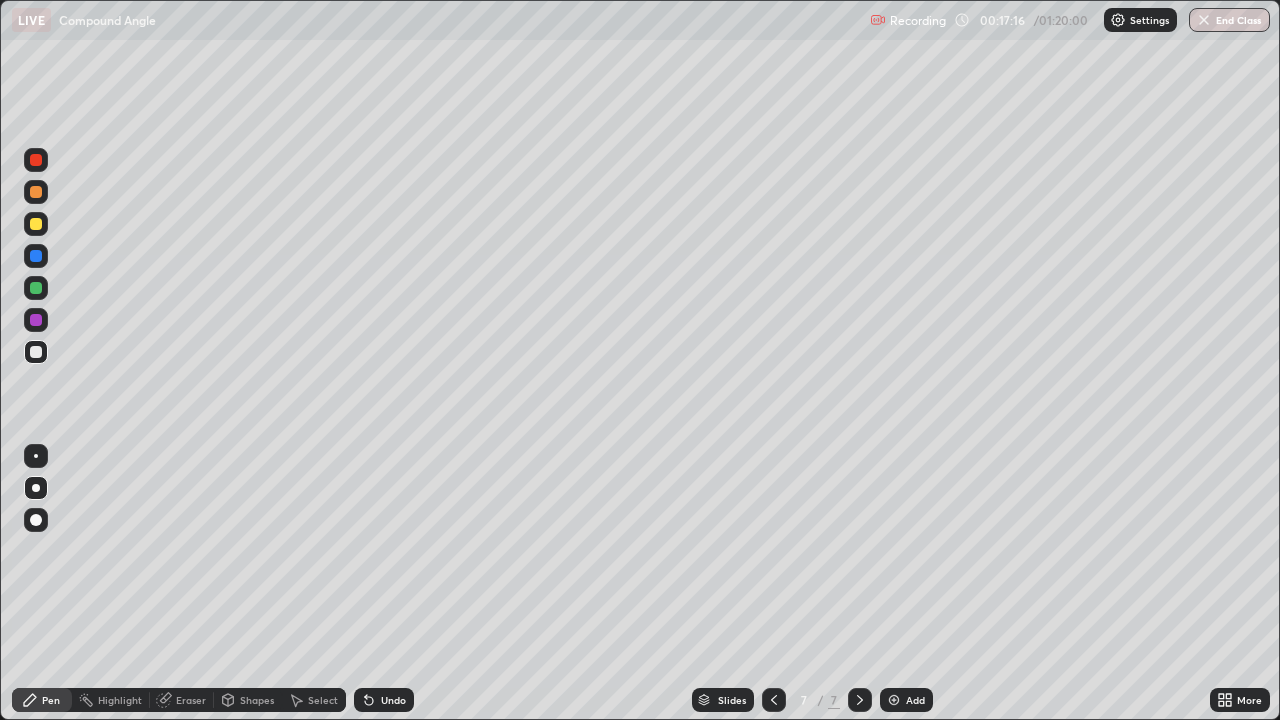 click 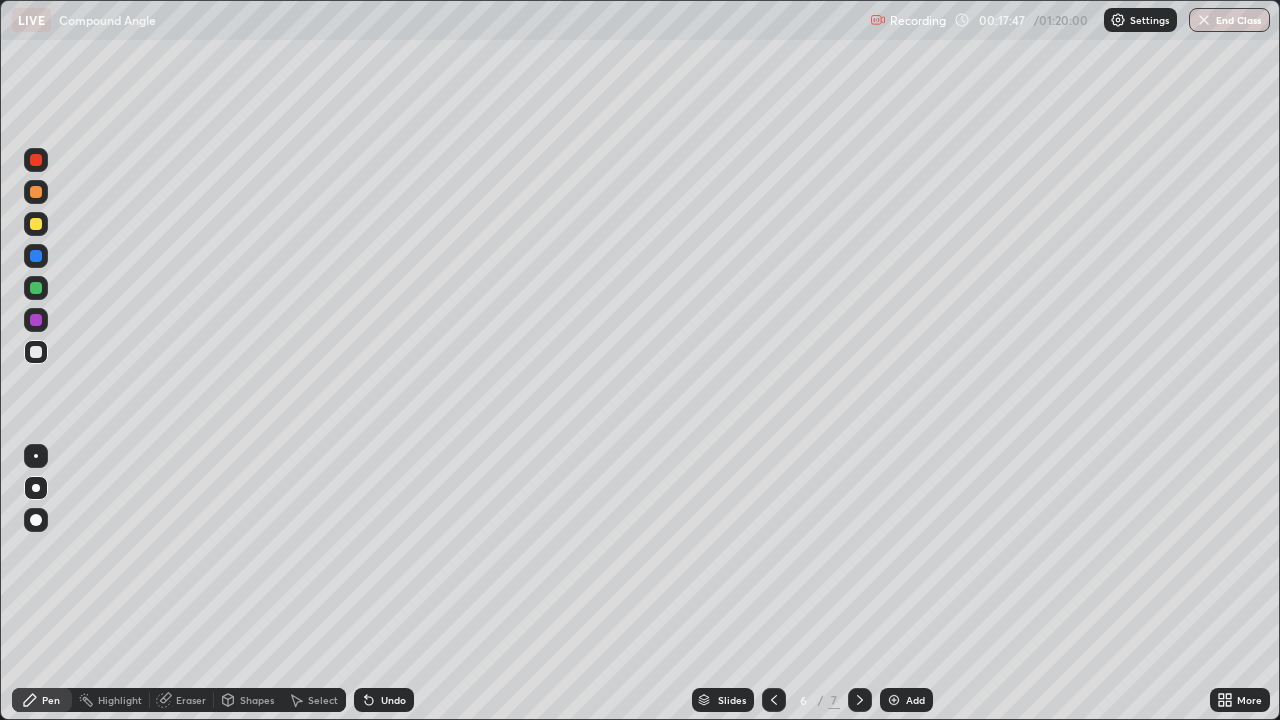 click 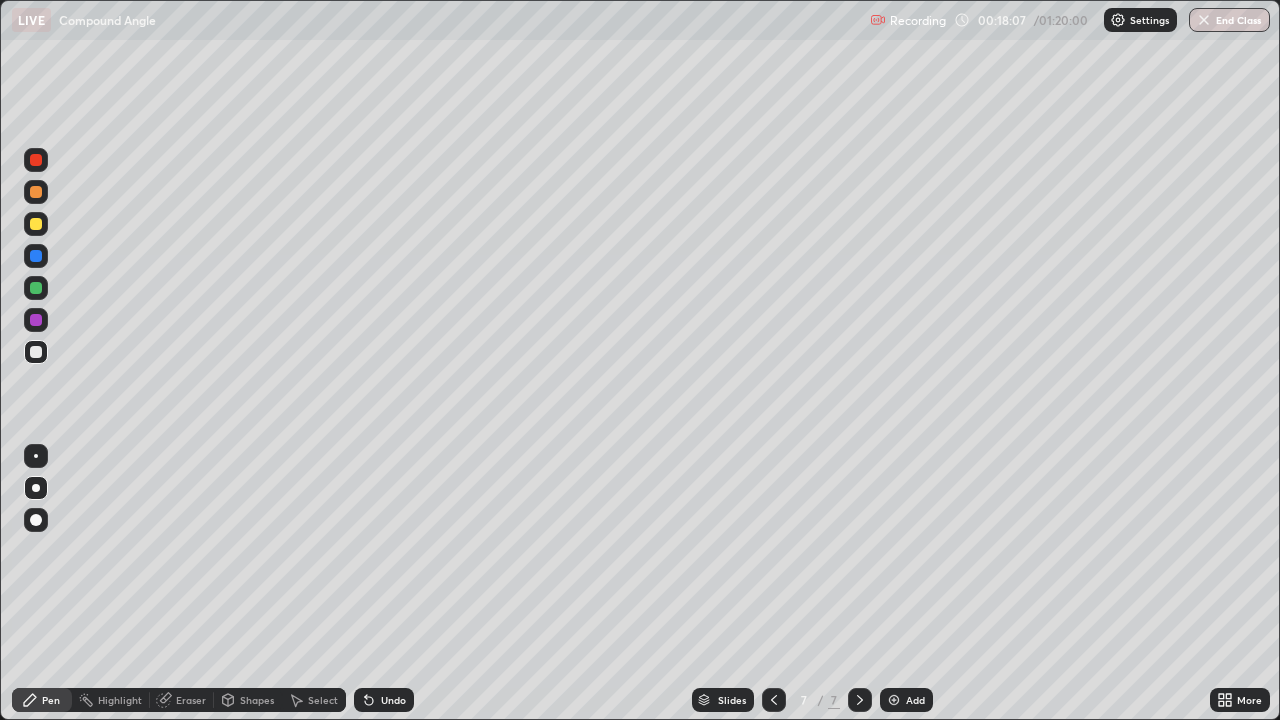 click 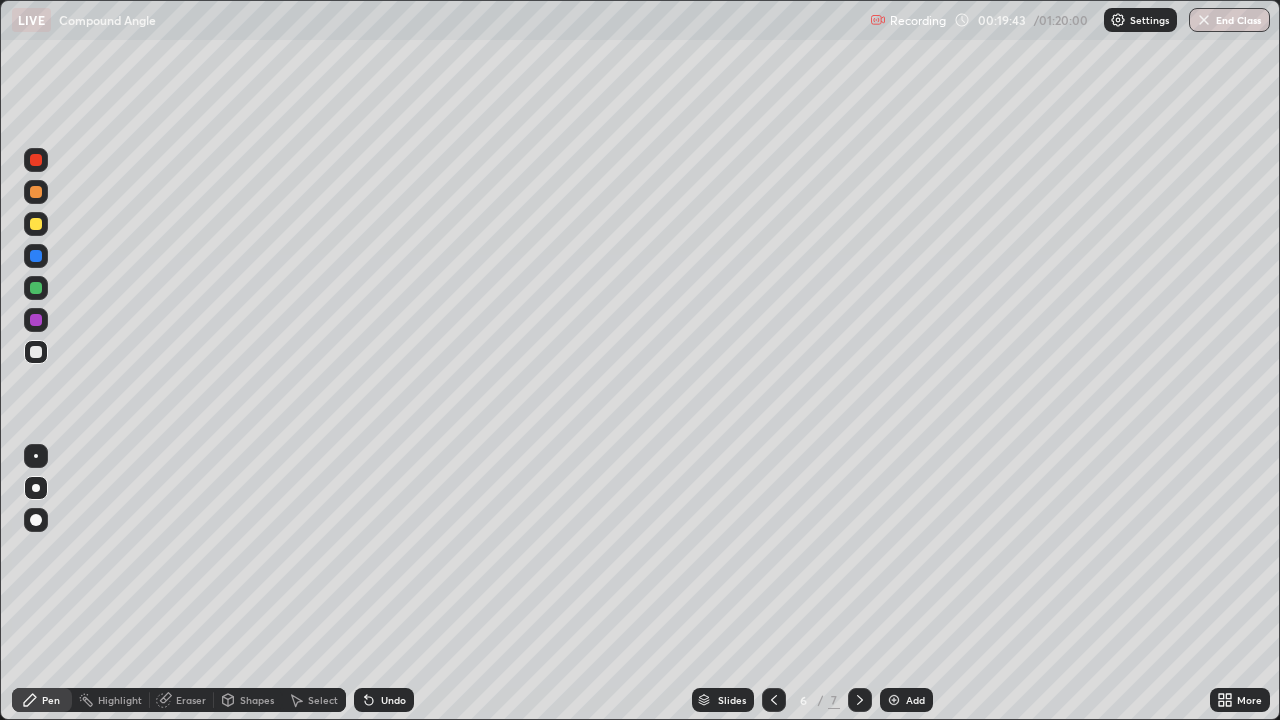 click 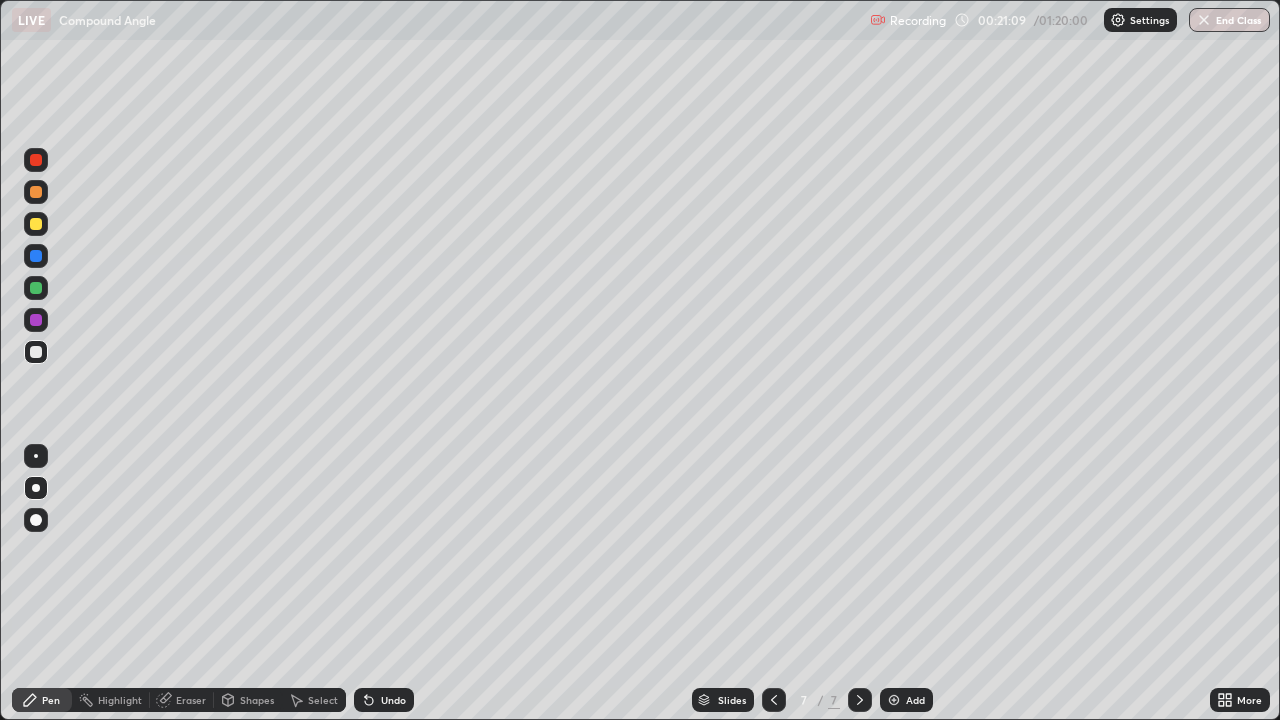 click at bounding box center (894, 700) 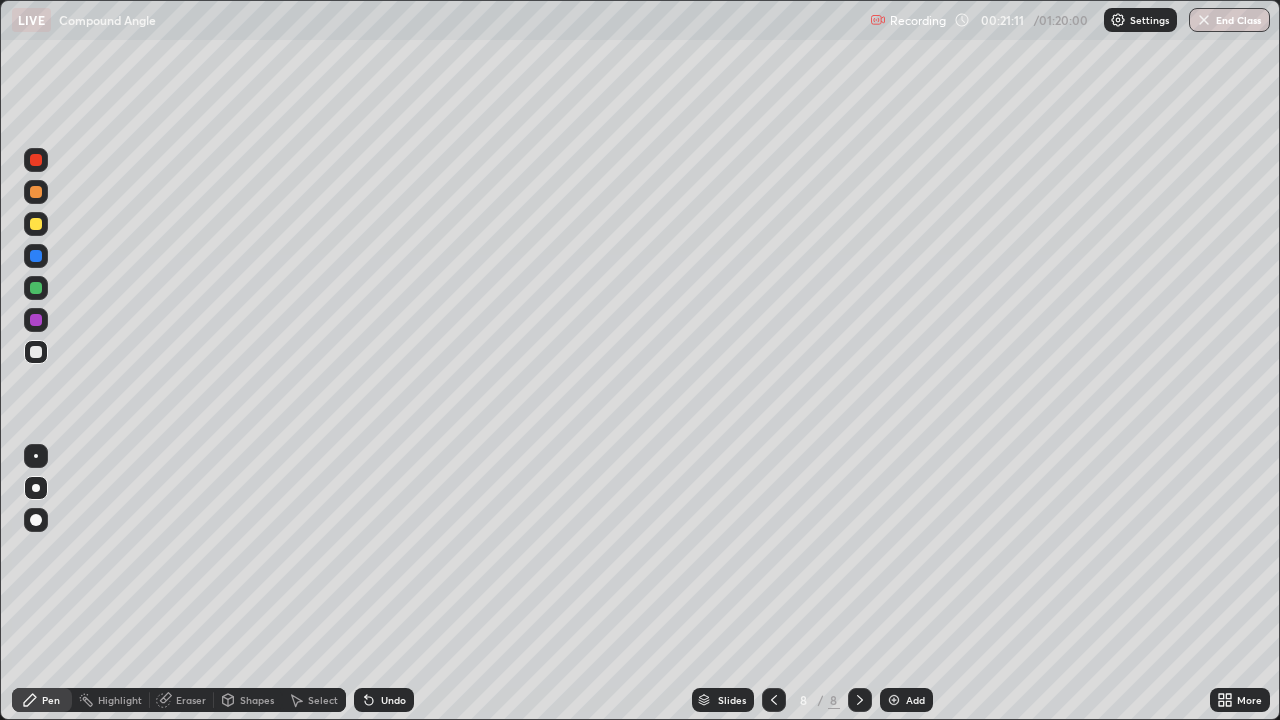 click at bounding box center (36, 224) 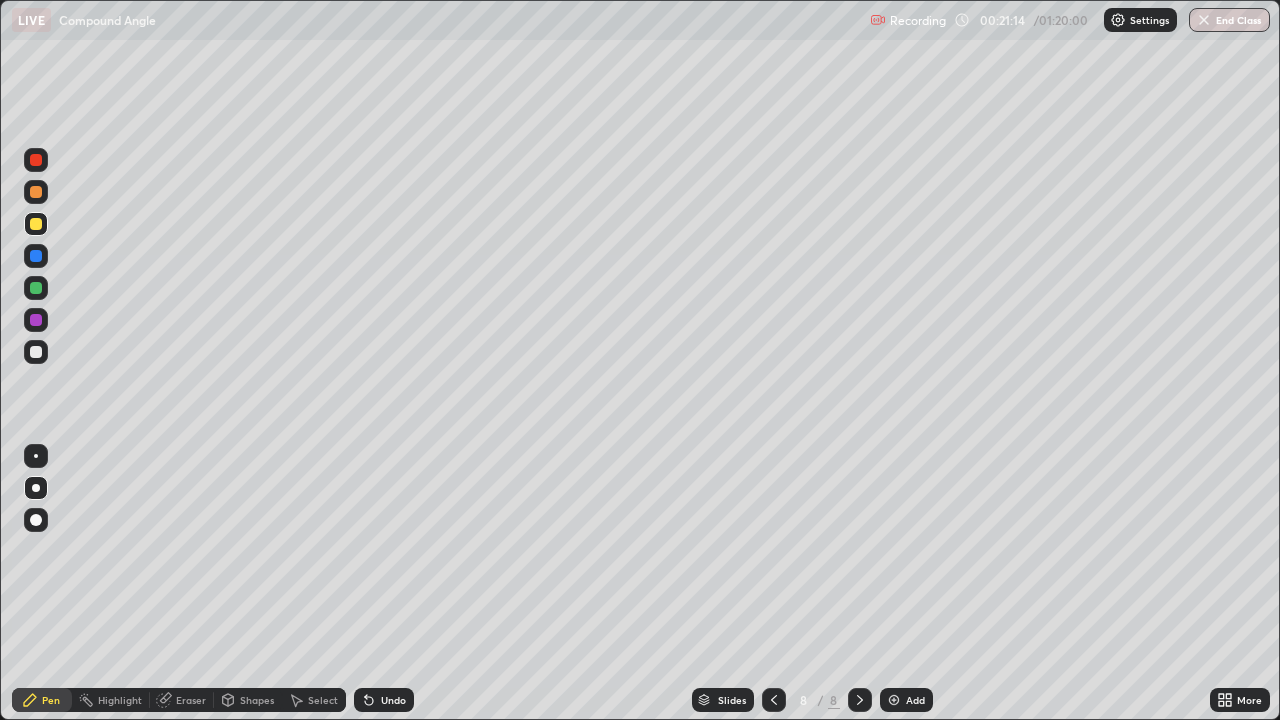 click 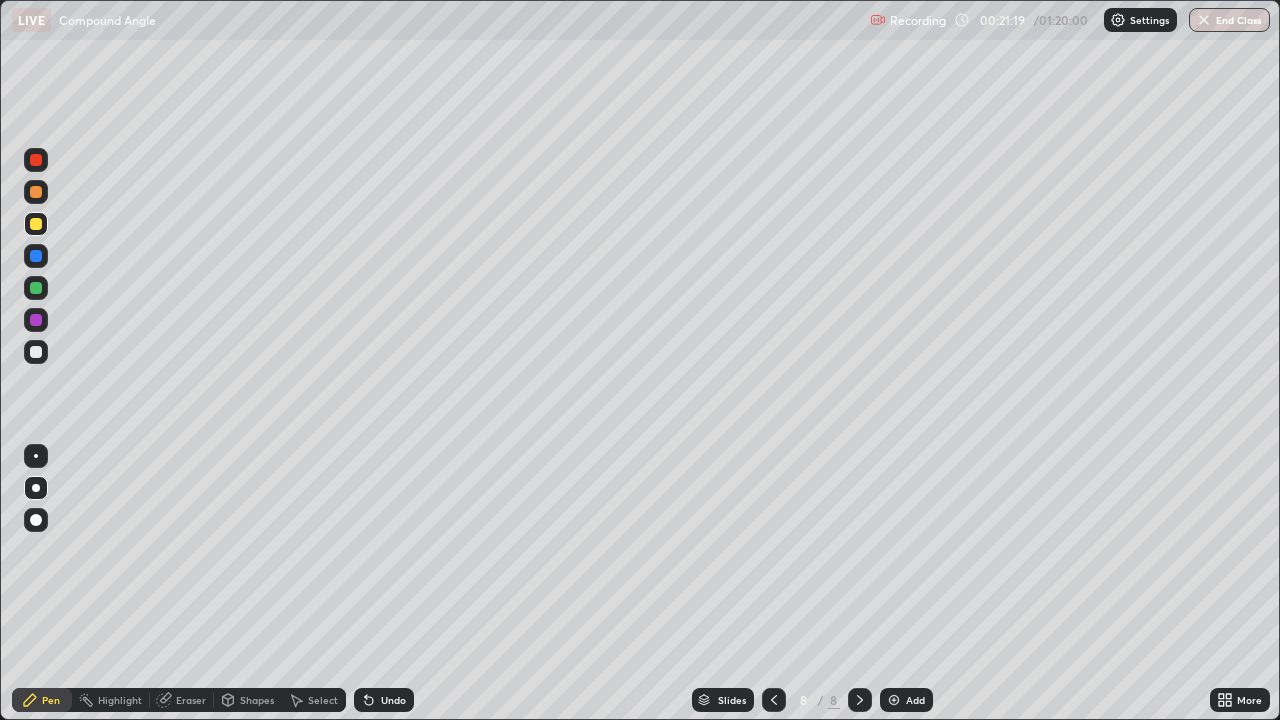 click 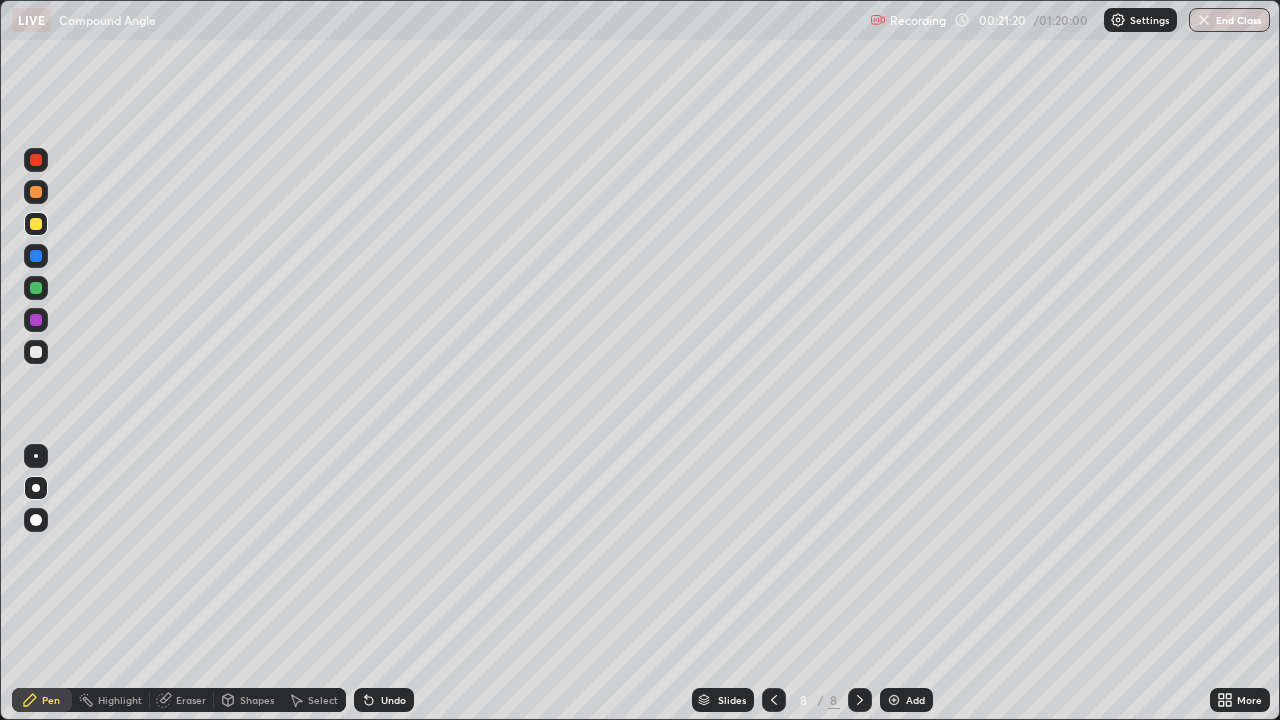 click 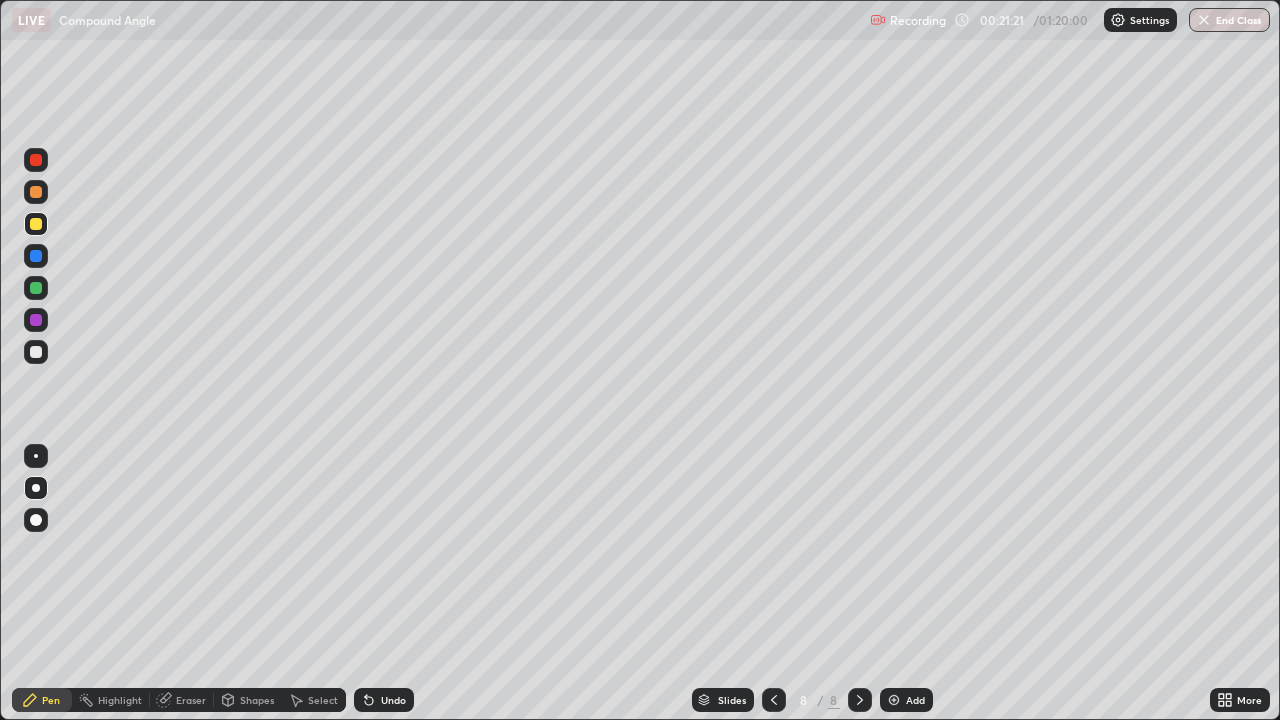 click at bounding box center (36, 288) 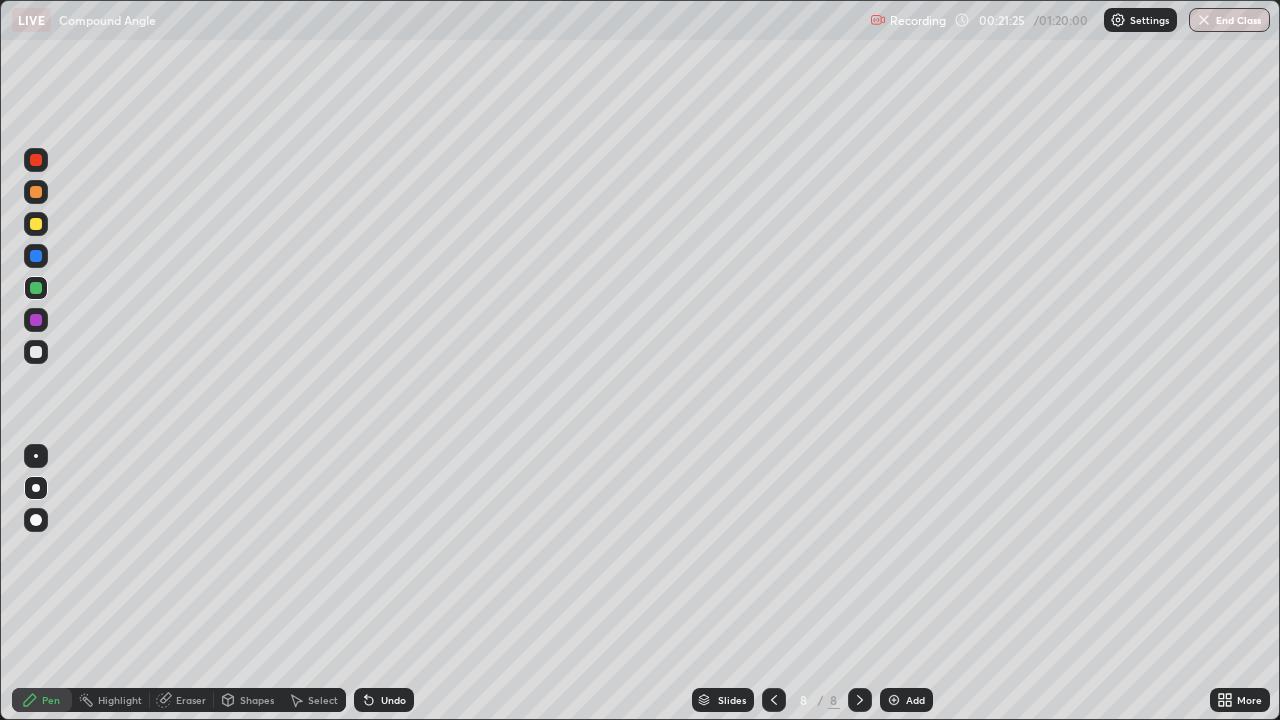 click at bounding box center [36, 192] 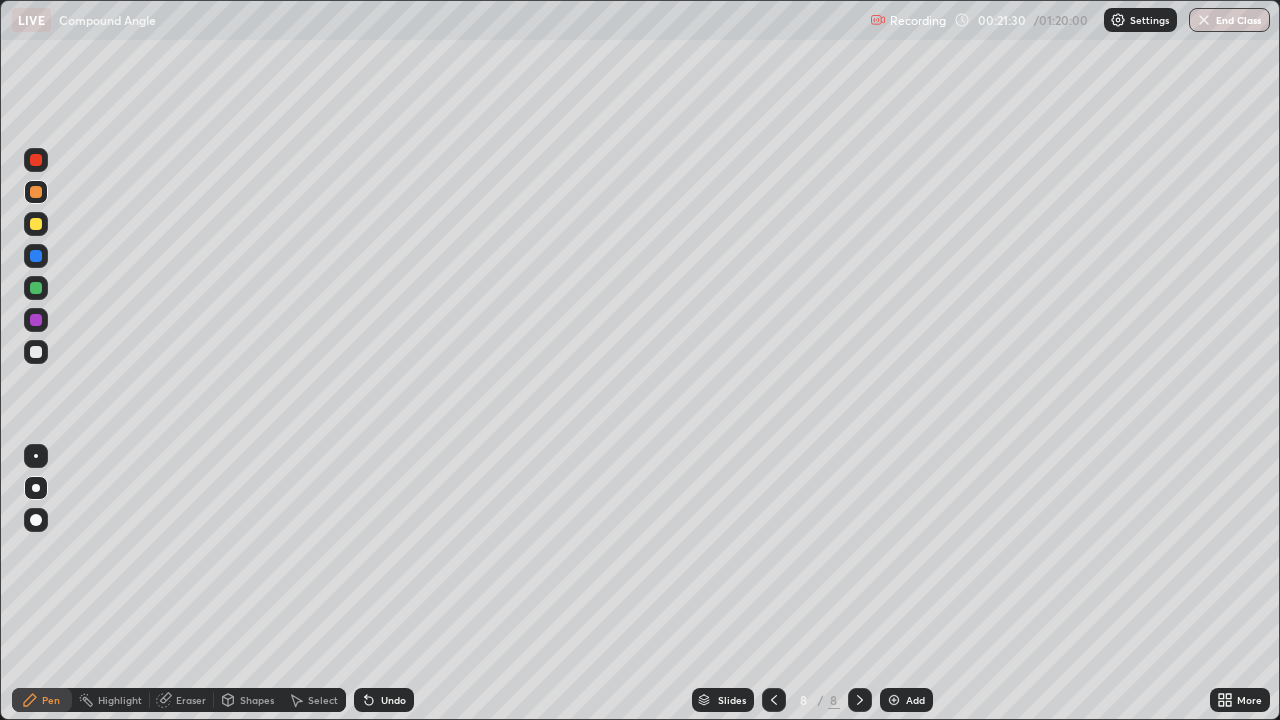 click 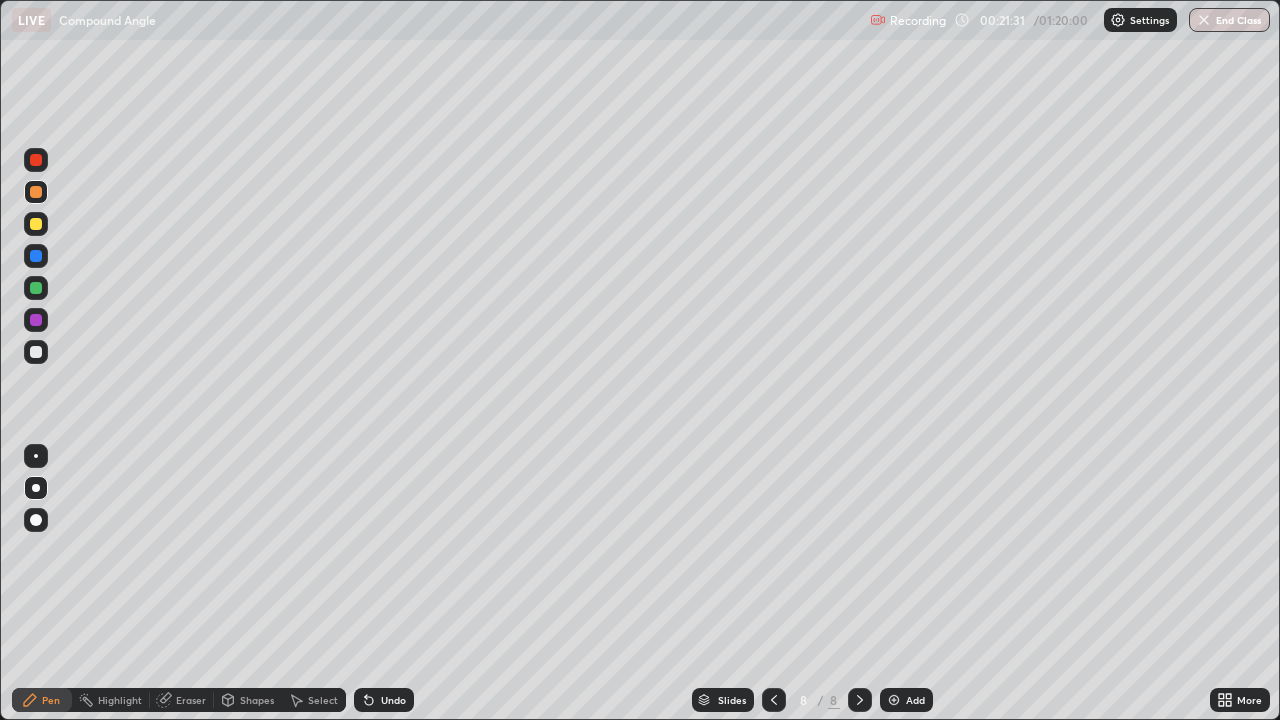 click on "Undo" at bounding box center (384, 700) 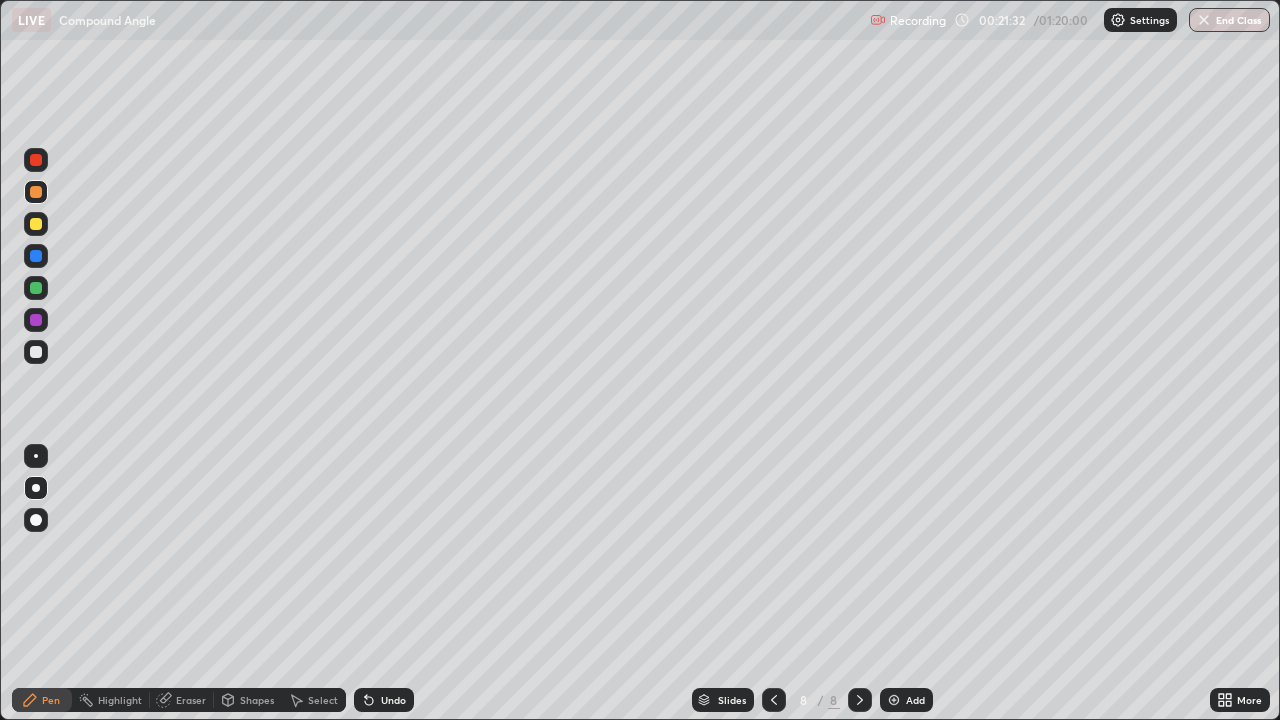 click at bounding box center [36, 224] 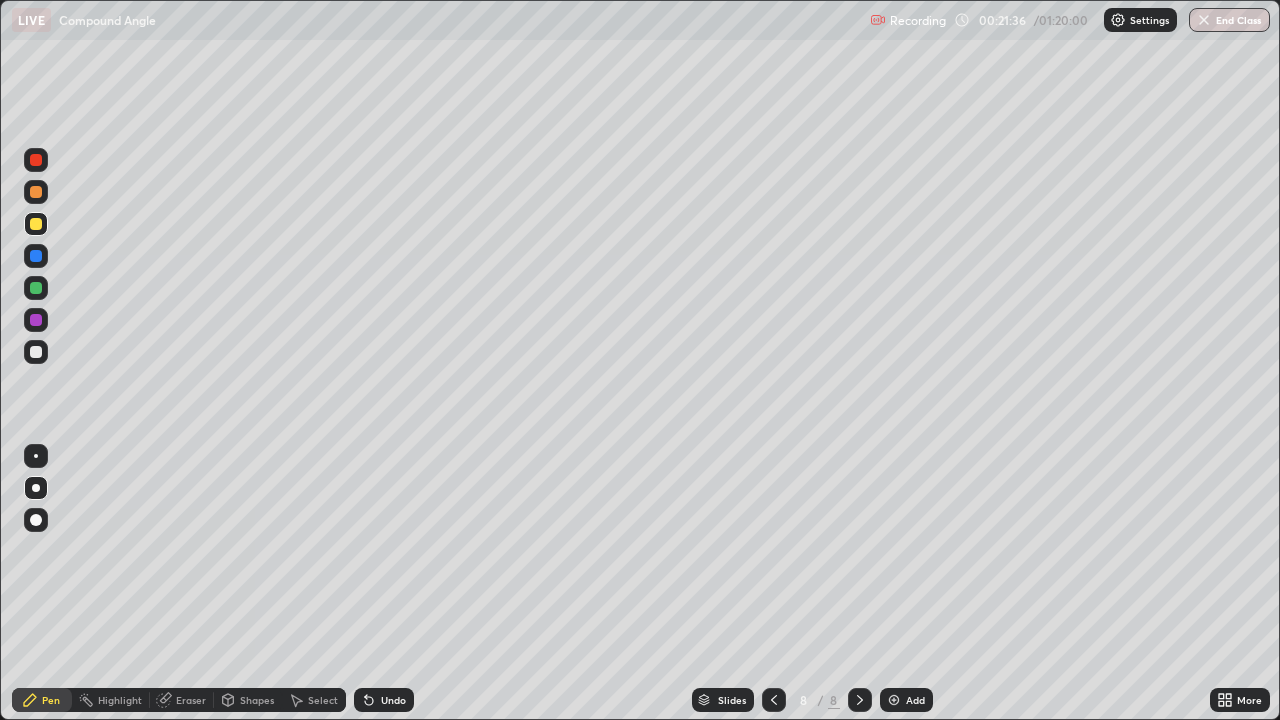 click at bounding box center (36, 288) 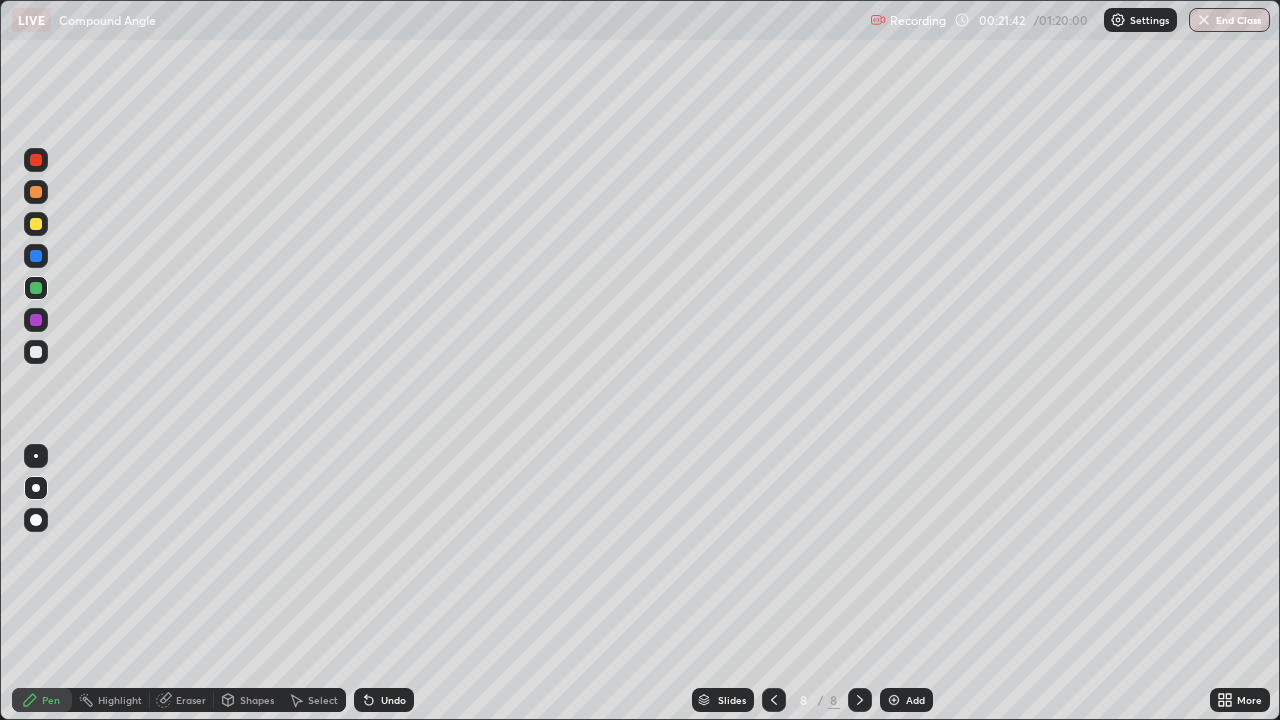 click on "Undo" at bounding box center [393, 700] 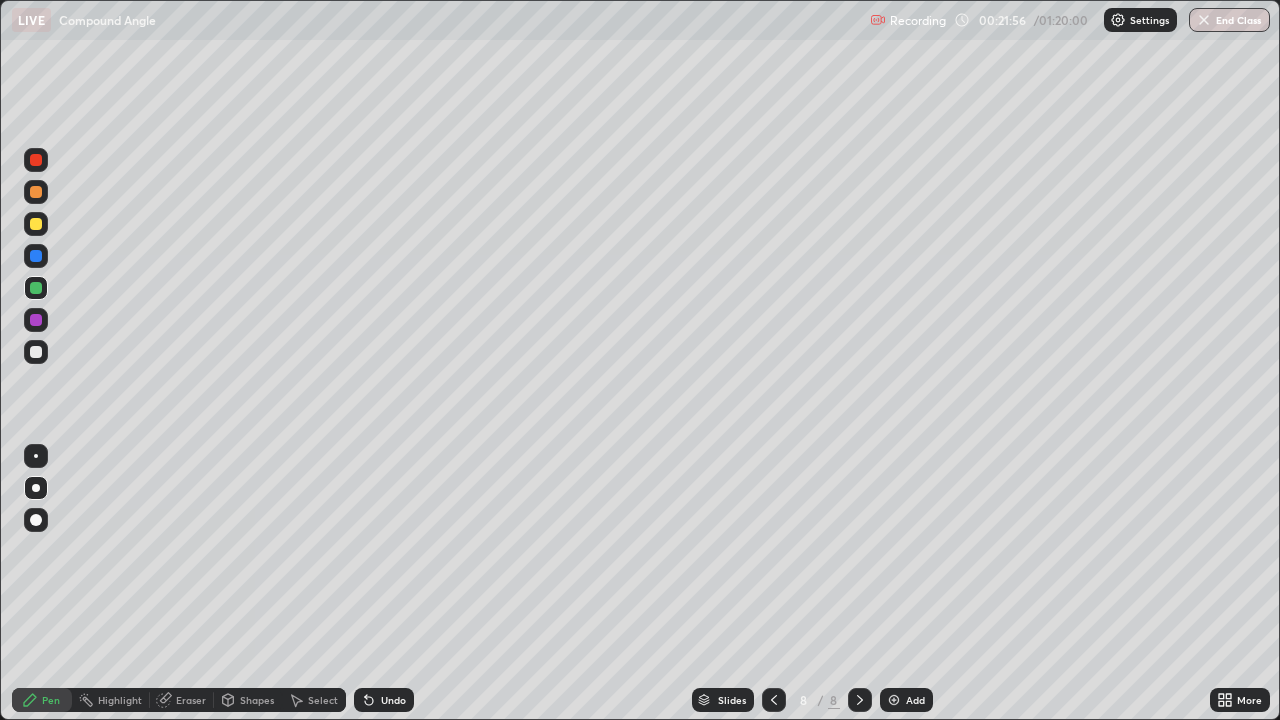 click at bounding box center [36, 320] 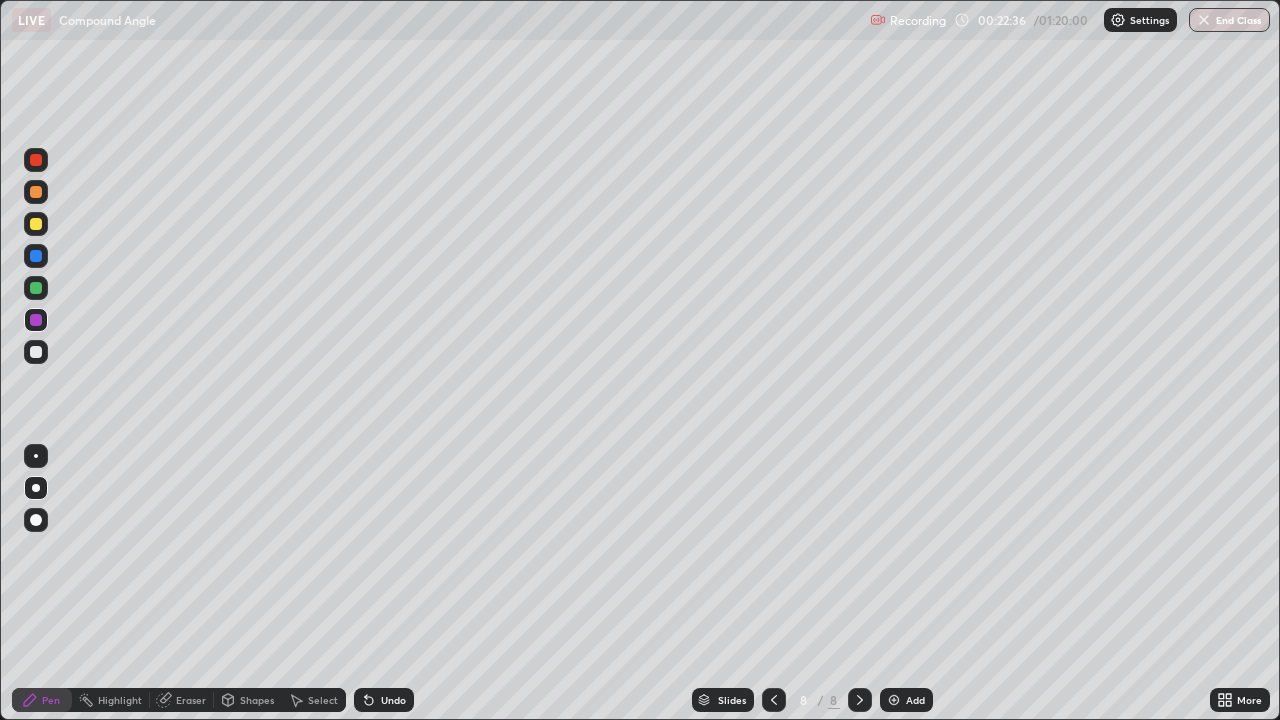 click on "Undo" at bounding box center (384, 700) 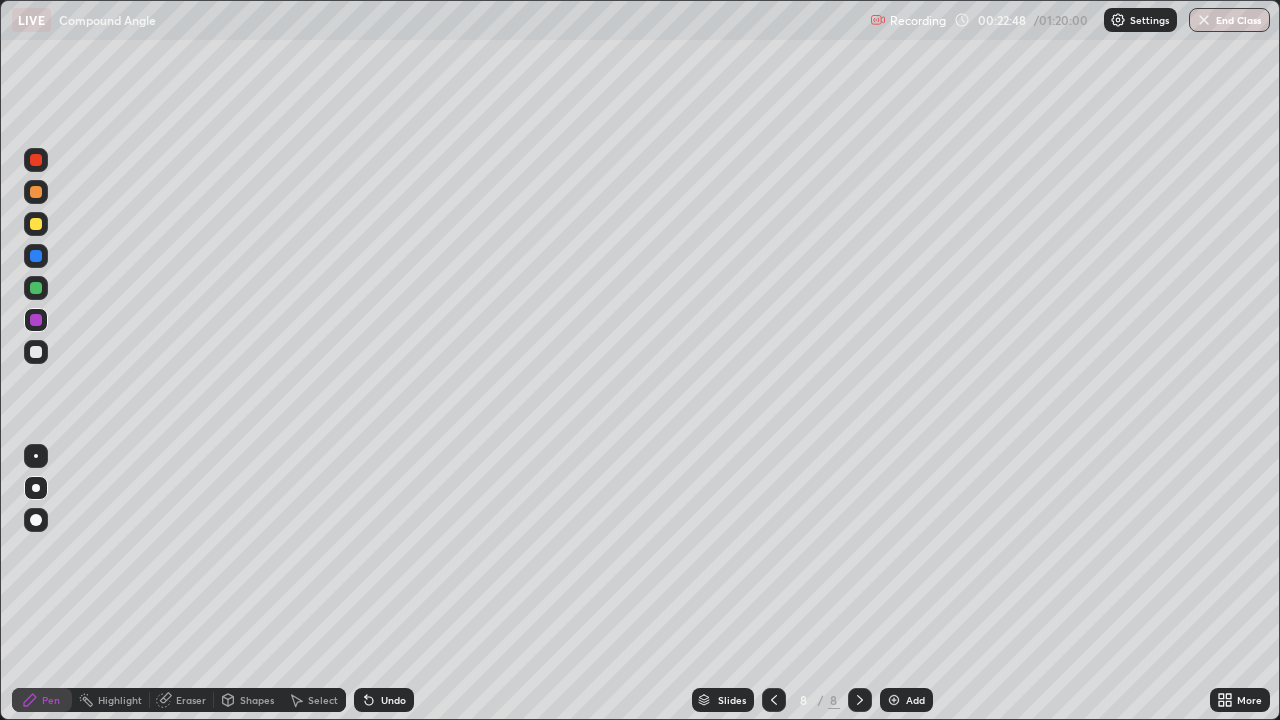 click on "Undo" at bounding box center (384, 700) 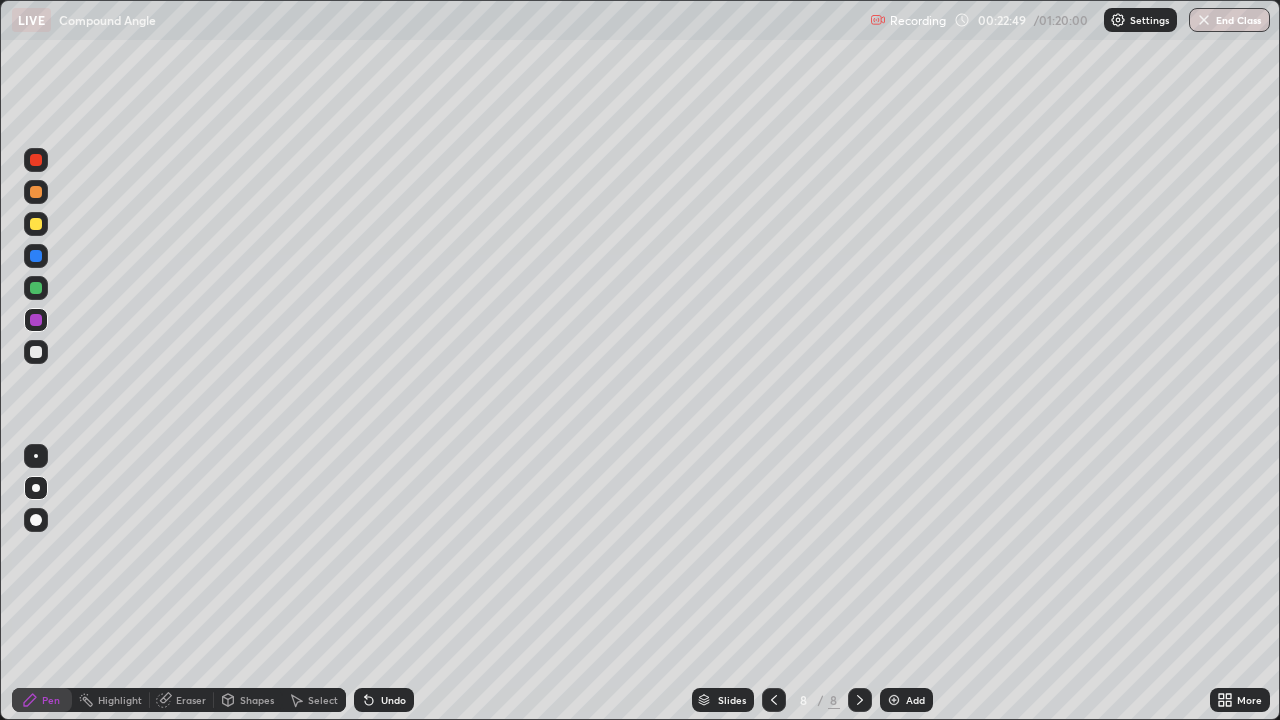 click on "Undo" at bounding box center (384, 700) 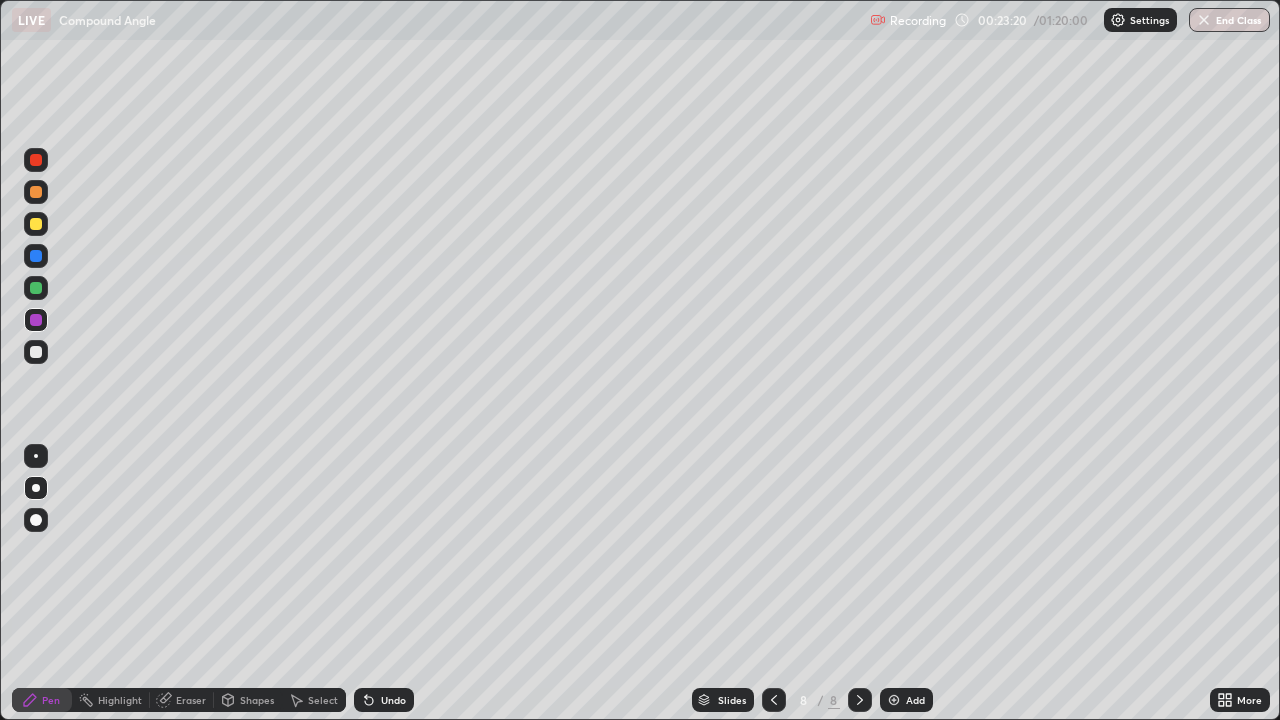 click on "Undo" at bounding box center [384, 700] 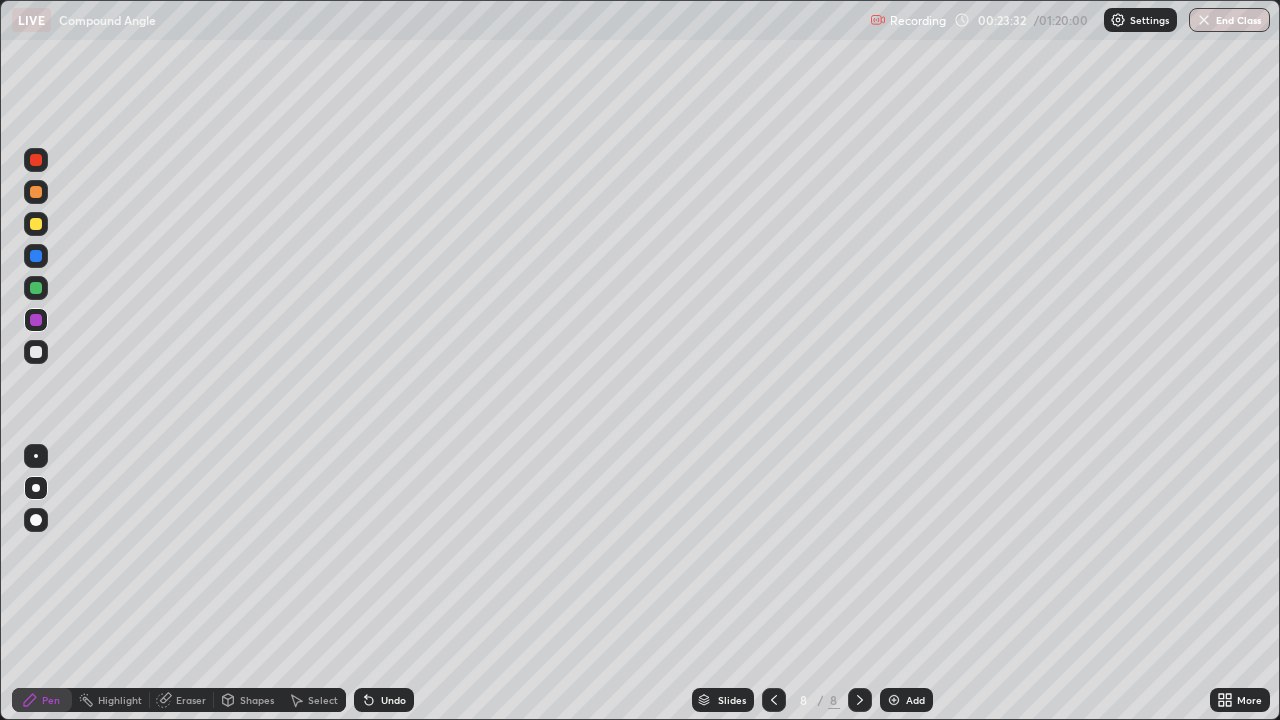 click on "Undo" at bounding box center (384, 700) 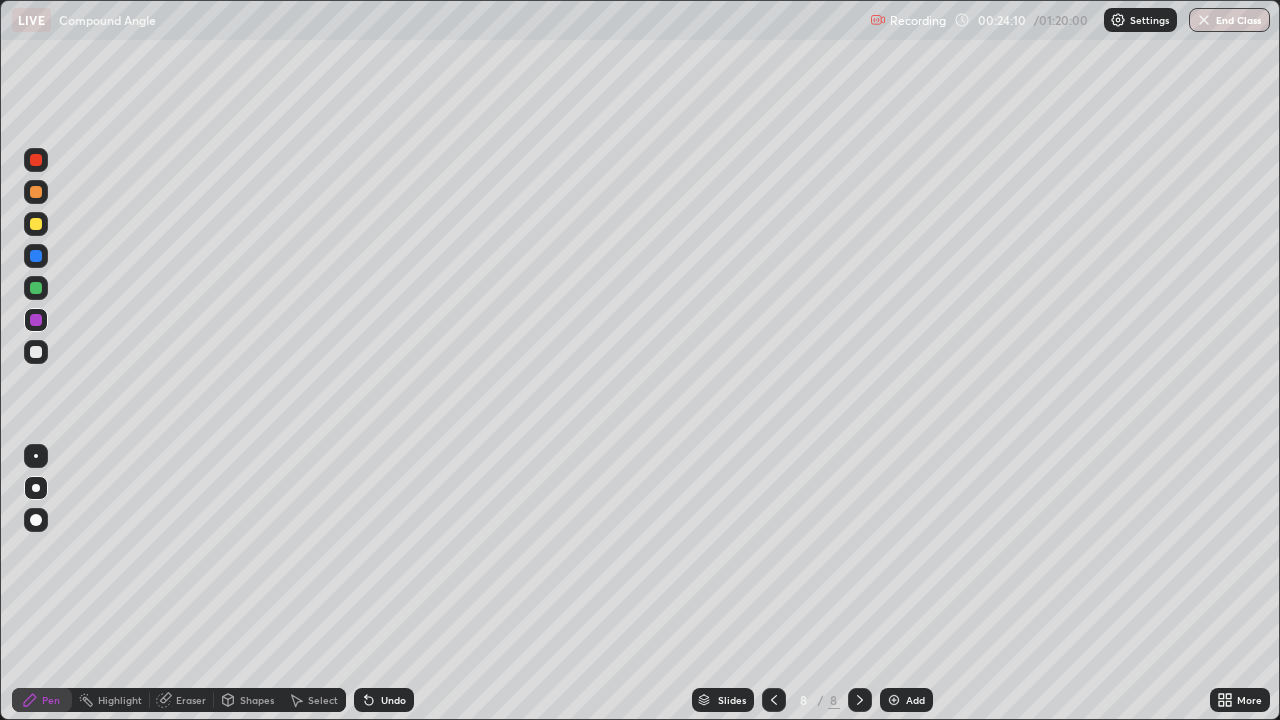 click at bounding box center (894, 700) 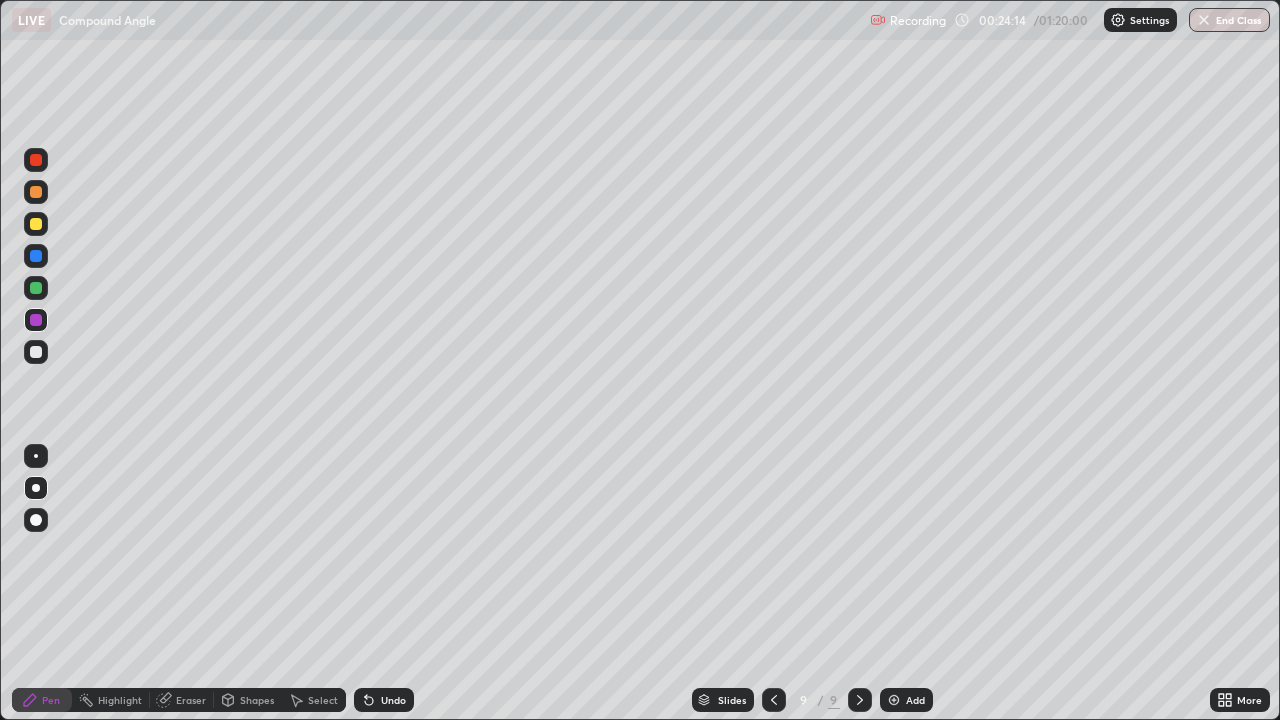 click at bounding box center (36, 224) 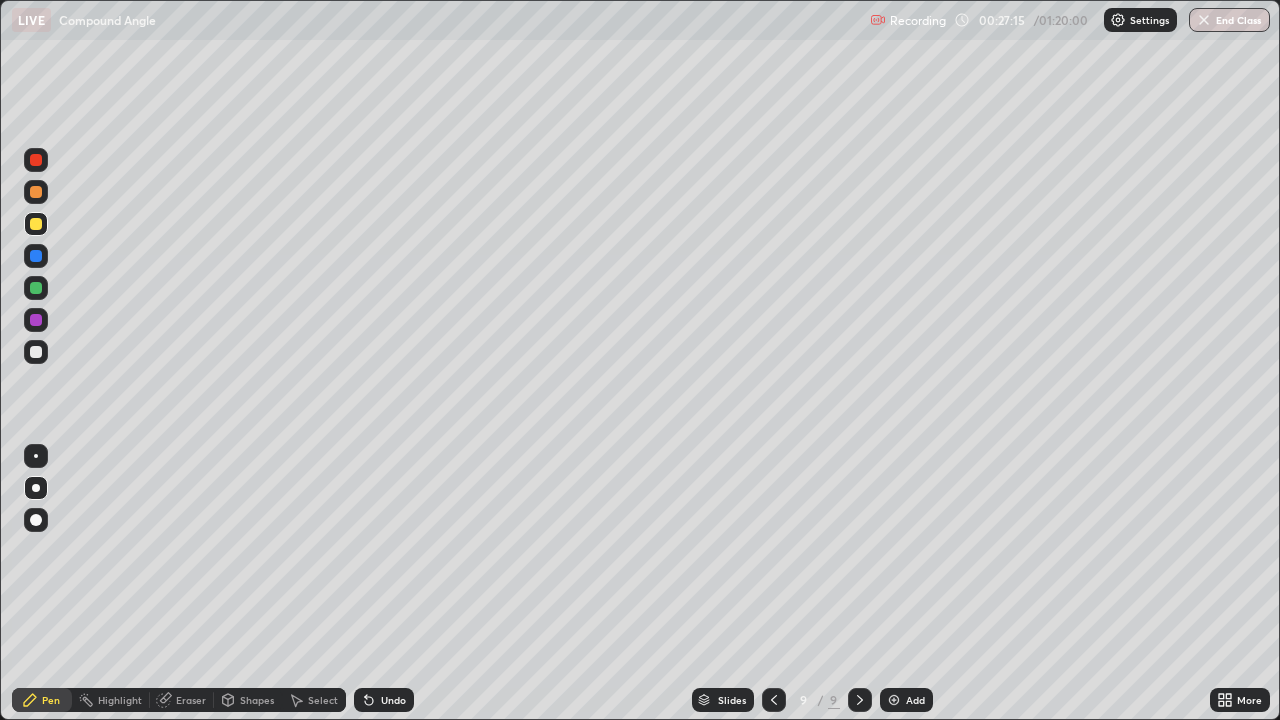 click at bounding box center [36, 256] 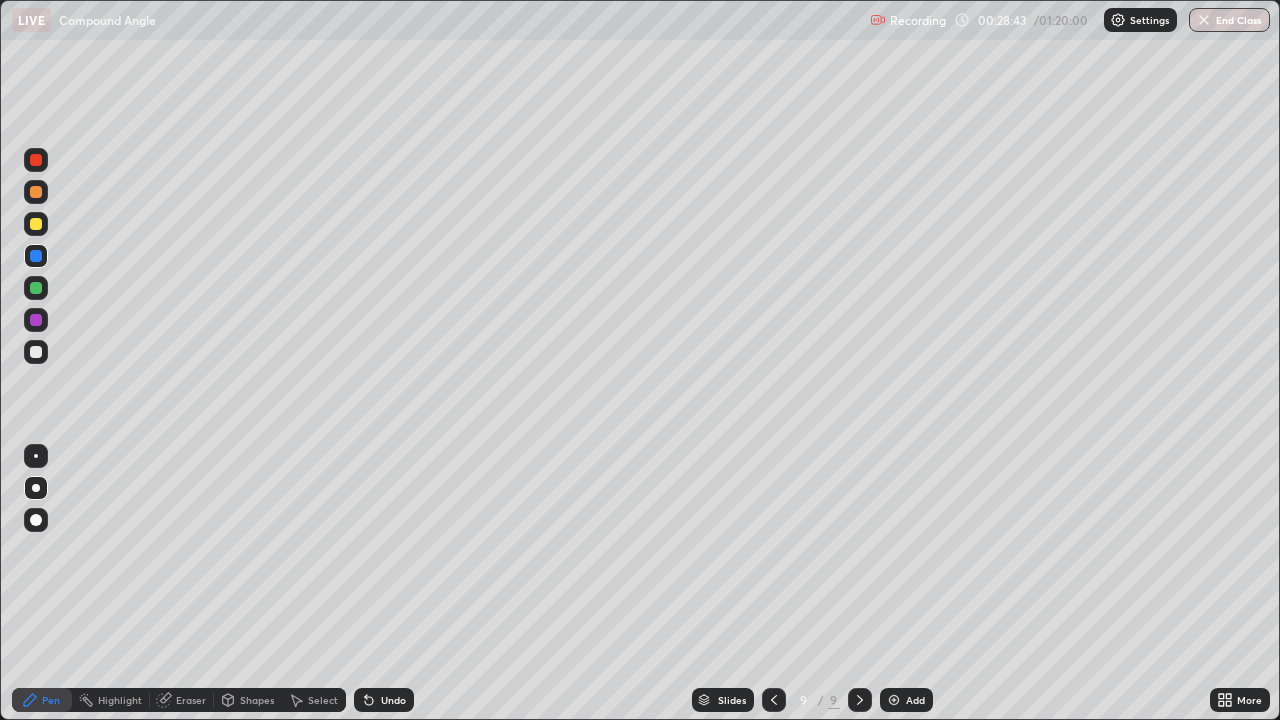 click 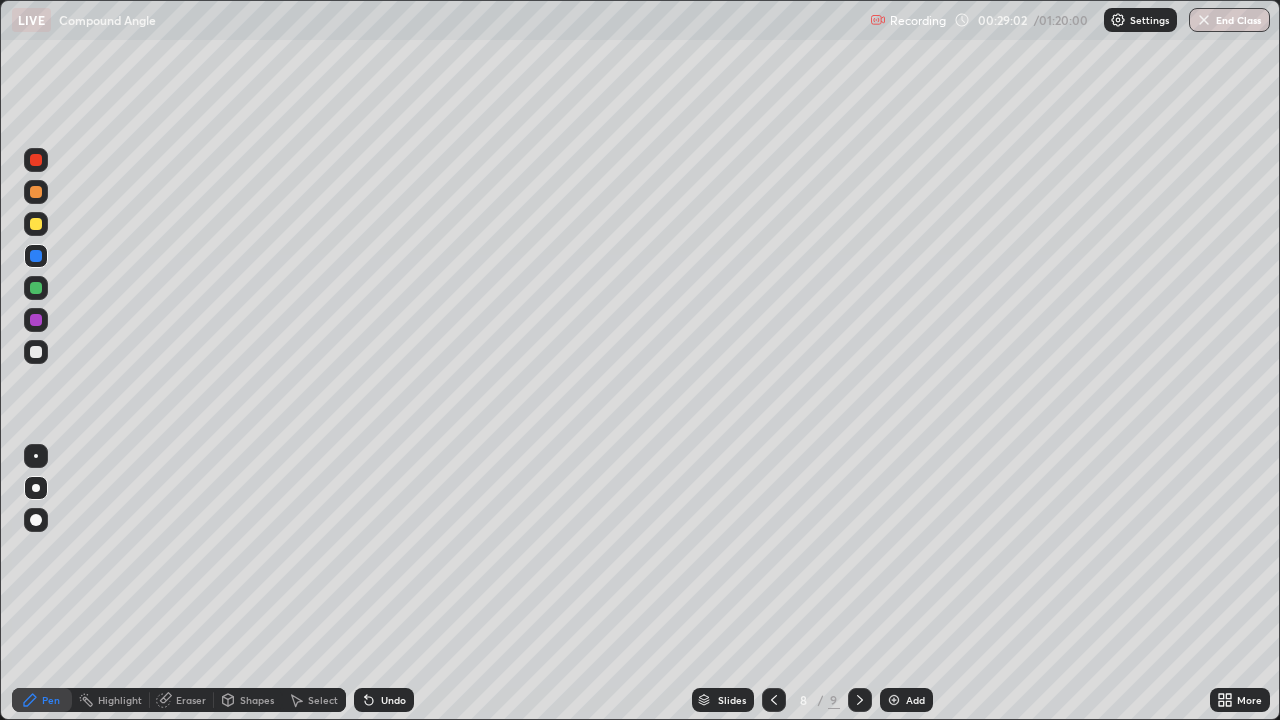 click at bounding box center [860, 700] 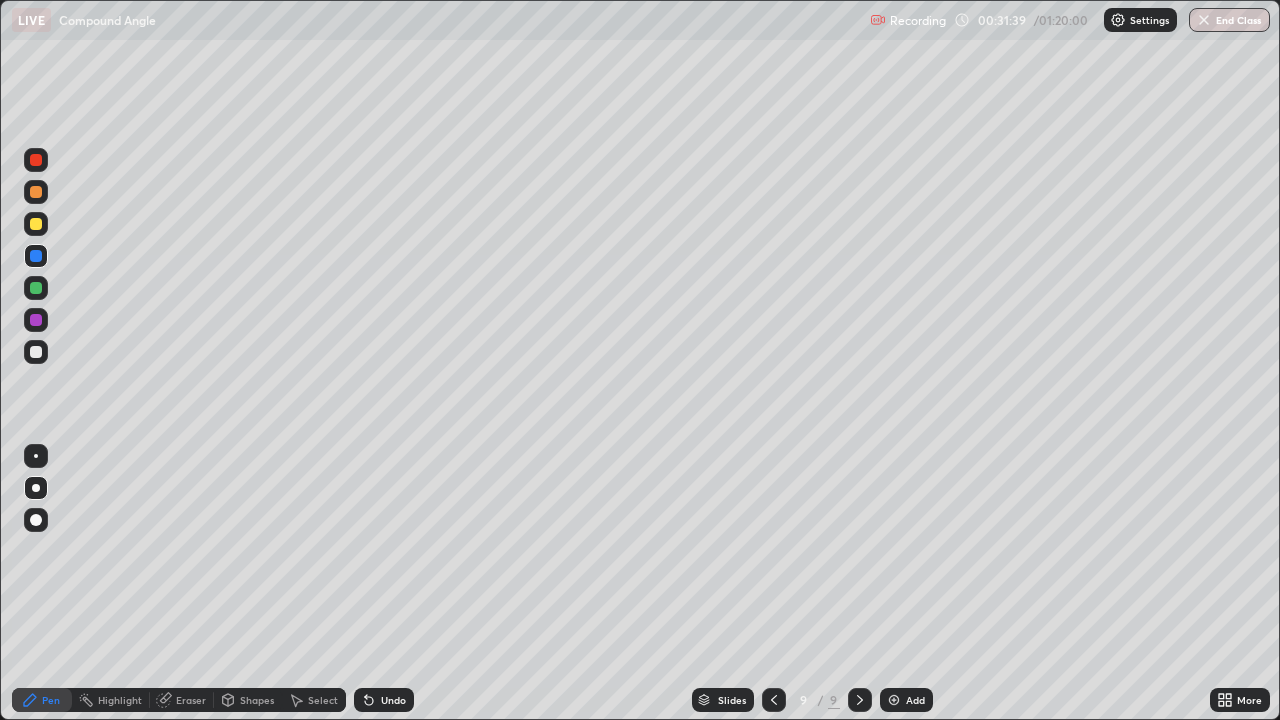 click at bounding box center (894, 700) 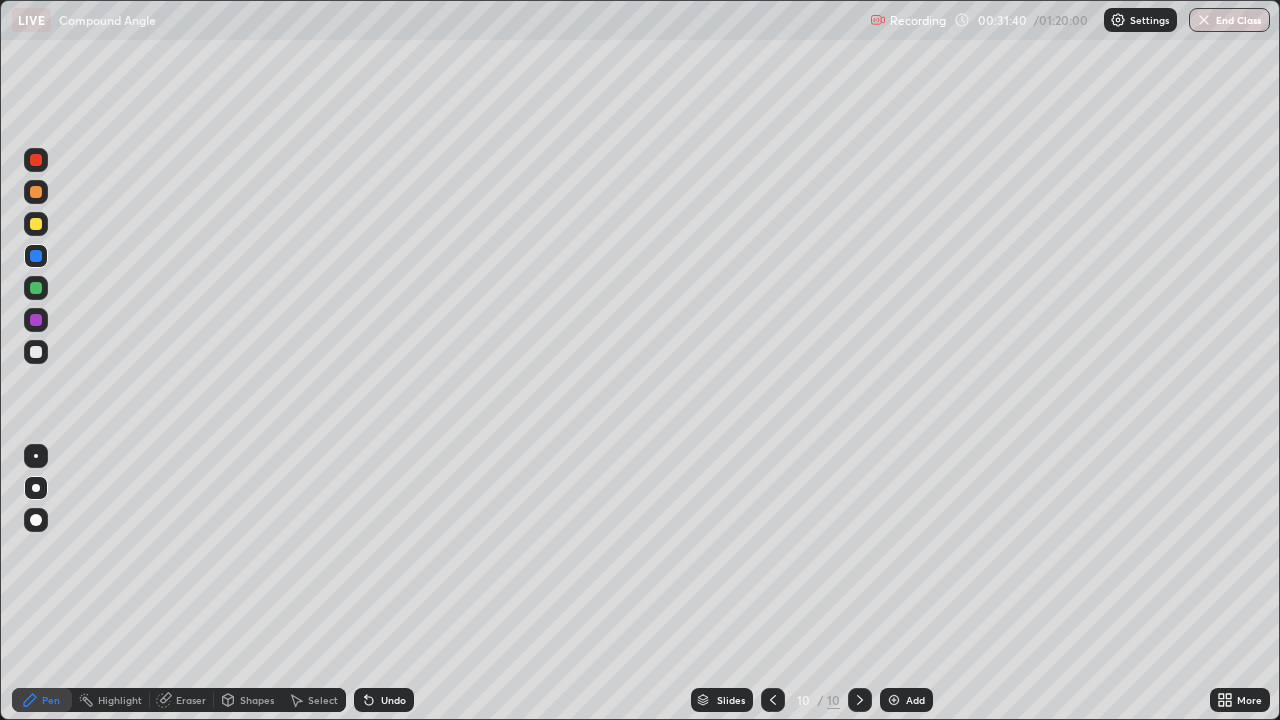 click at bounding box center [36, 352] 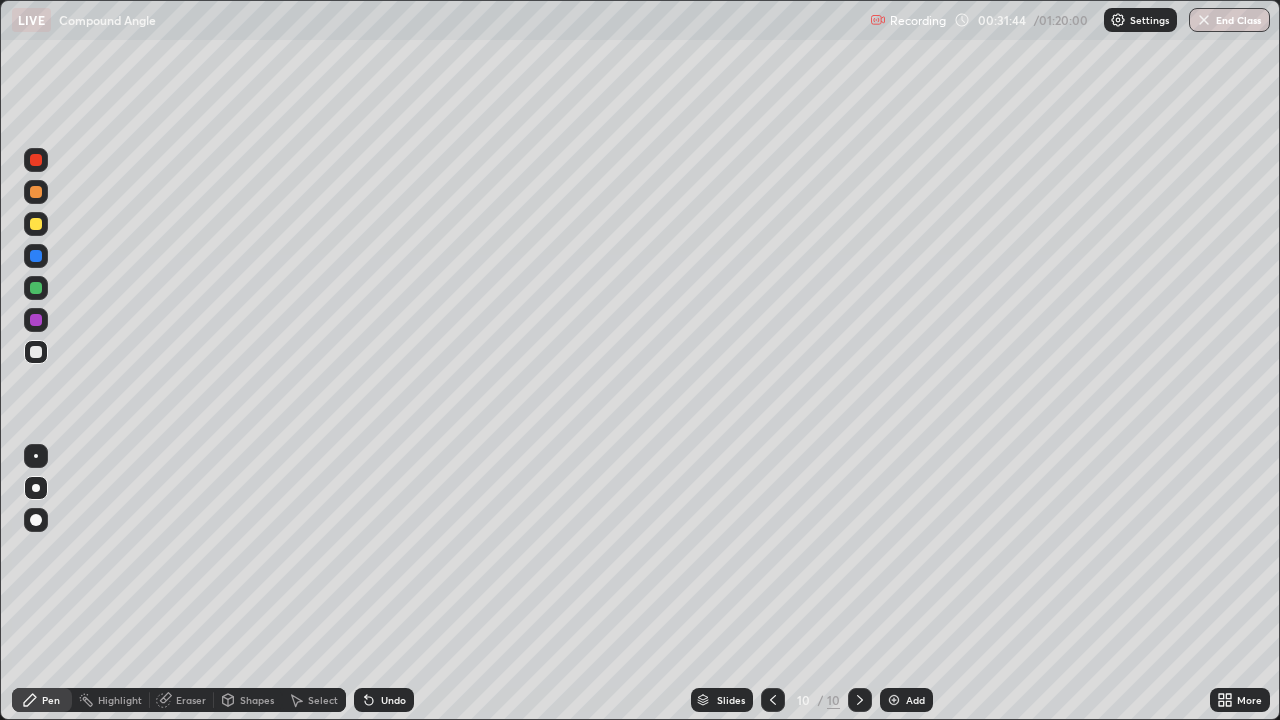 click 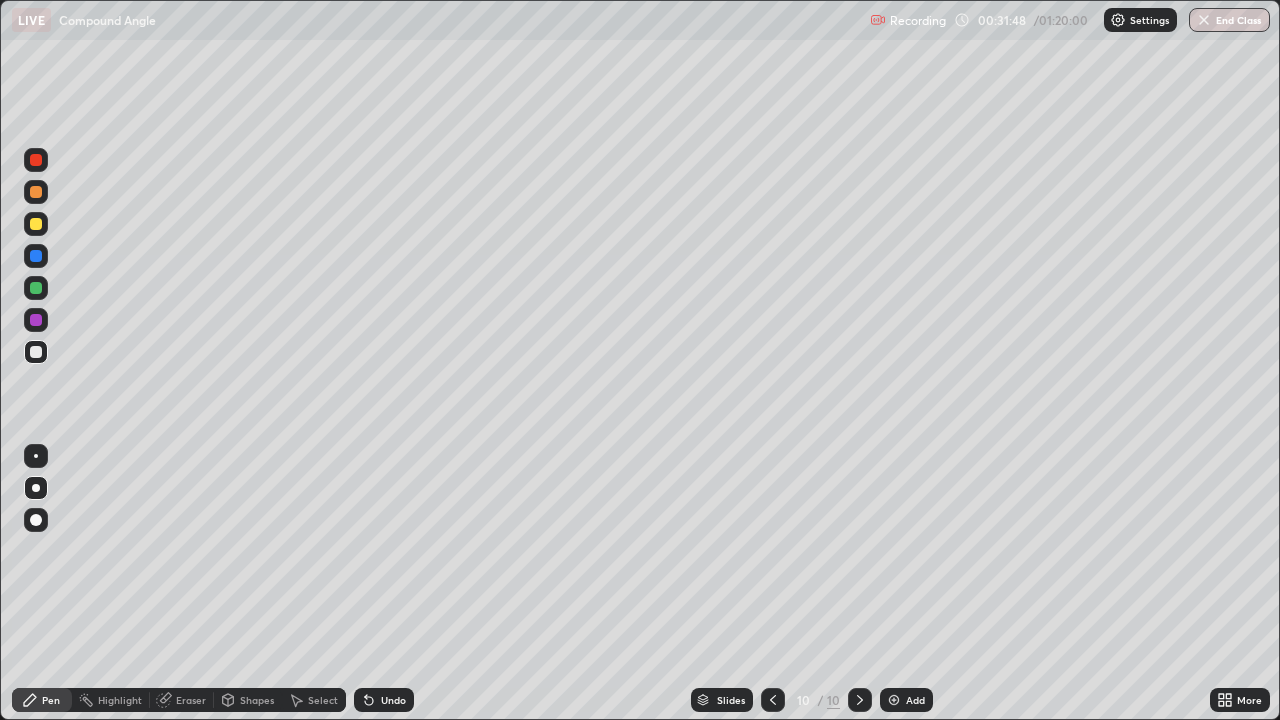 click at bounding box center [36, 224] 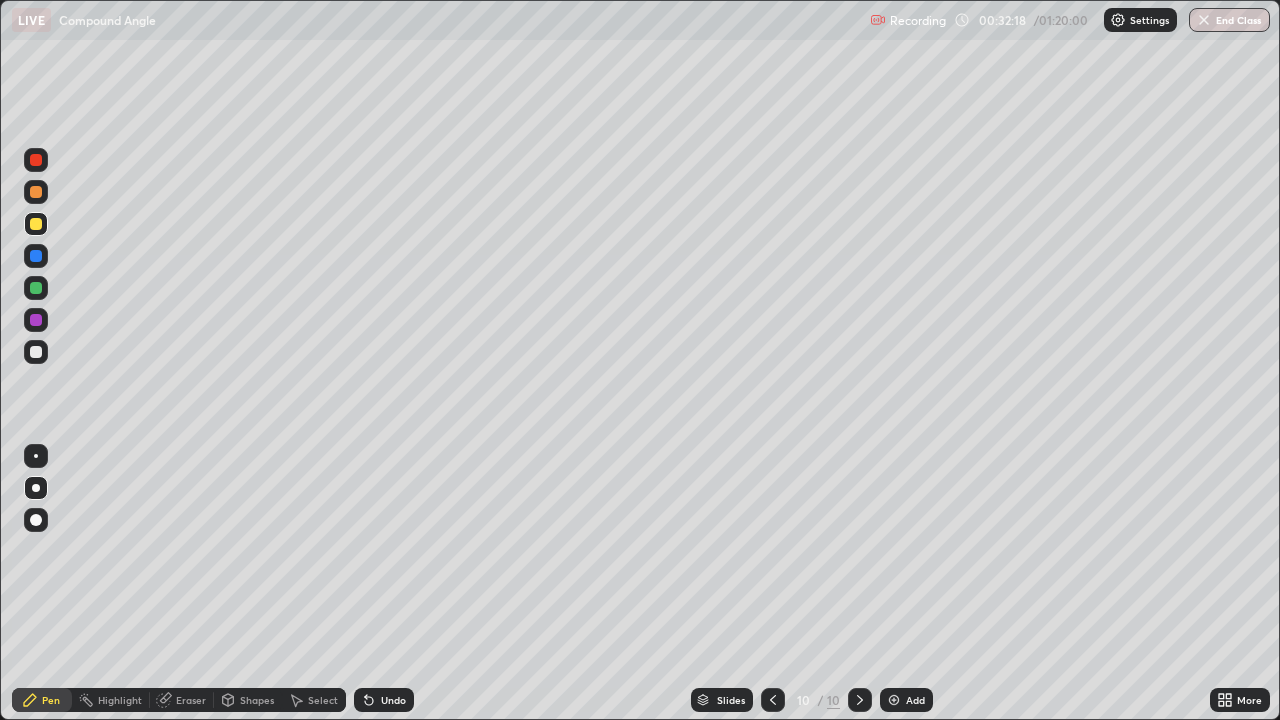 click at bounding box center [36, 320] 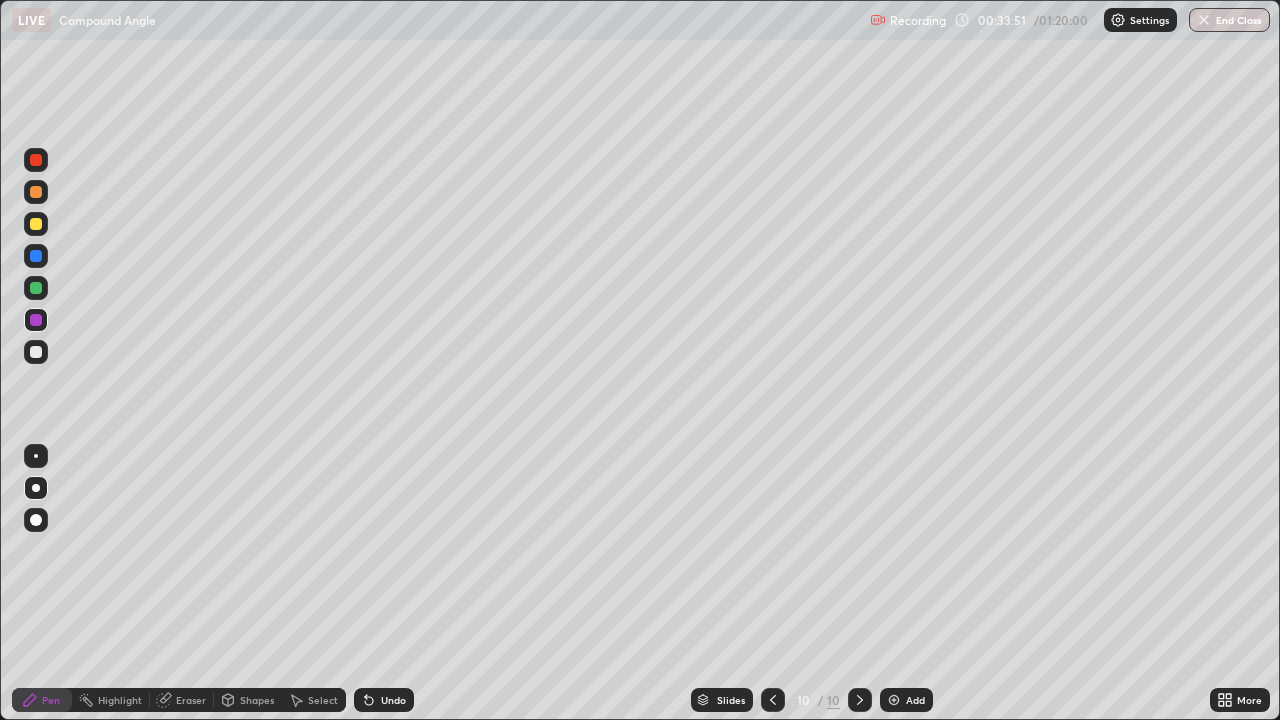 click at bounding box center (894, 700) 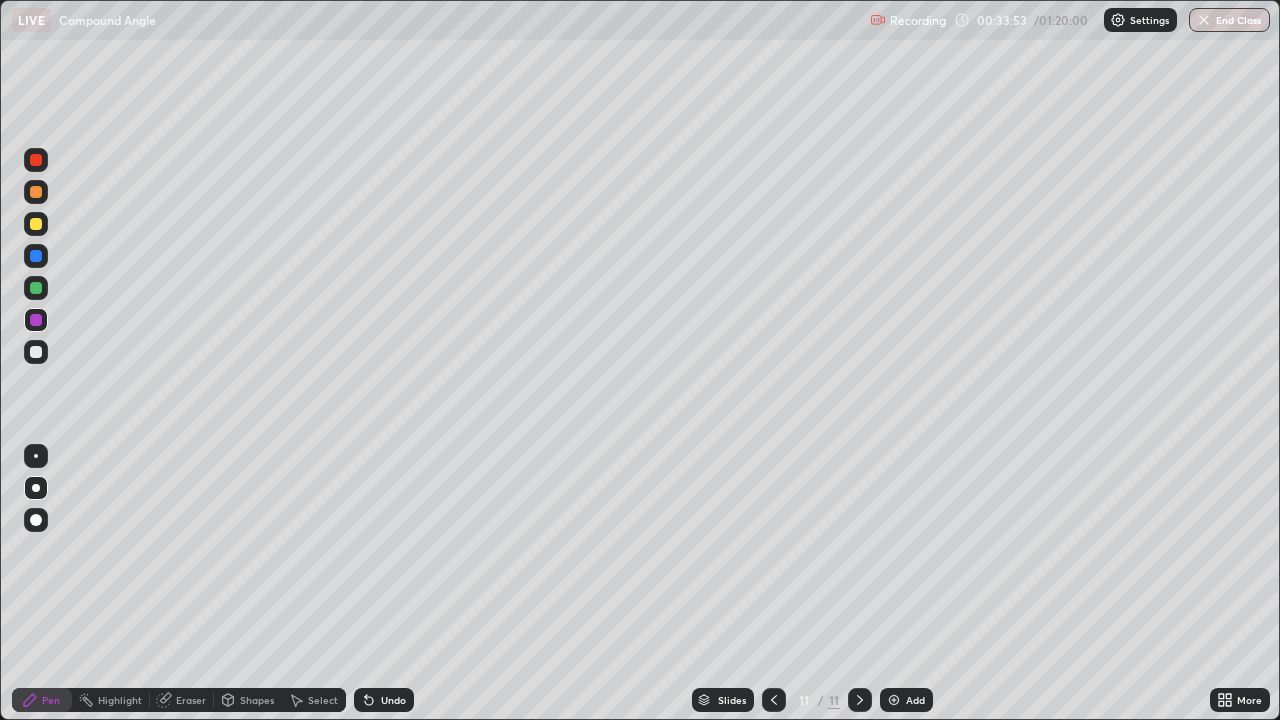 click at bounding box center [36, 224] 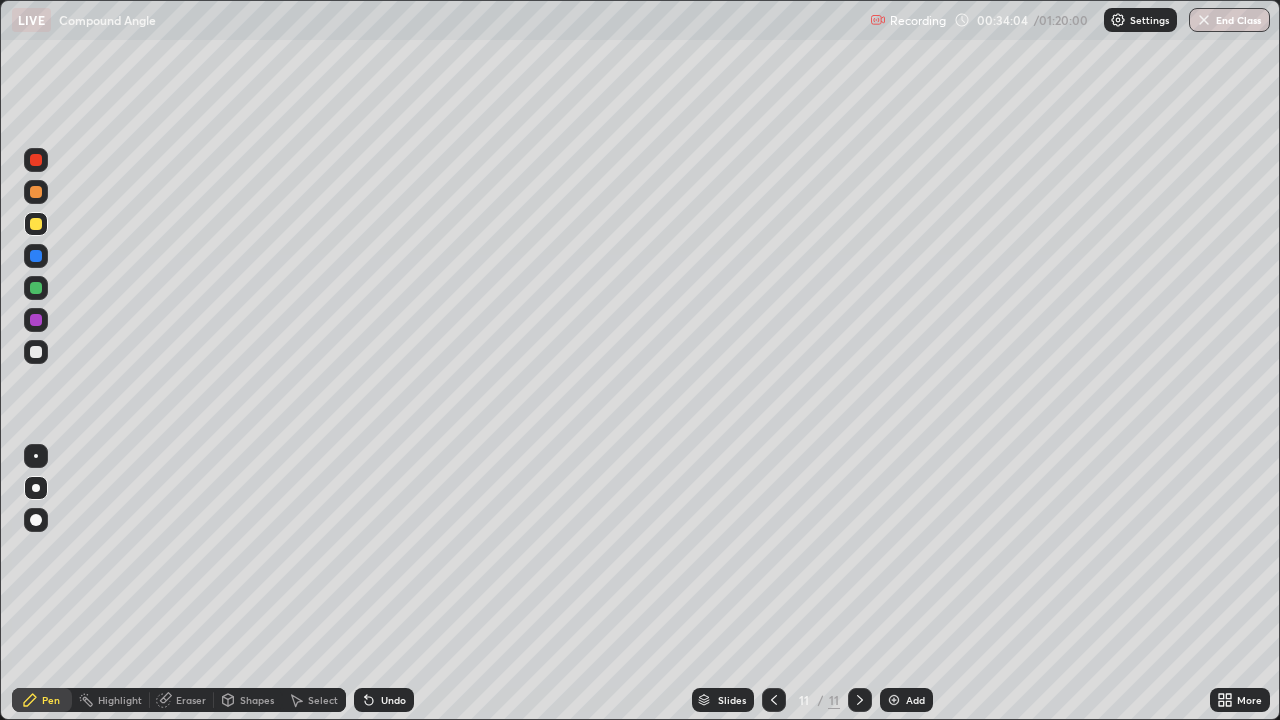 click at bounding box center (36, 288) 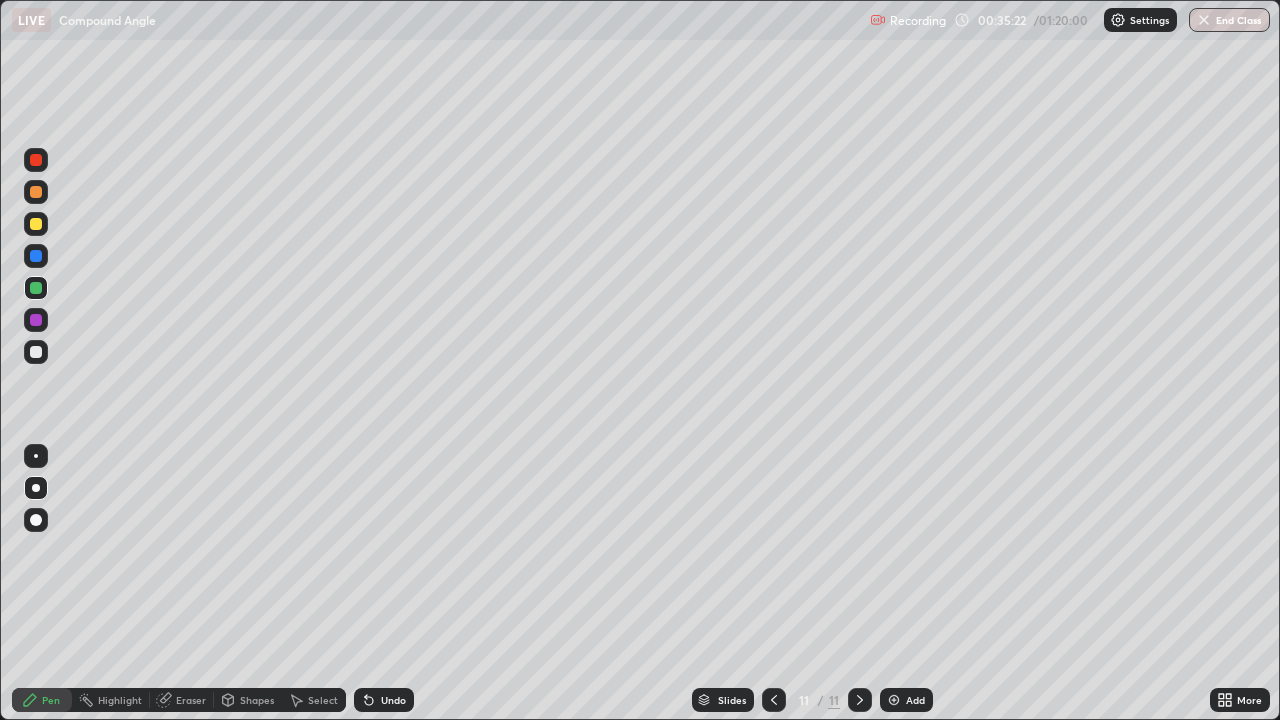 click at bounding box center [36, 320] 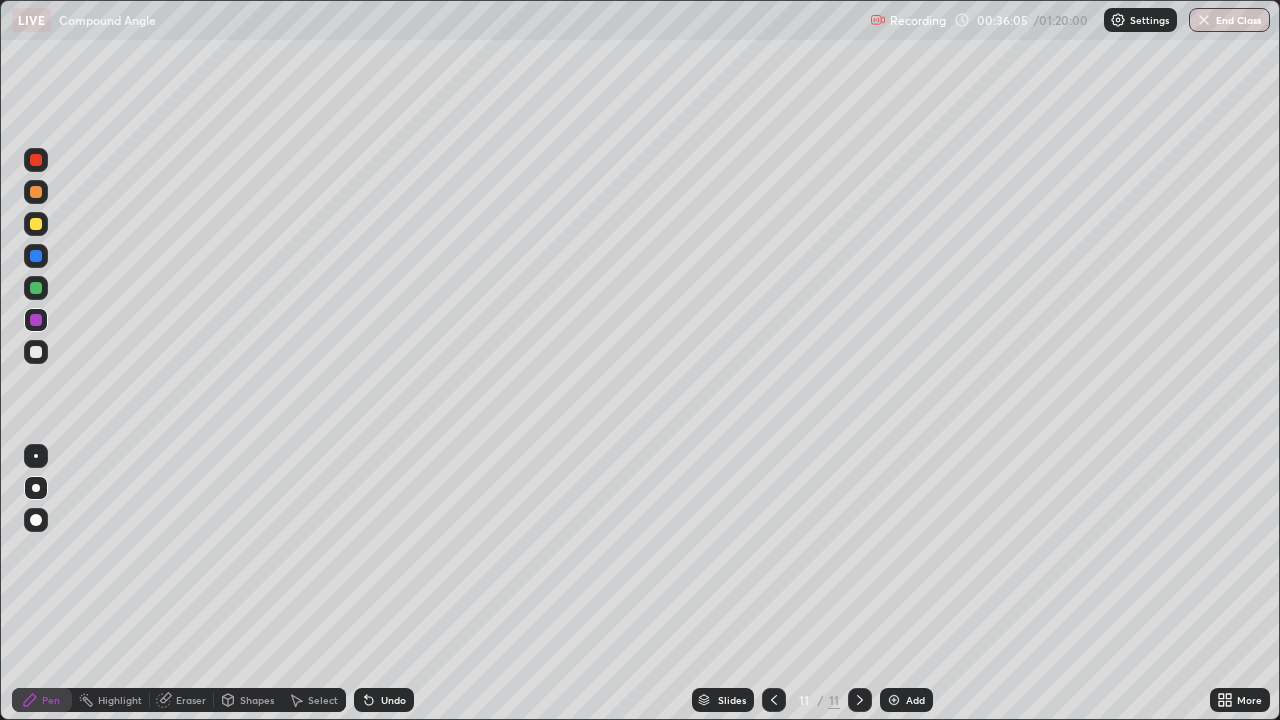 click on "Undo" at bounding box center (384, 700) 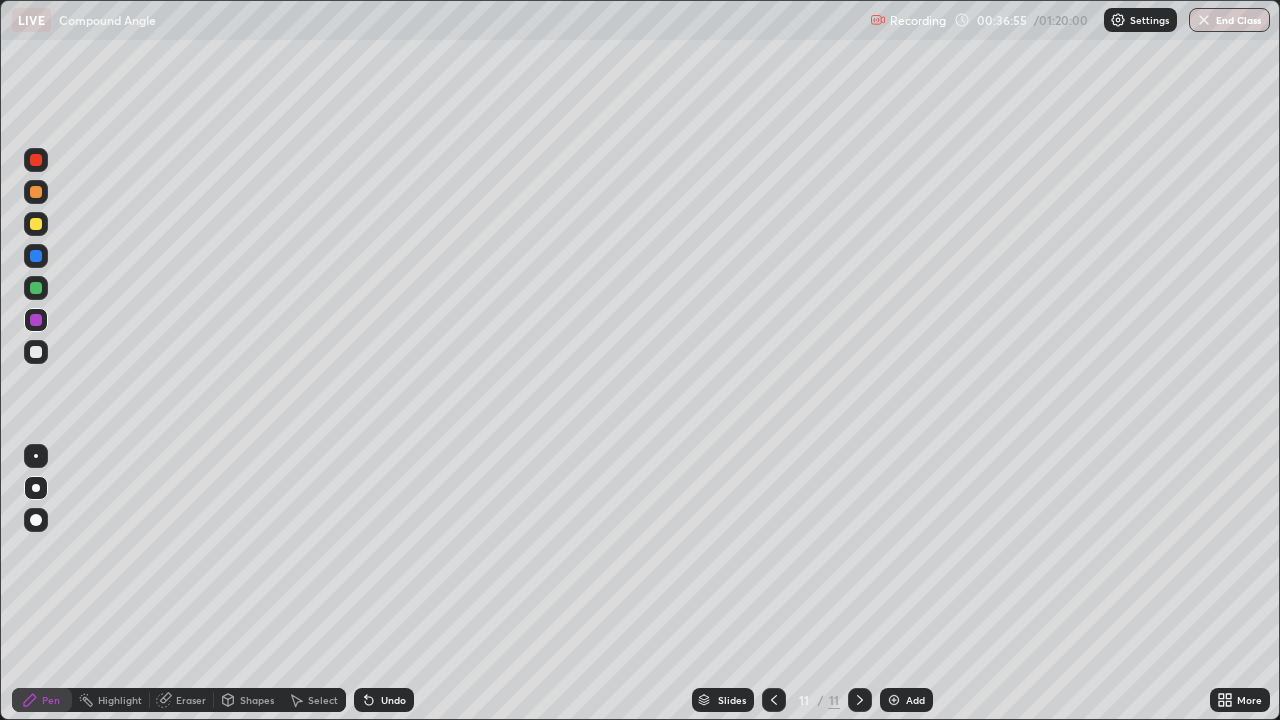 click 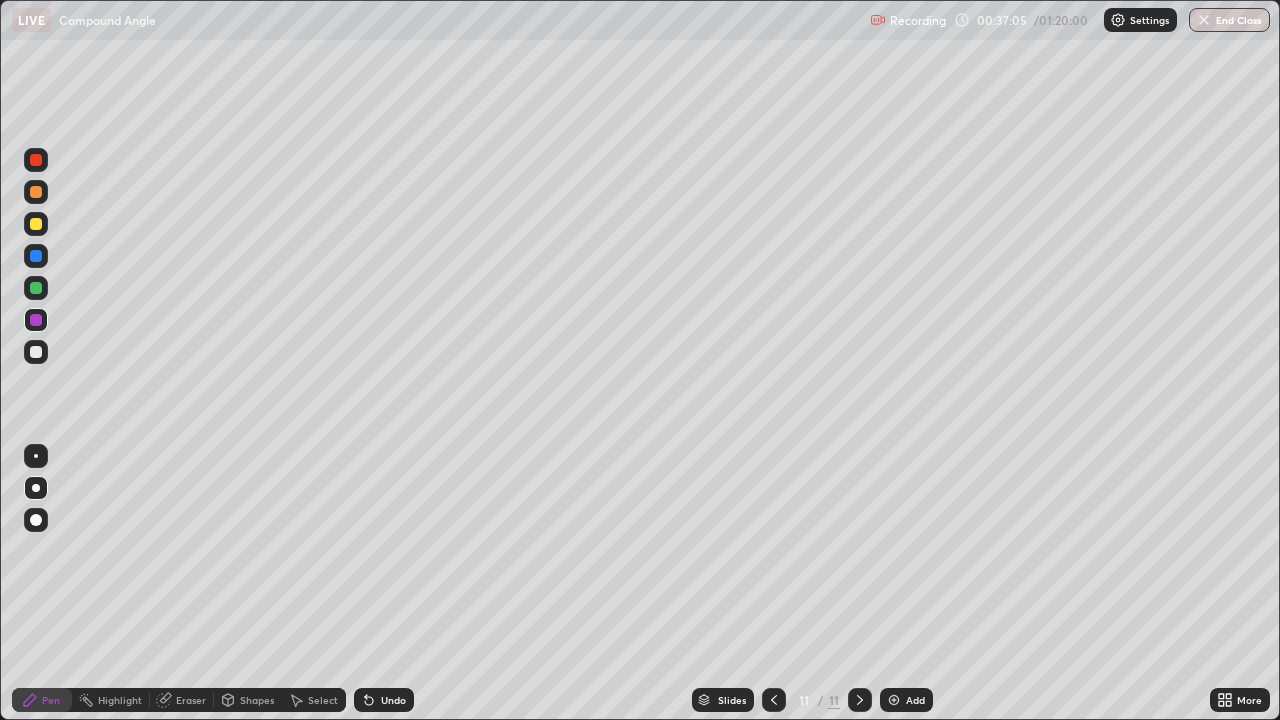 click 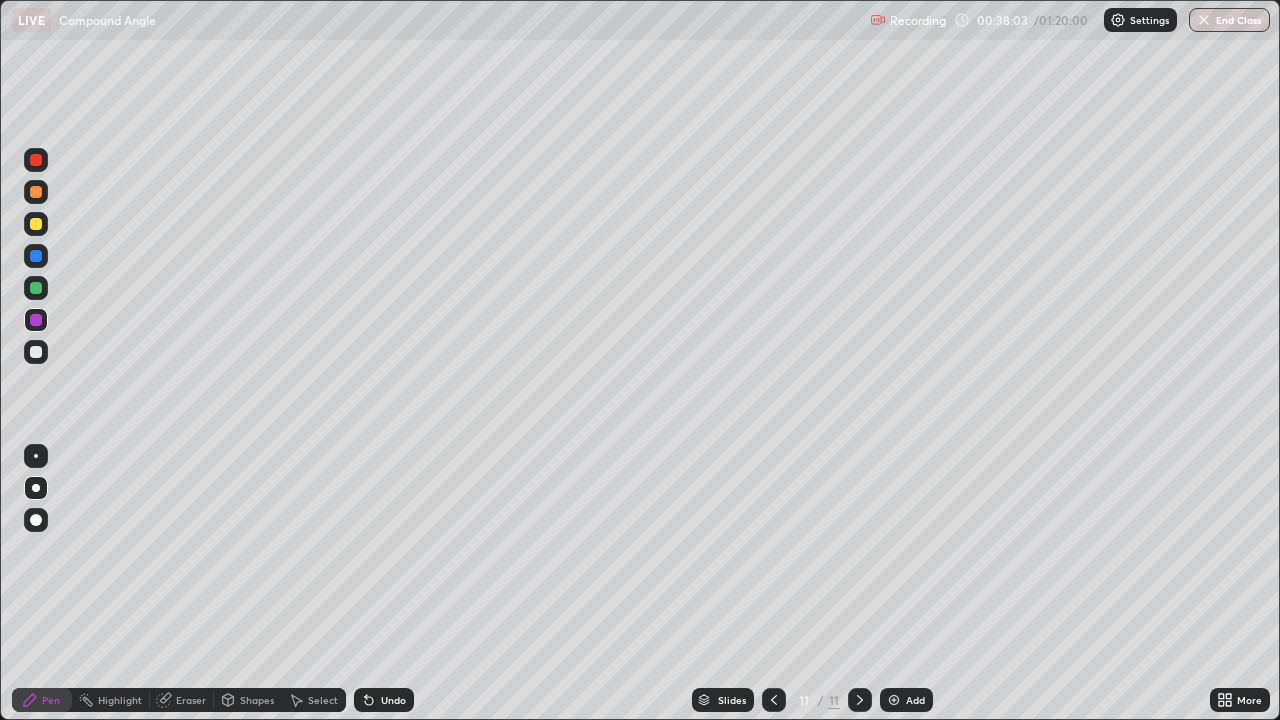 click on "Add" at bounding box center [906, 700] 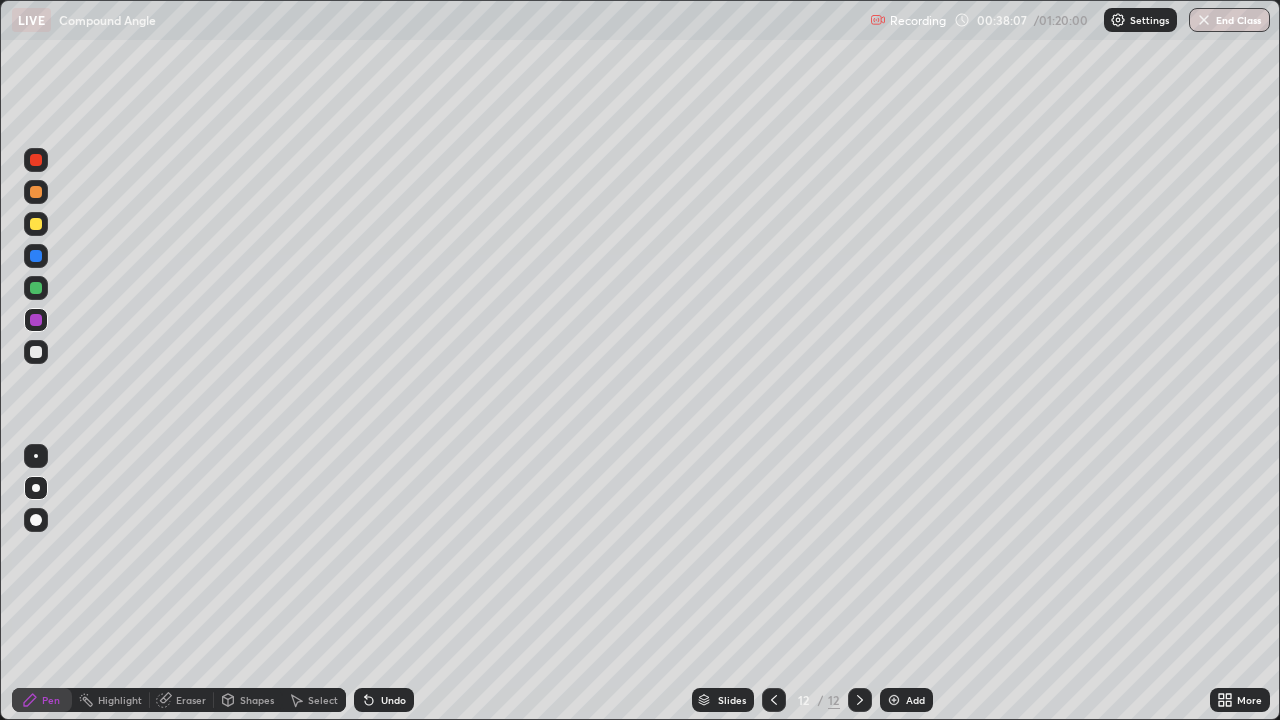 click 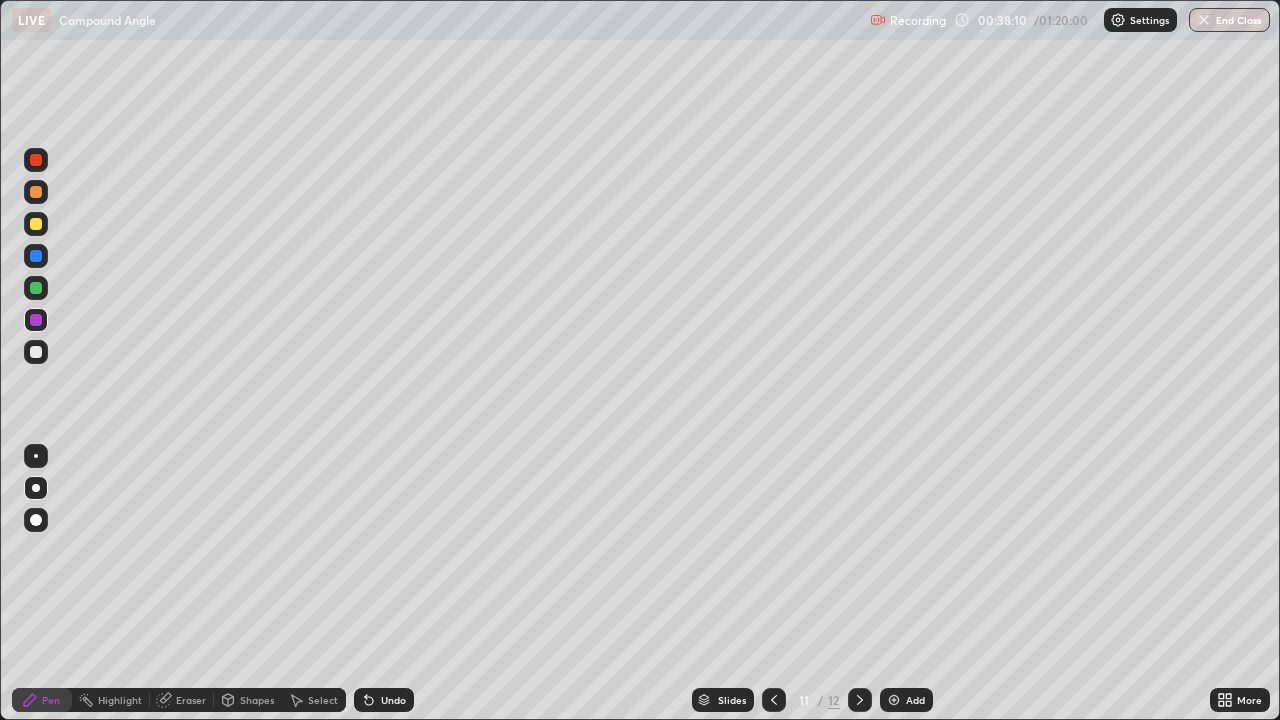 click 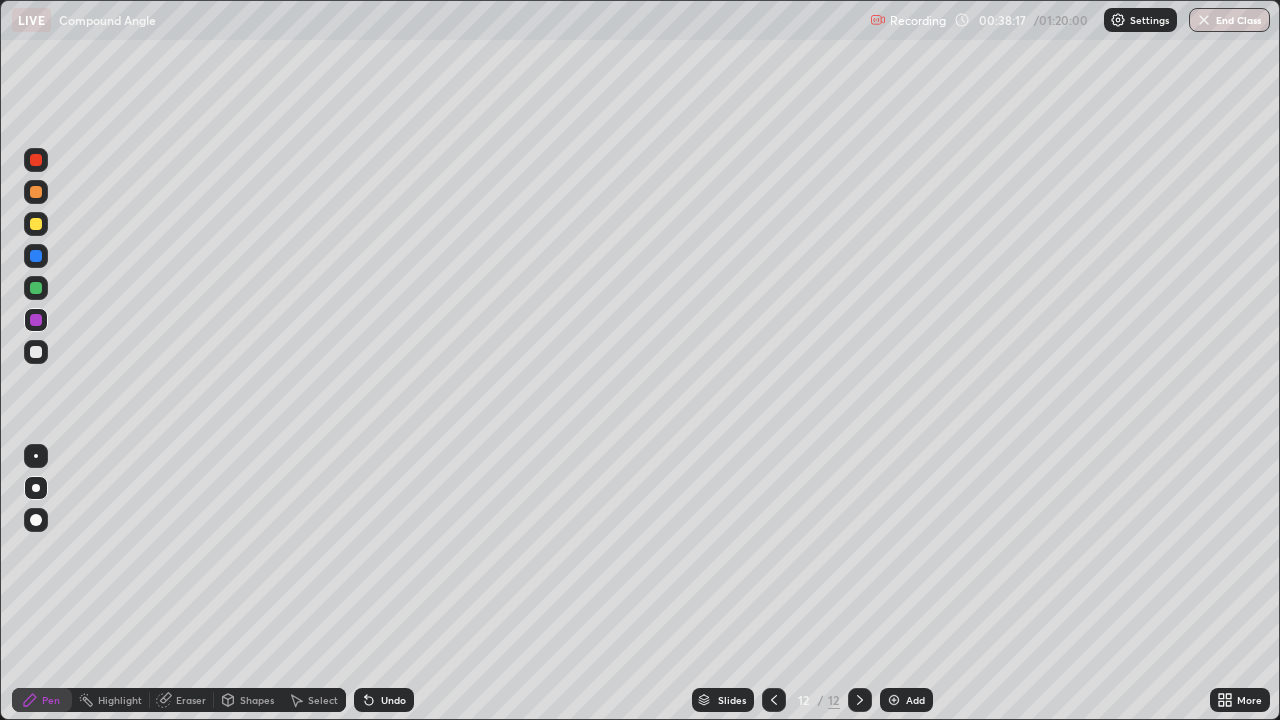 click 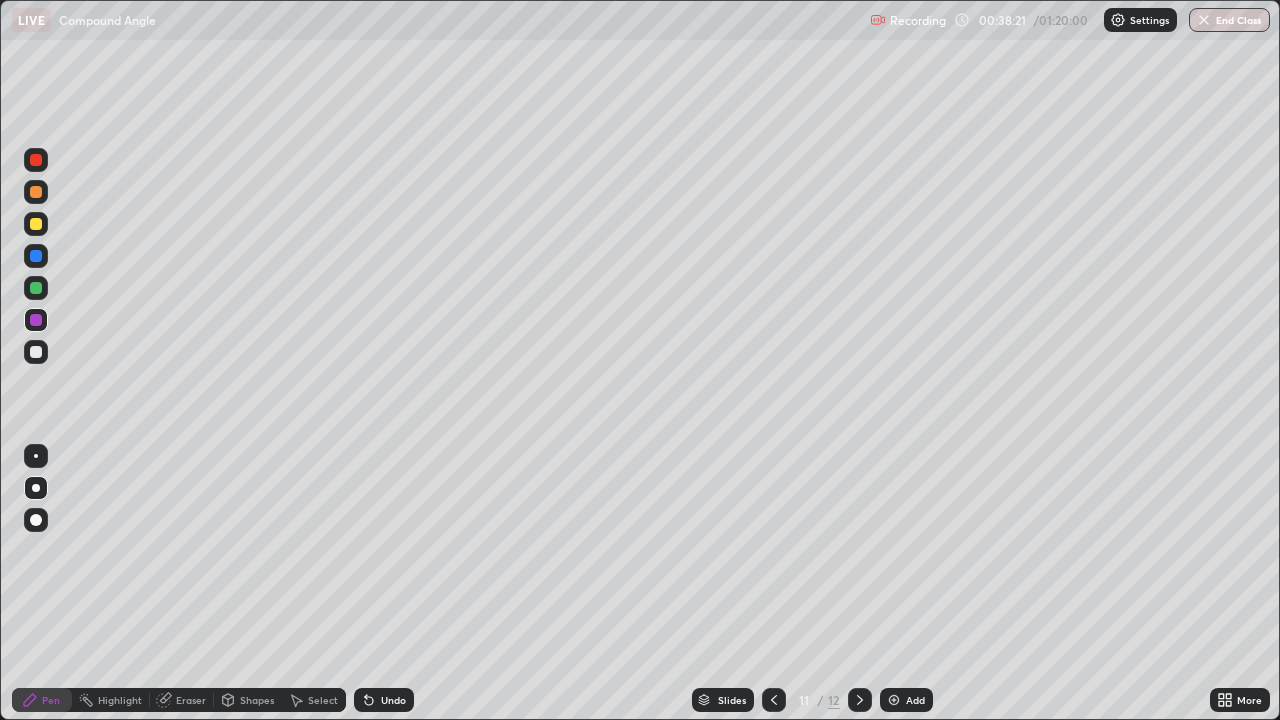 click 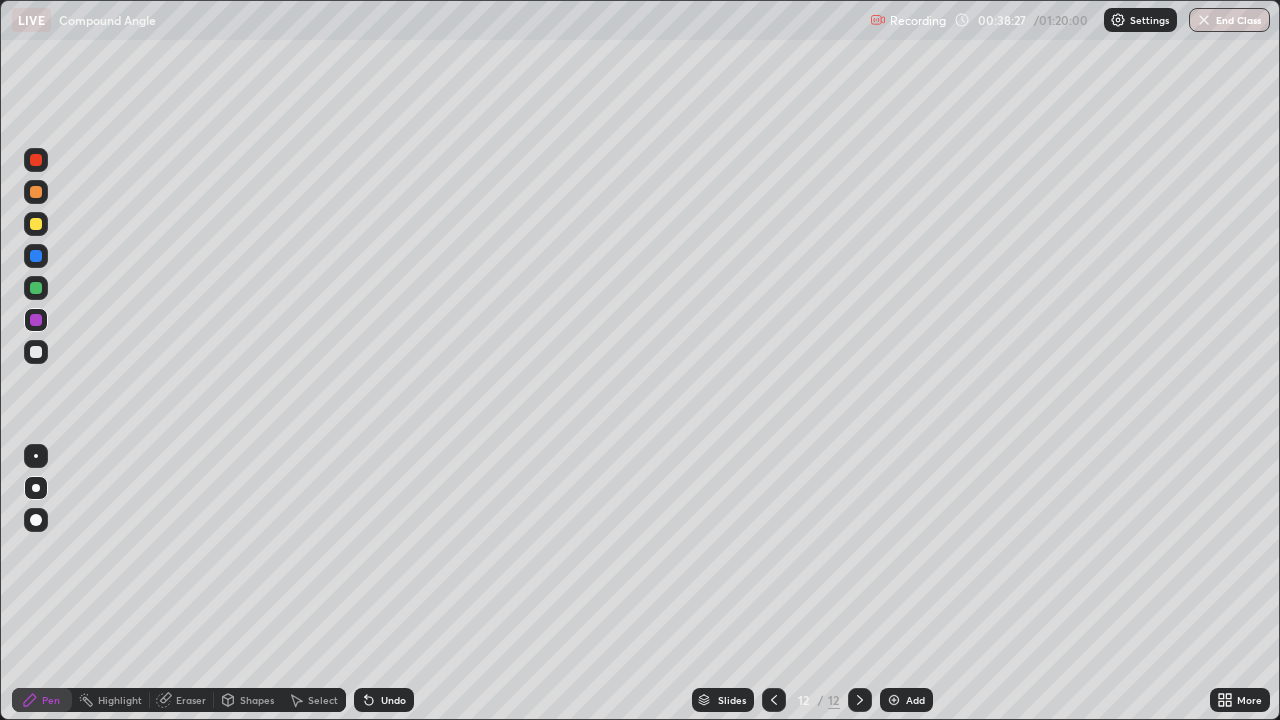 click 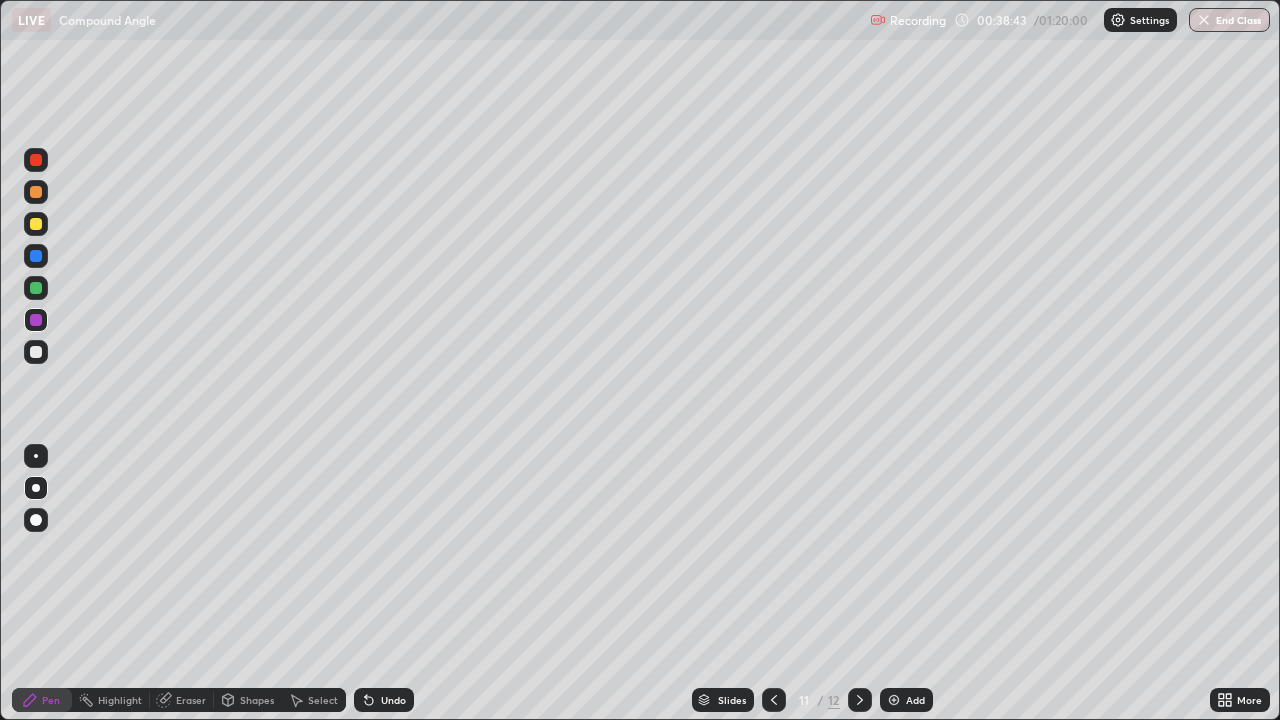 click on "Eraser" at bounding box center [191, 700] 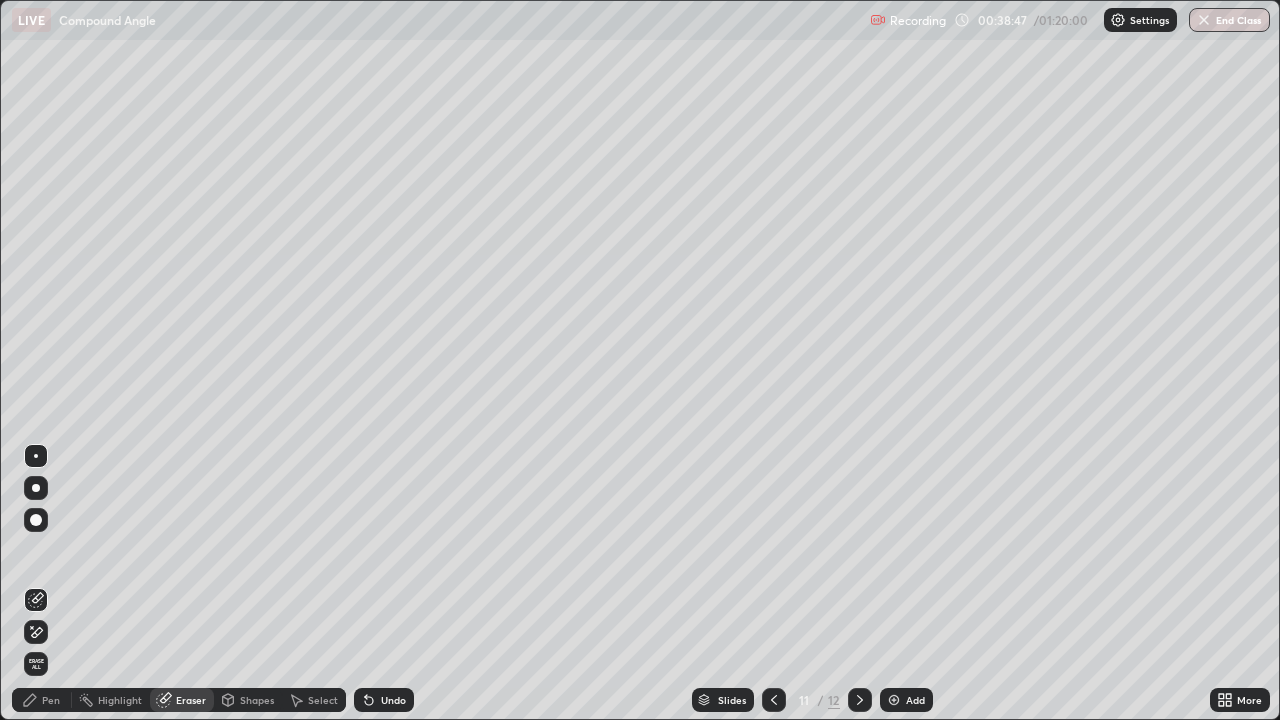 click on "Pen" at bounding box center [51, 700] 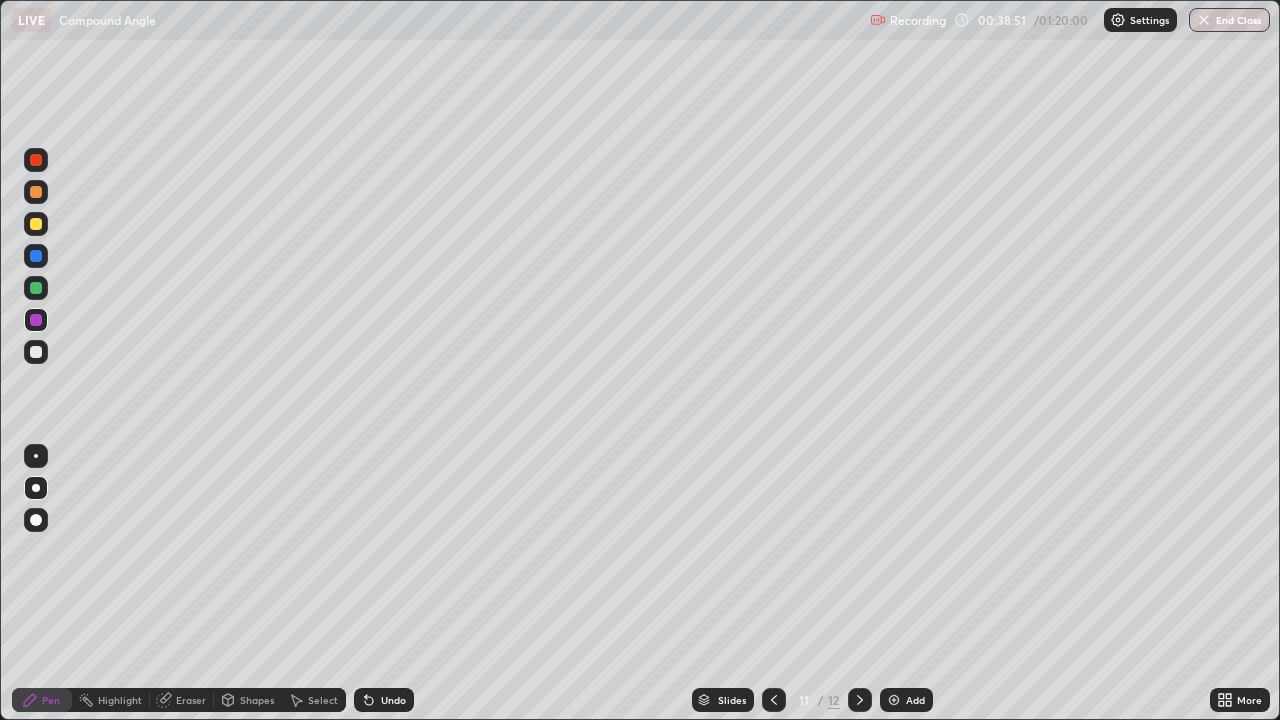 click 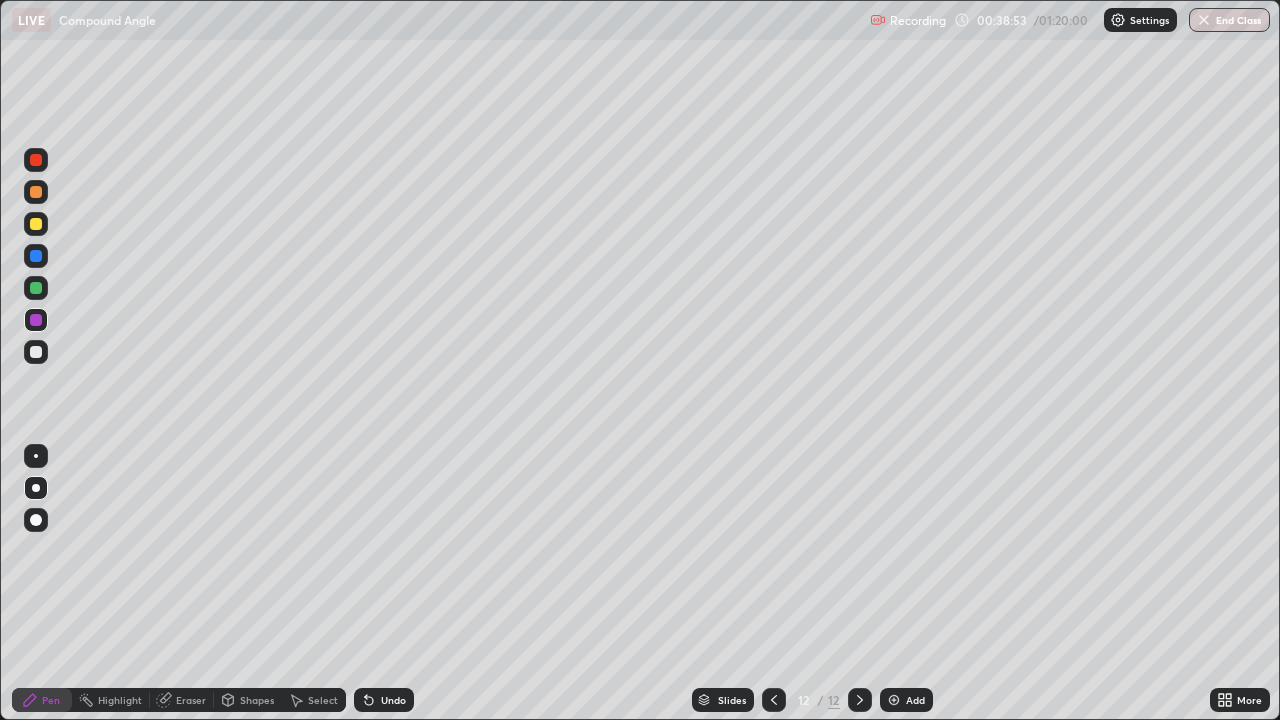 click on "Eraser" at bounding box center (191, 700) 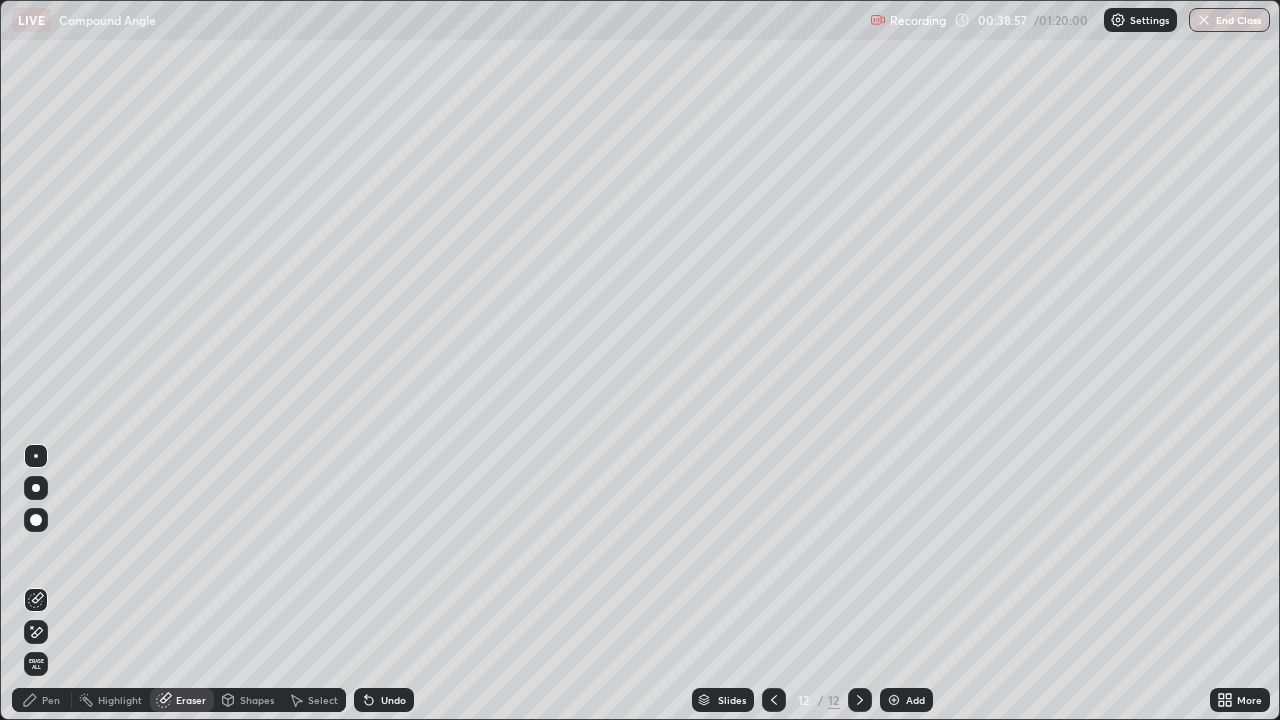 click on "Pen" at bounding box center [51, 700] 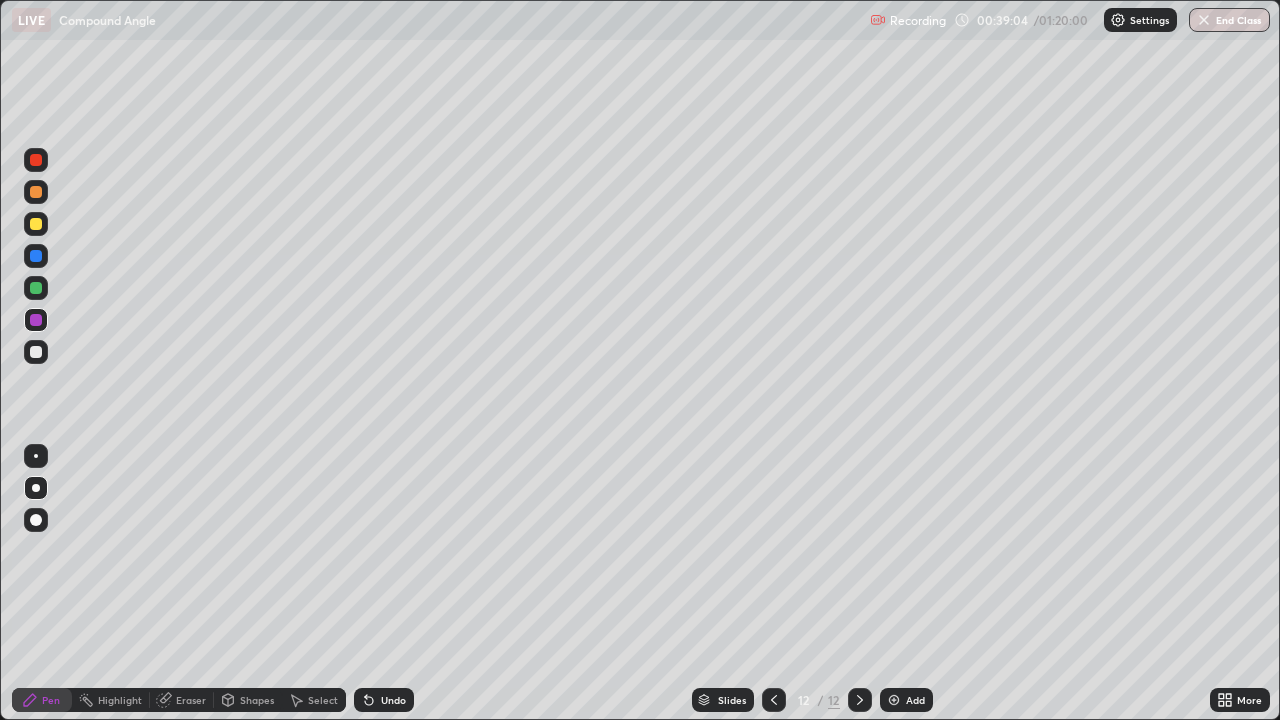 click at bounding box center (774, 700) 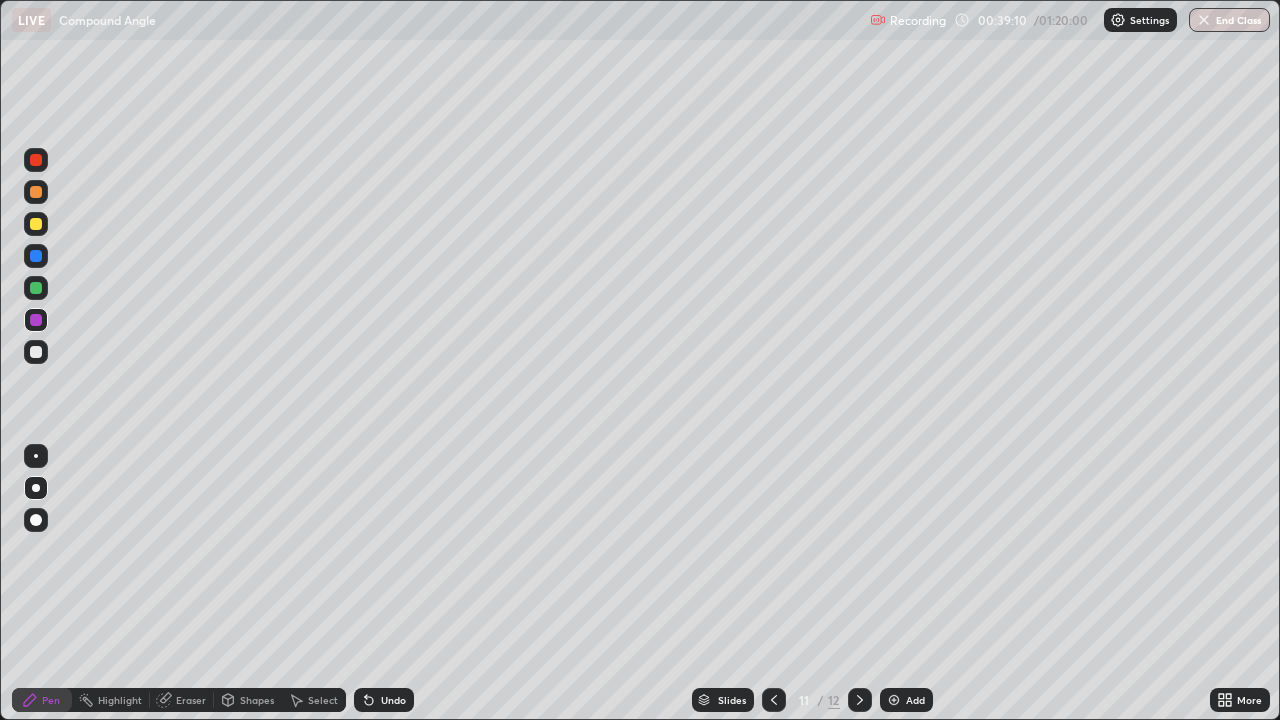 click 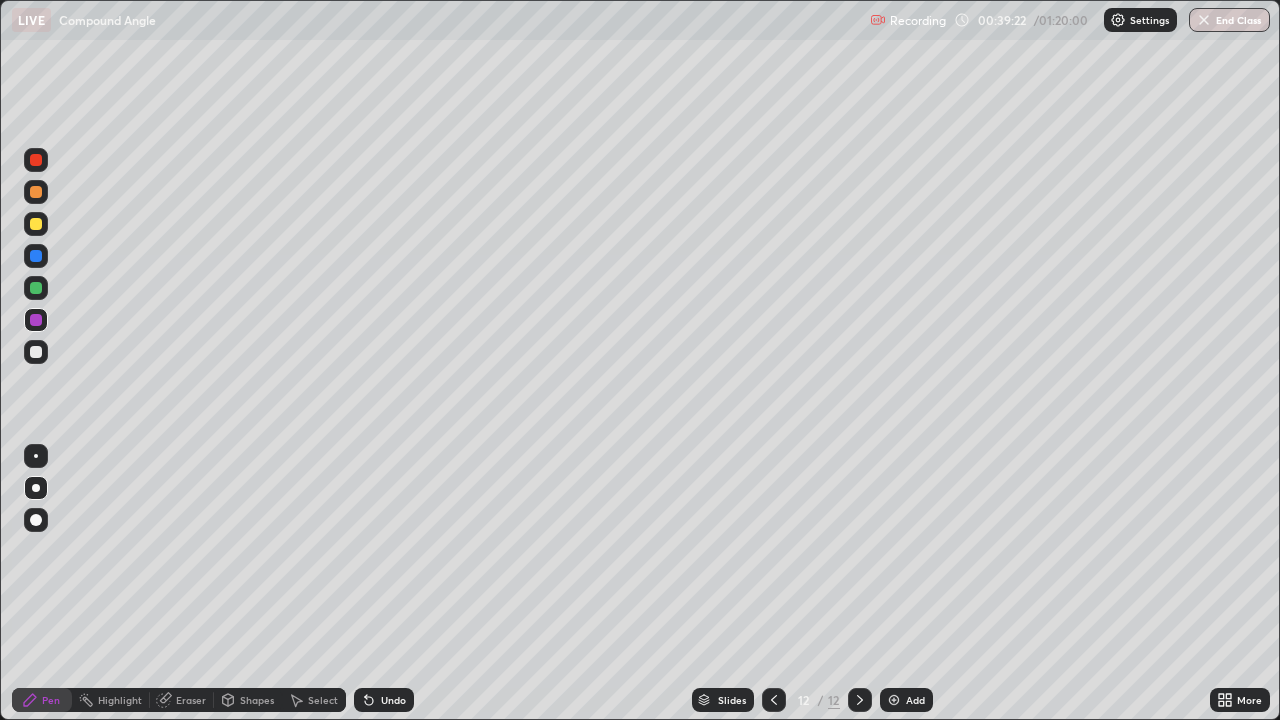 click 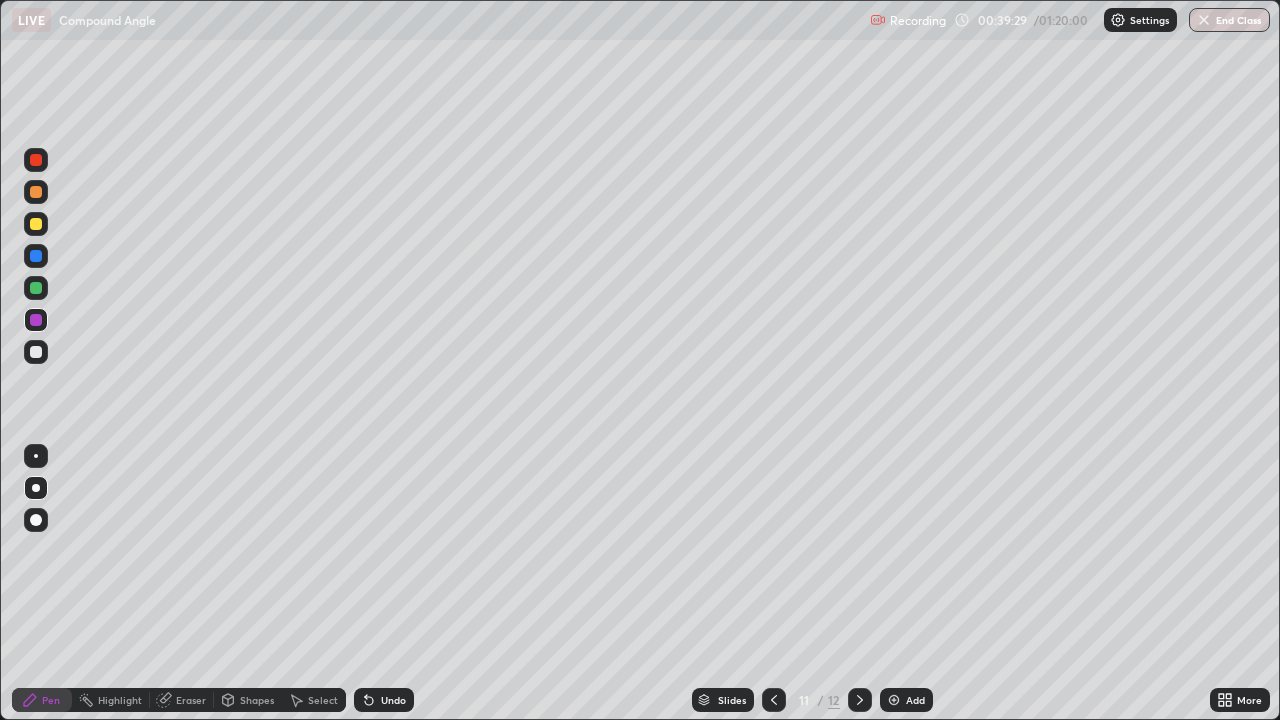 click 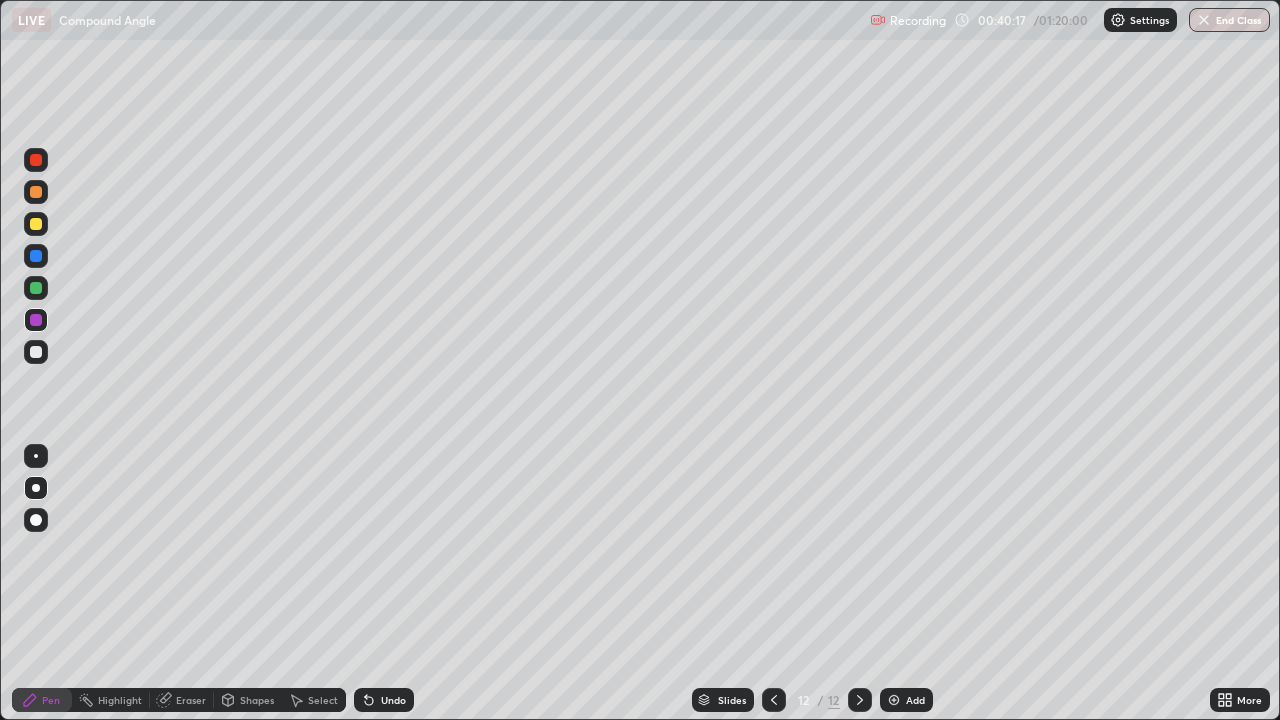 click 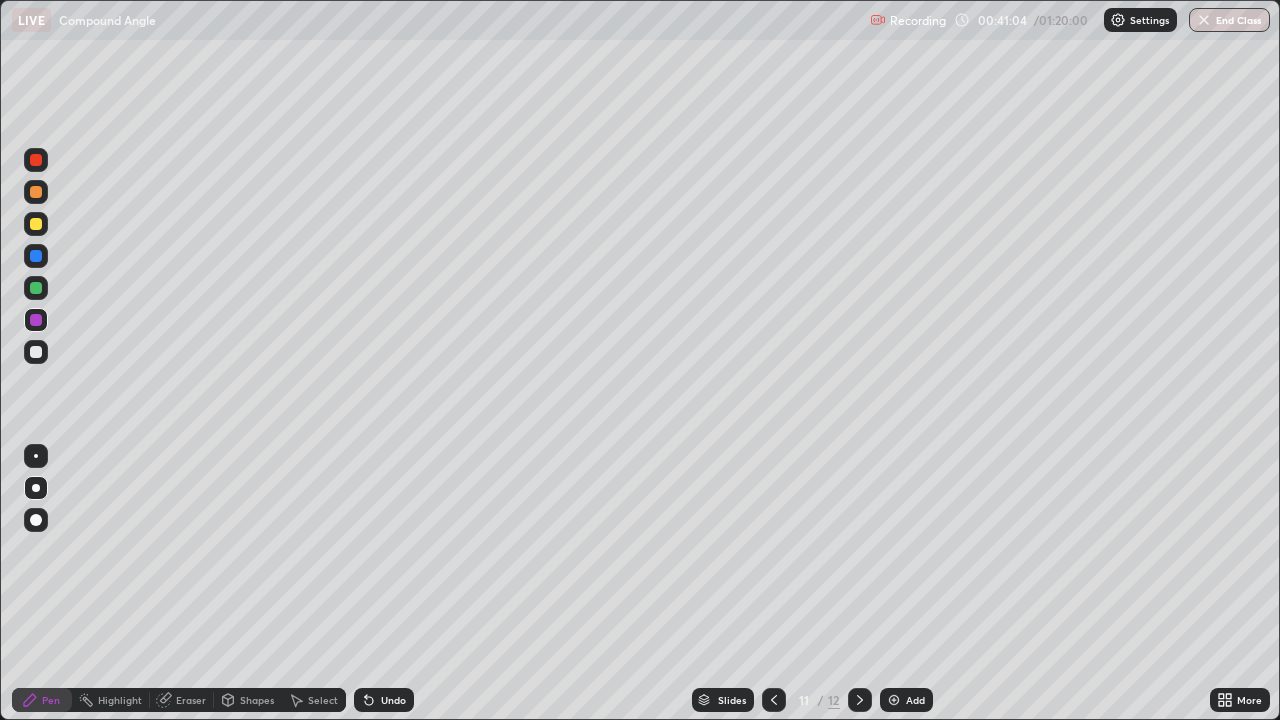click 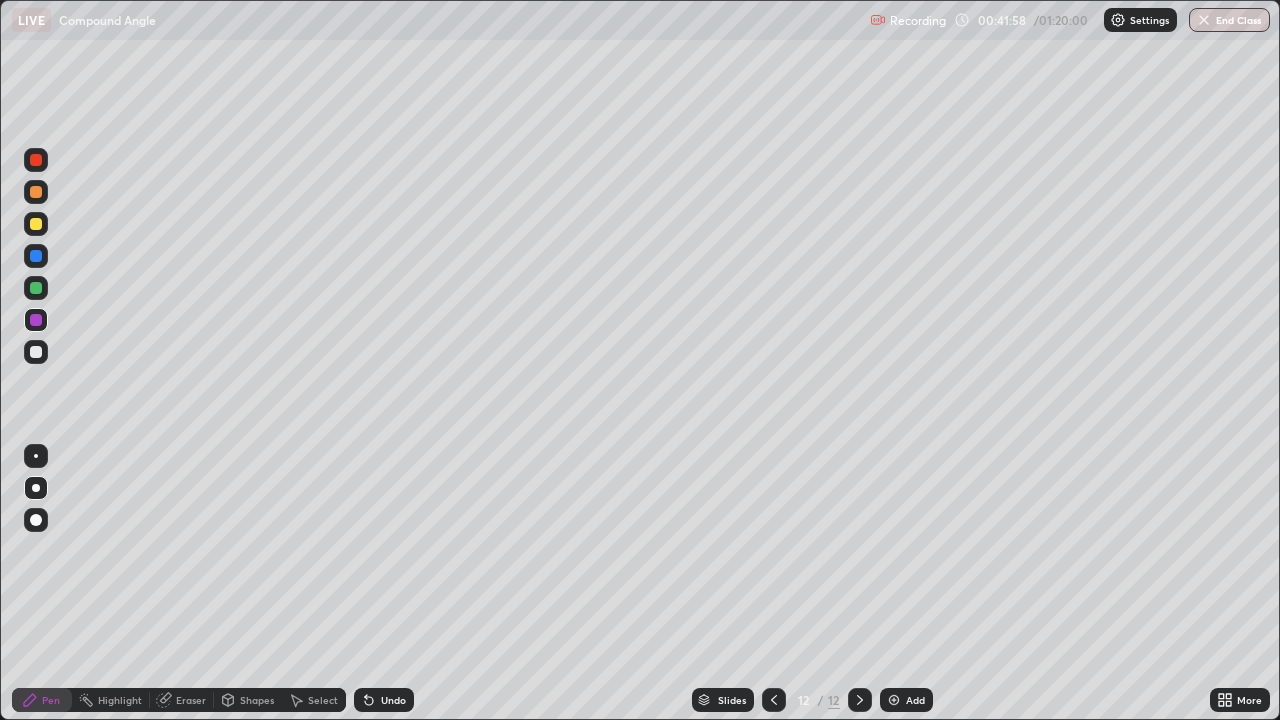 click at bounding box center [894, 700] 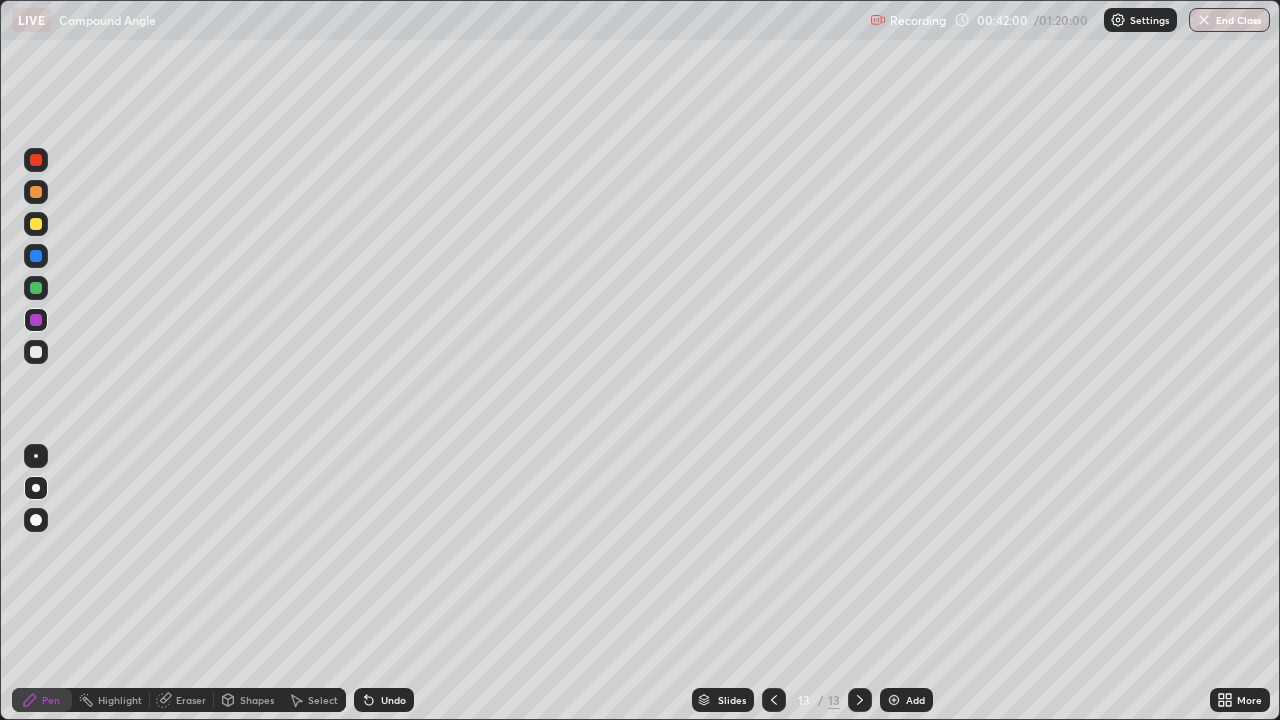 click at bounding box center (36, 224) 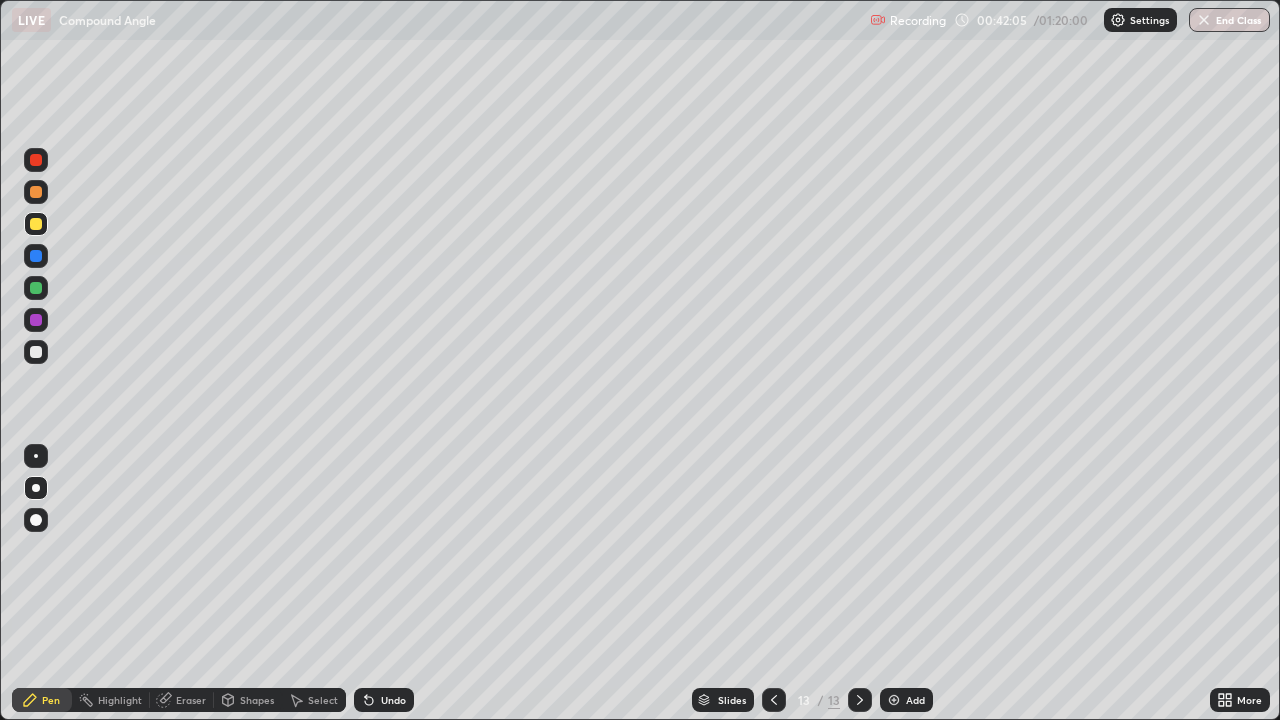 click on "Undo" at bounding box center [384, 700] 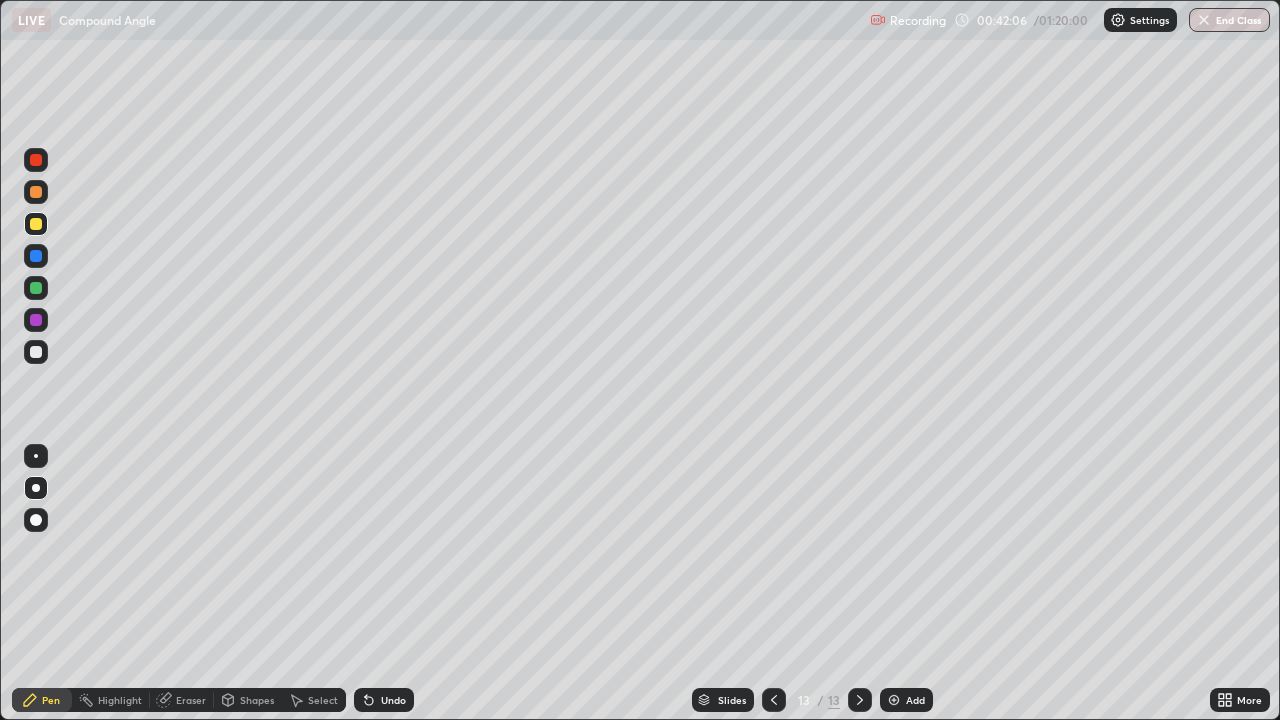 click on "Undo" at bounding box center (384, 700) 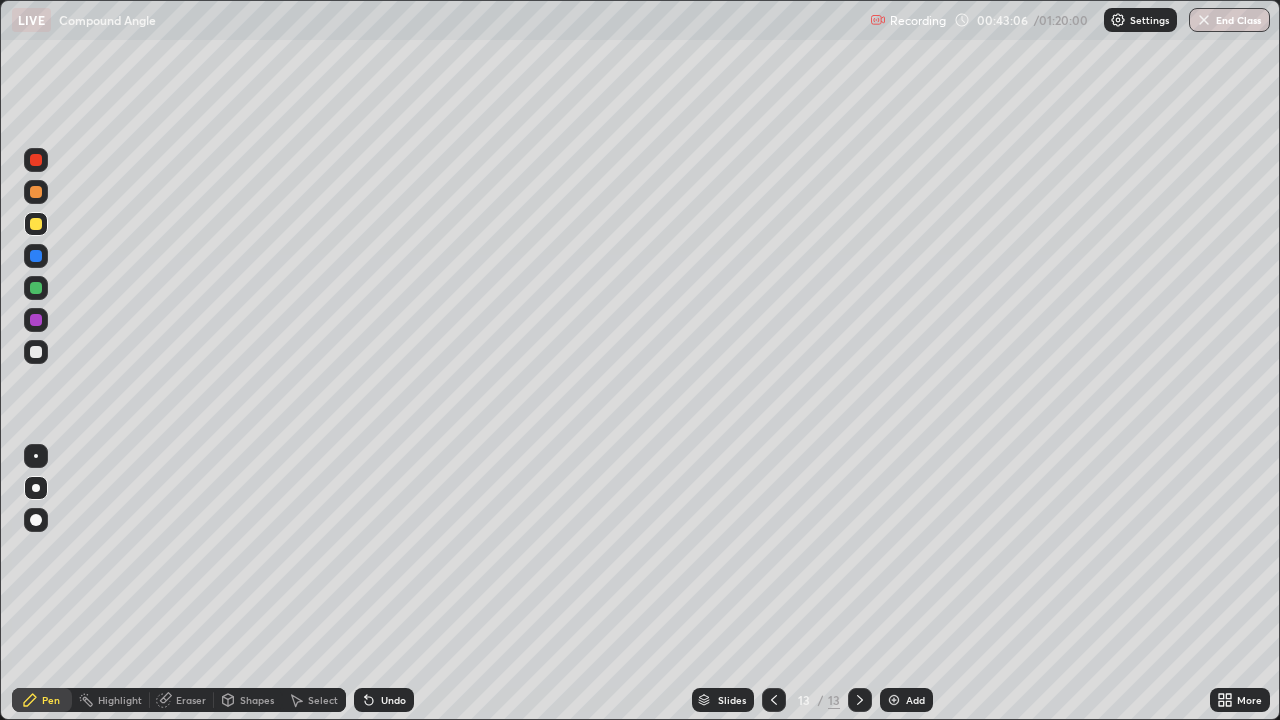 click at bounding box center (894, 700) 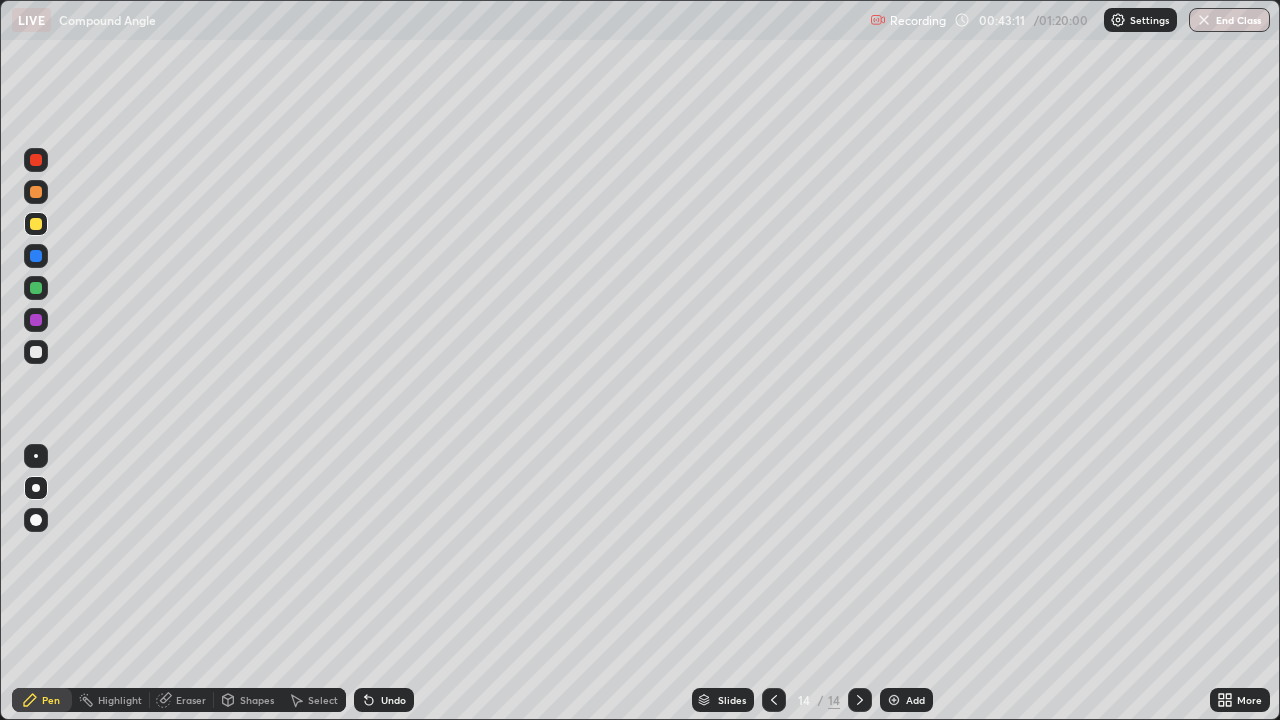 click at bounding box center [36, 256] 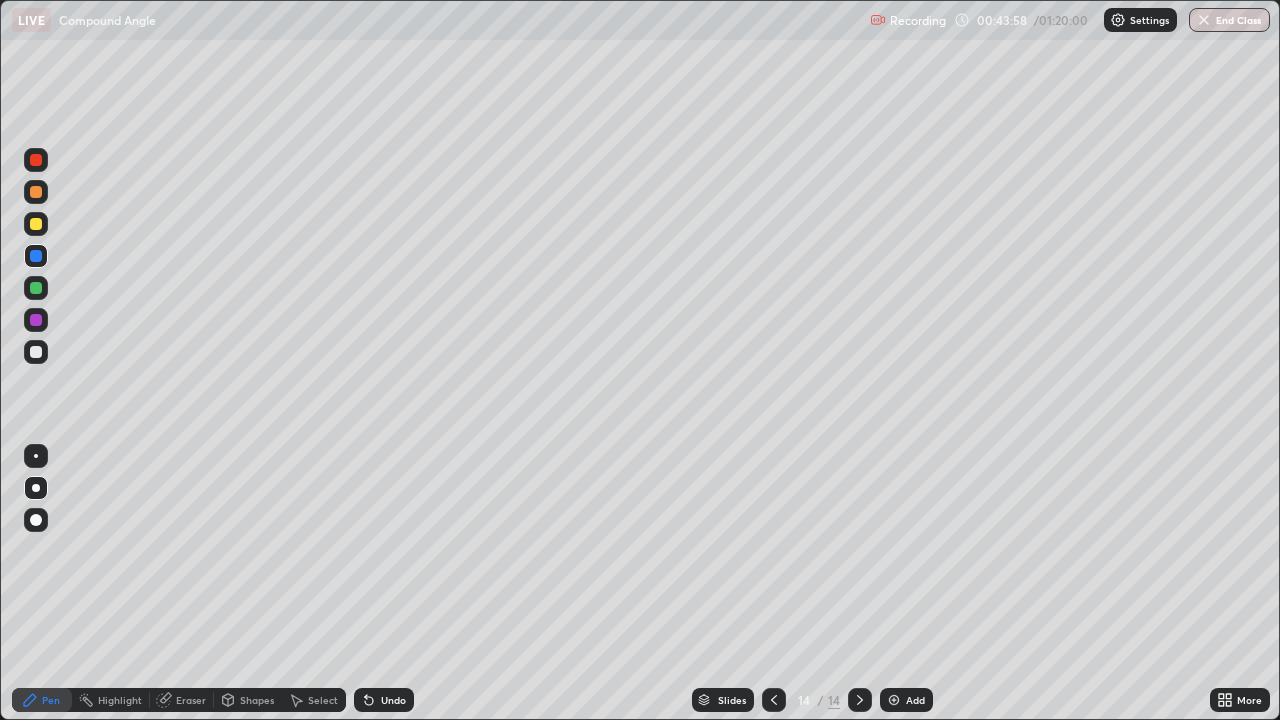 click at bounding box center [36, 320] 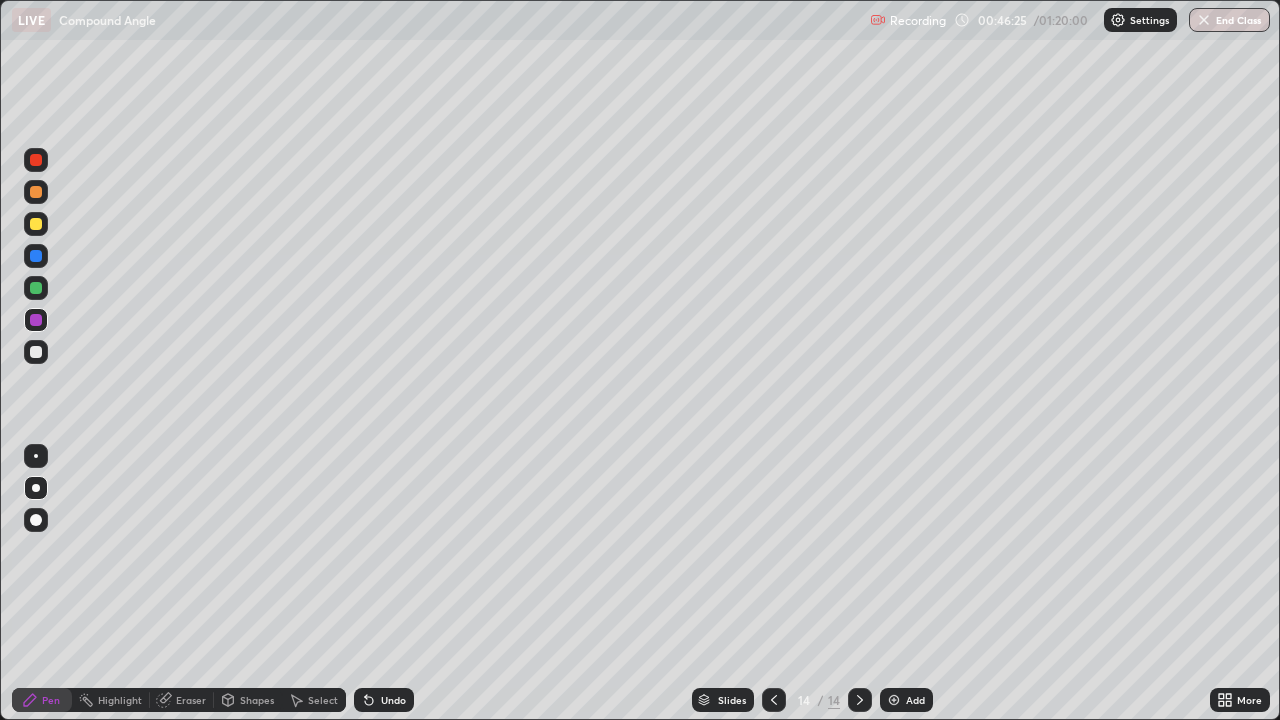 click at bounding box center (36, 352) 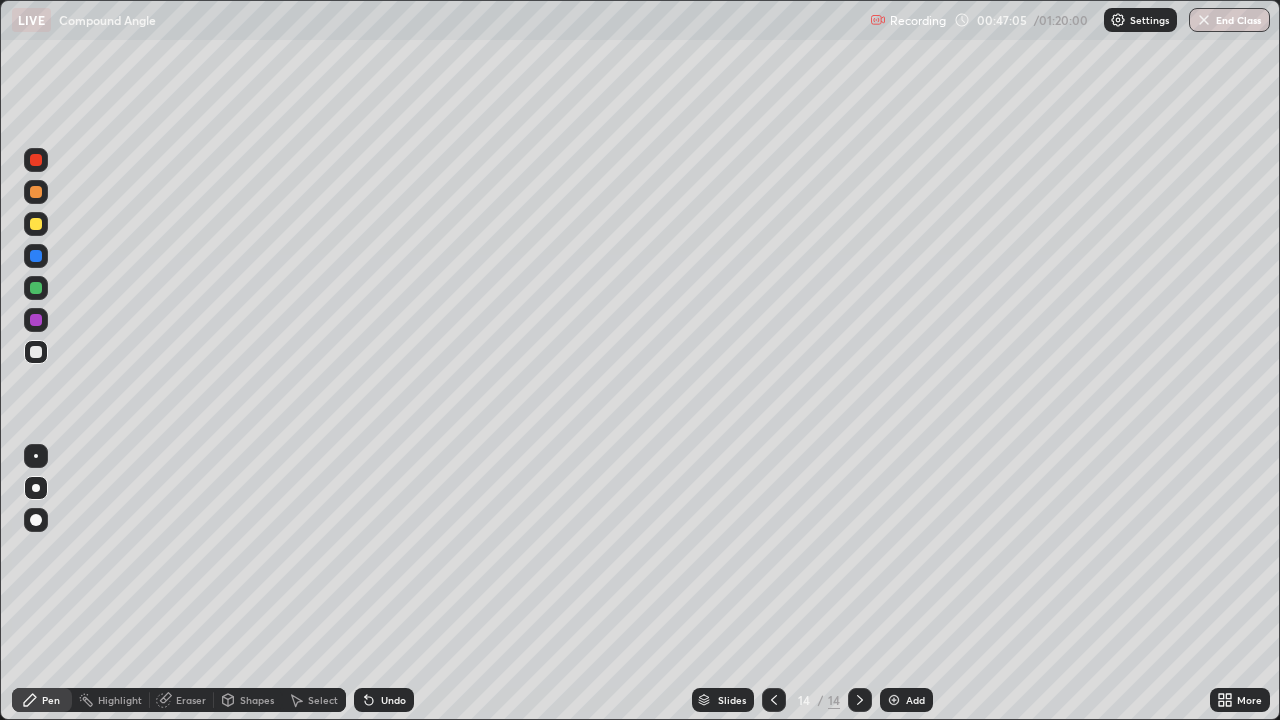 click on "Undo" at bounding box center (384, 700) 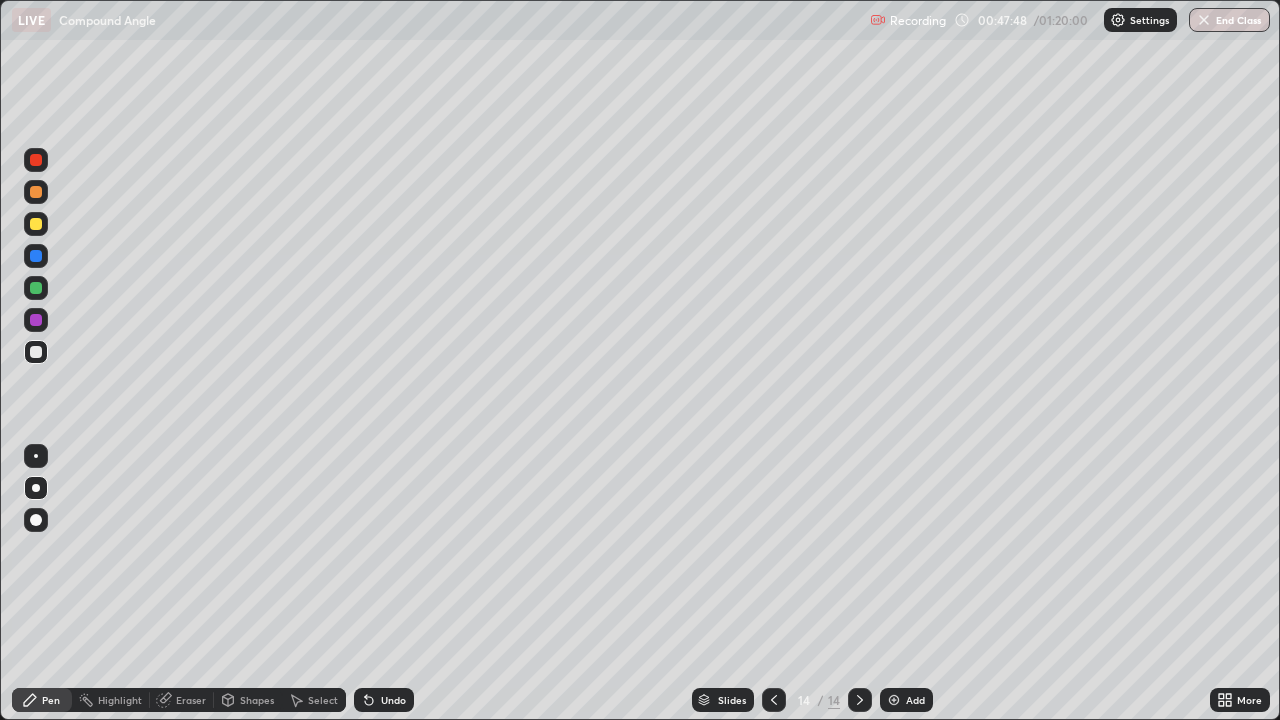 click on "Add" at bounding box center [906, 700] 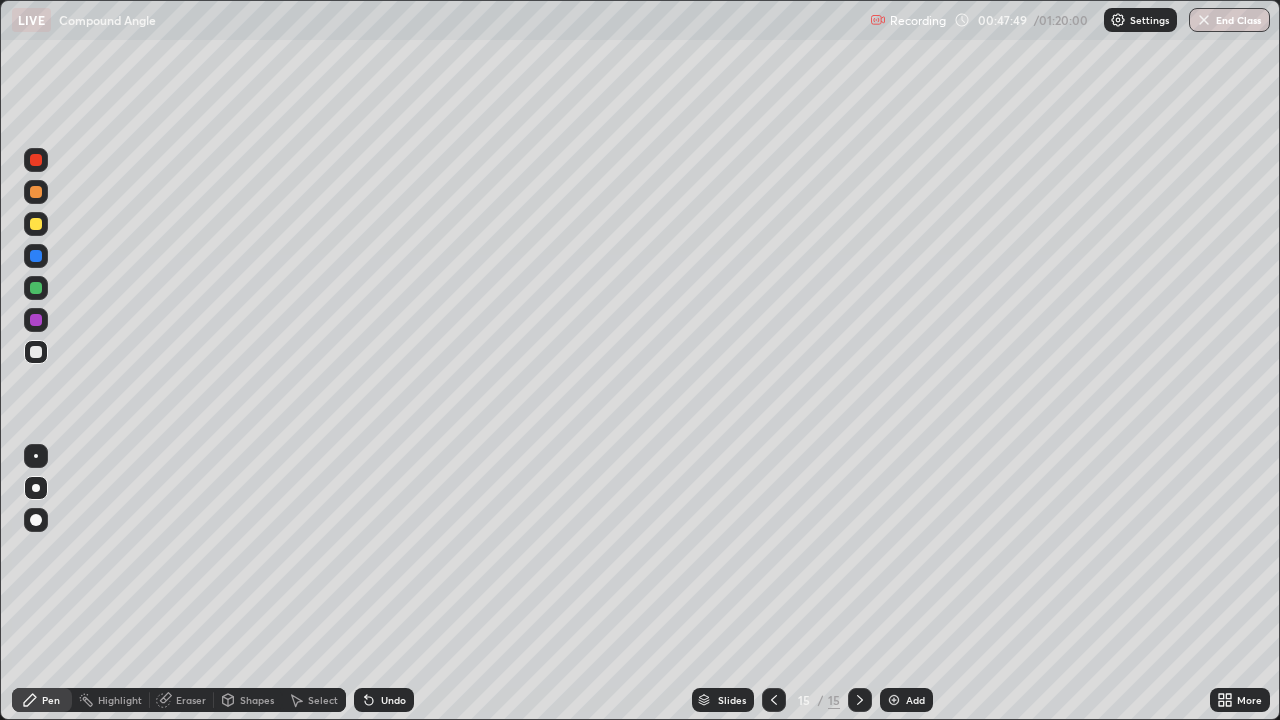 click at bounding box center (36, 224) 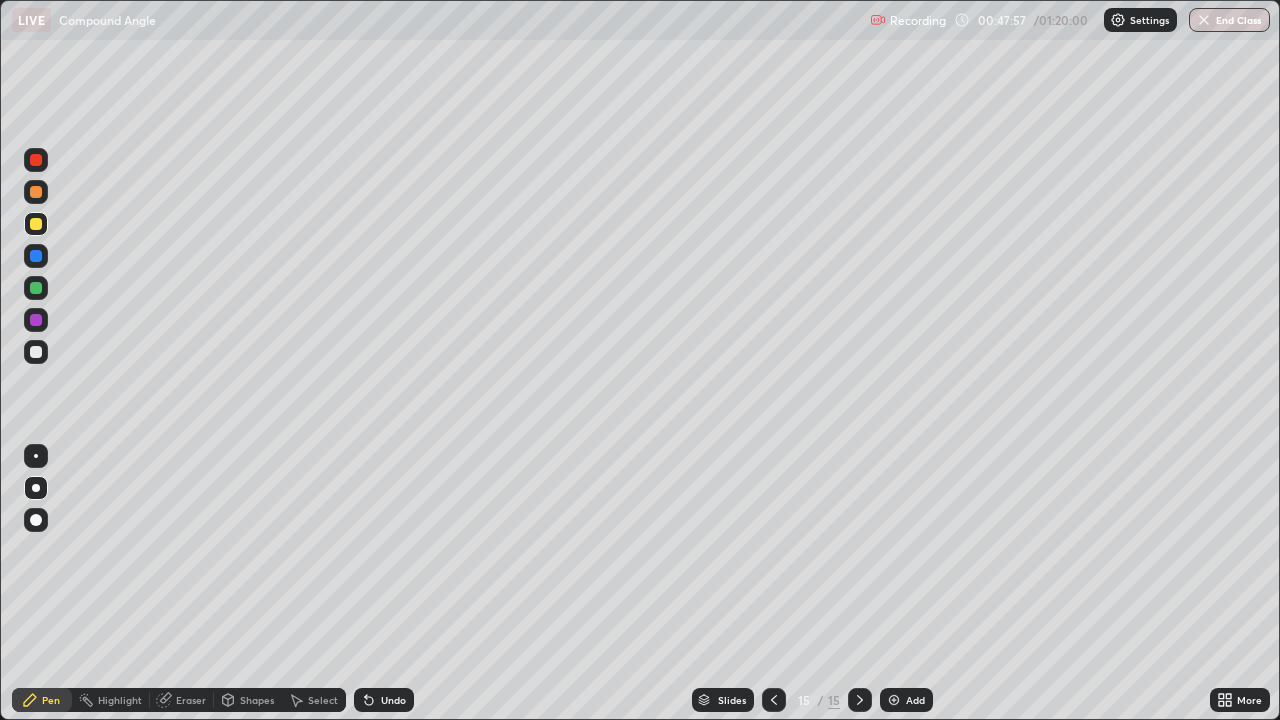 click 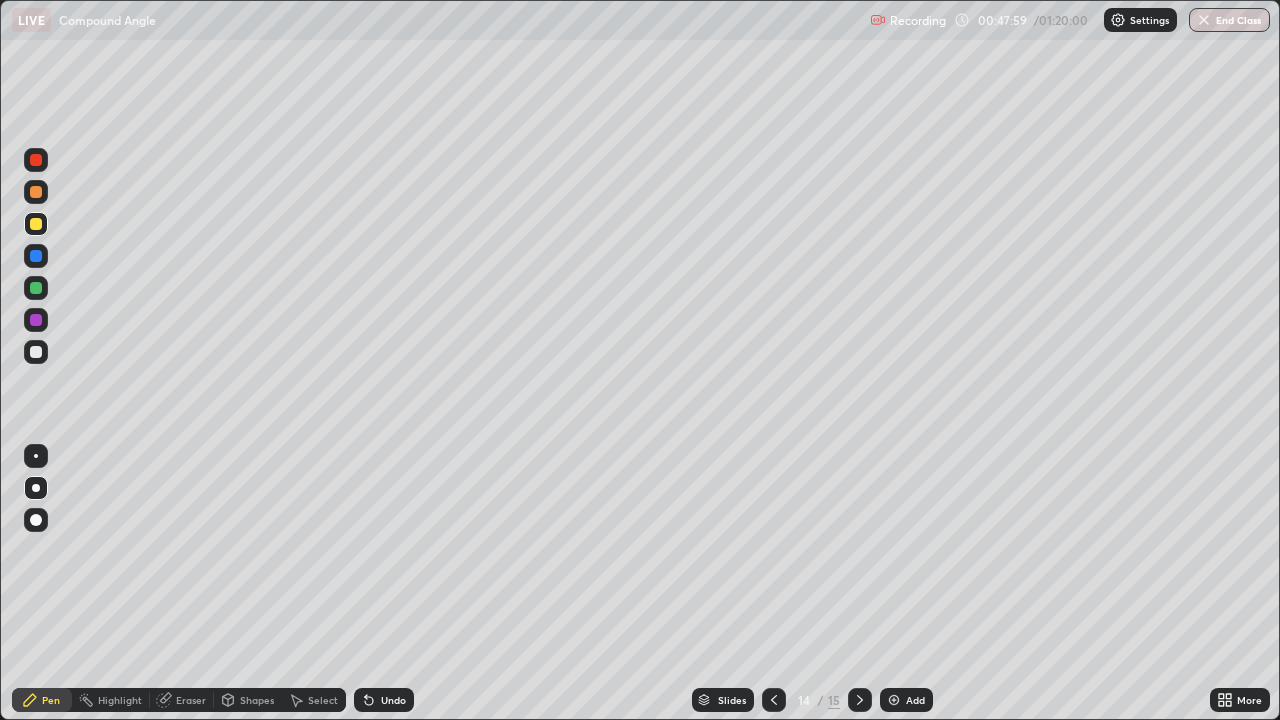click 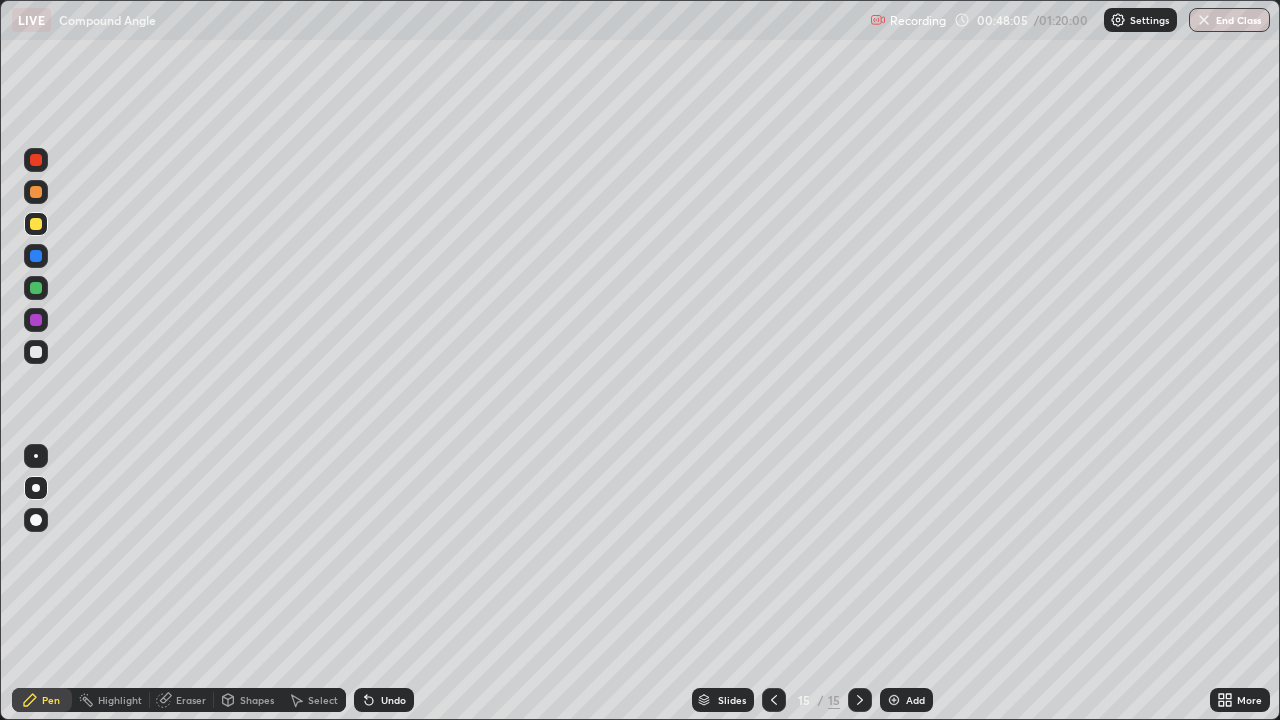 click on "Undo" at bounding box center (384, 700) 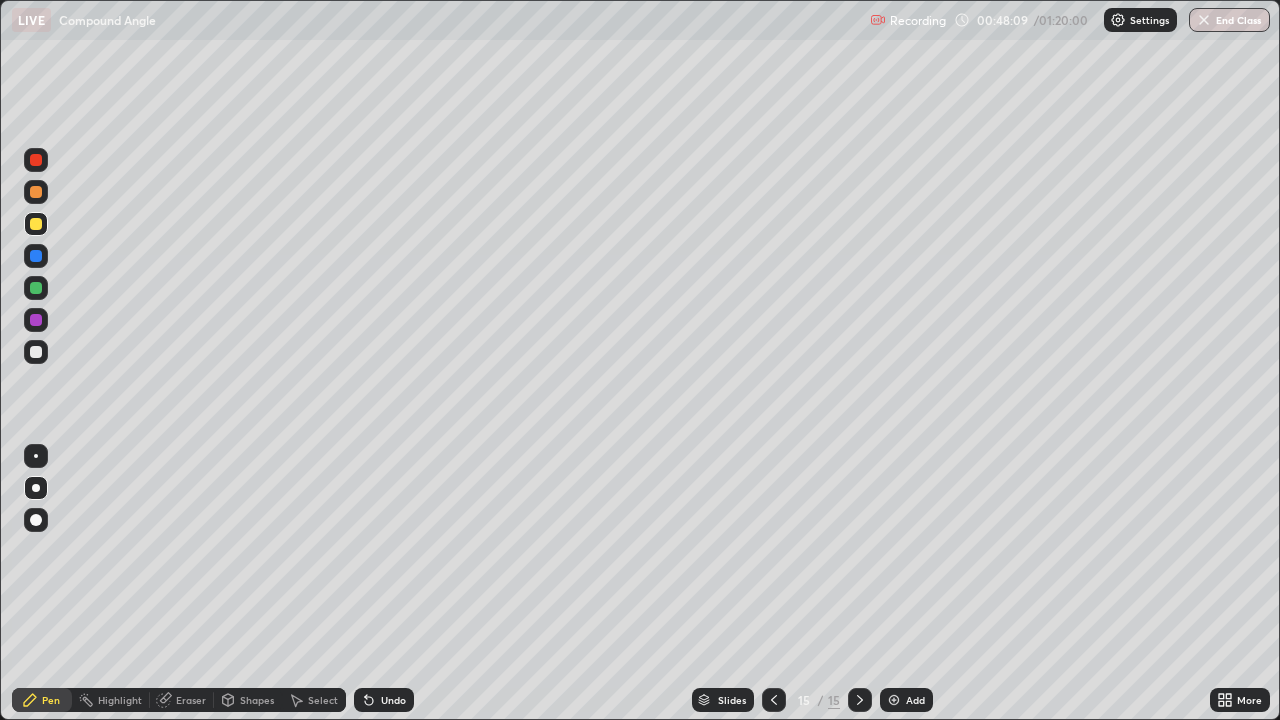 click at bounding box center (36, 288) 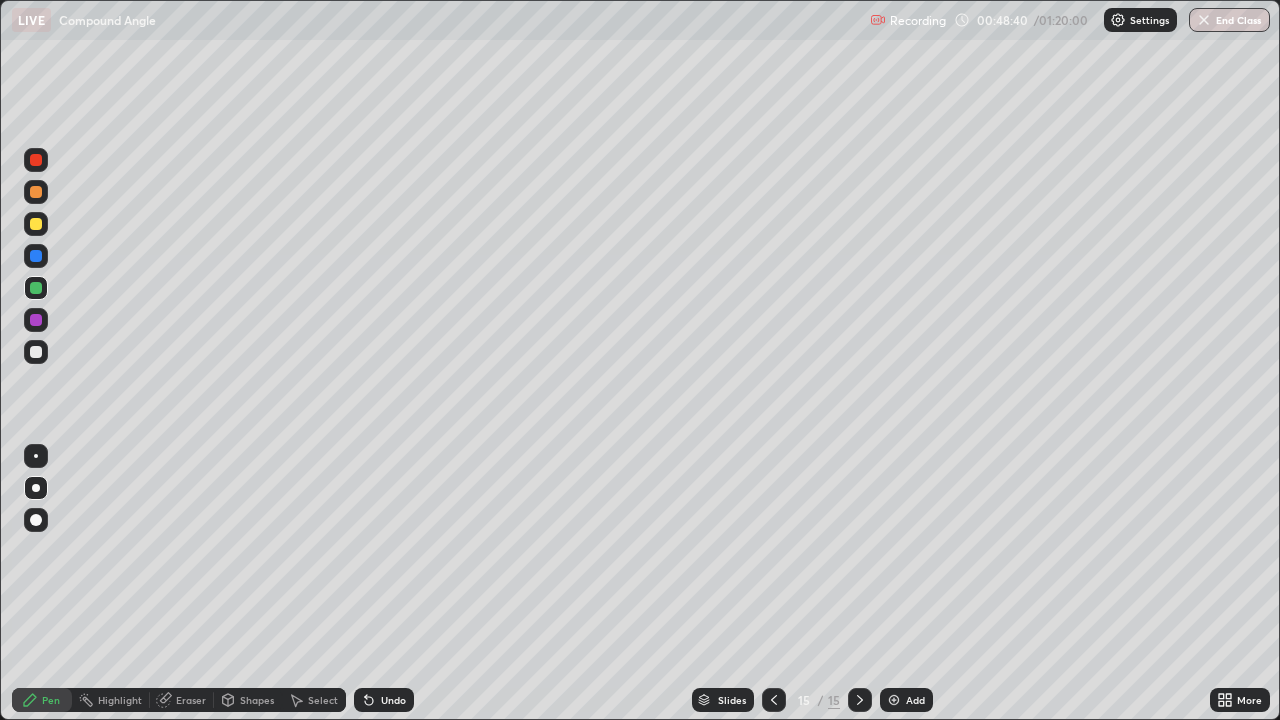 click at bounding box center (36, 352) 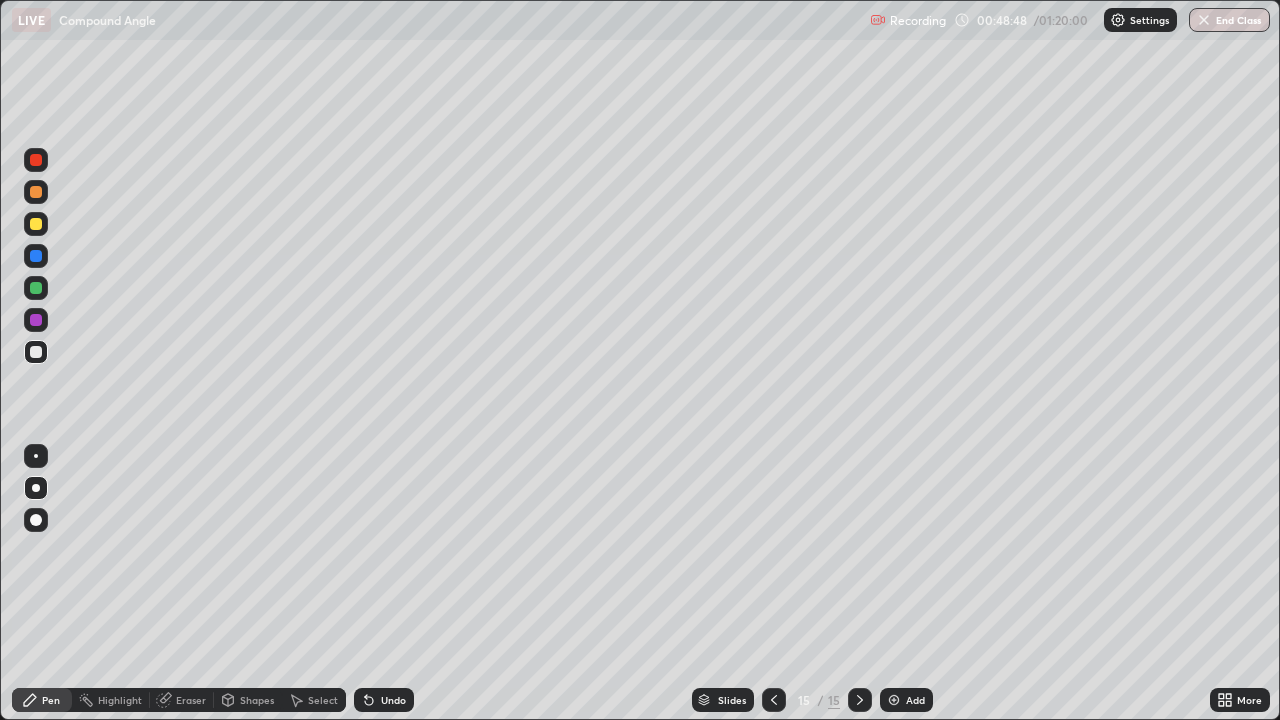 click 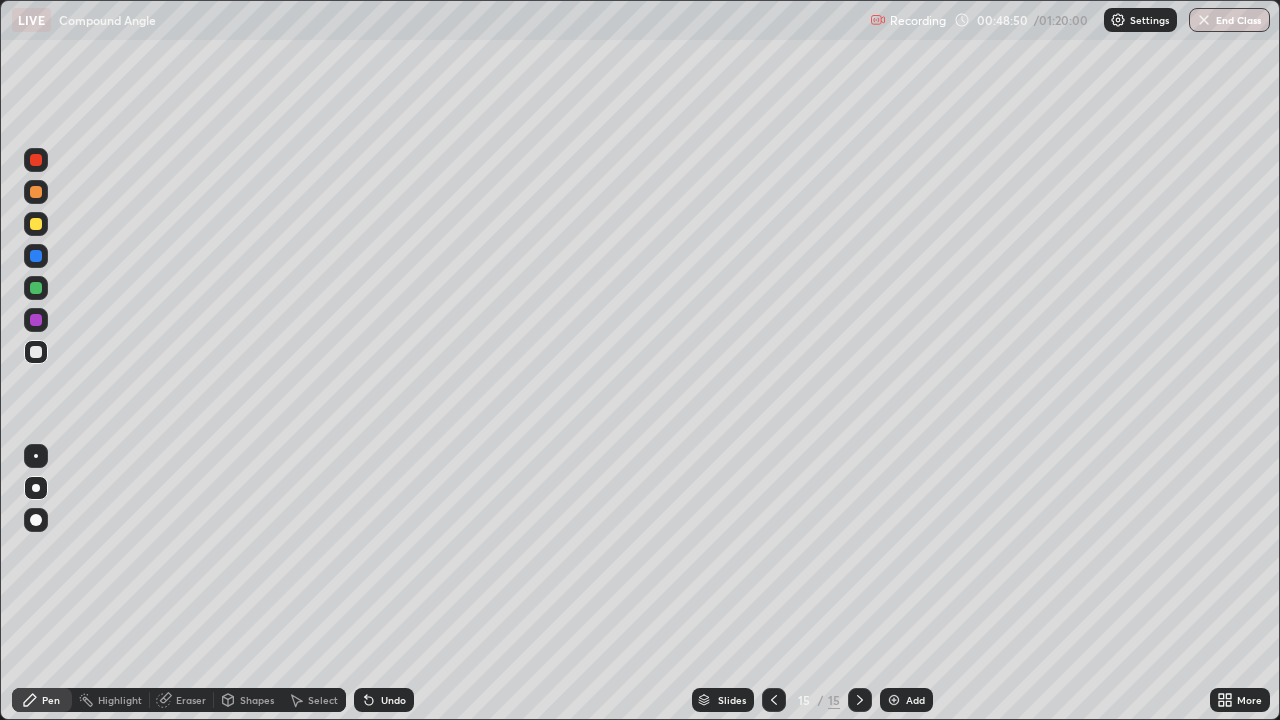 click at bounding box center [36, 320] 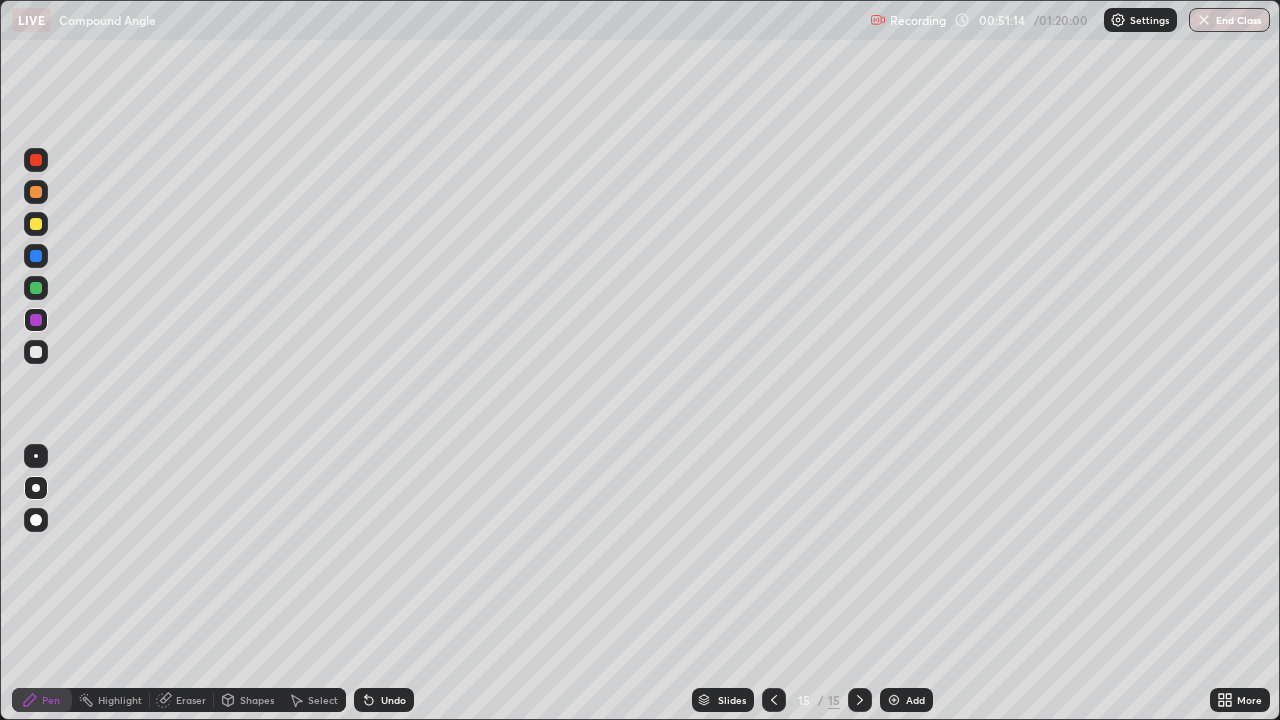 click at bounding box center [36, 256] 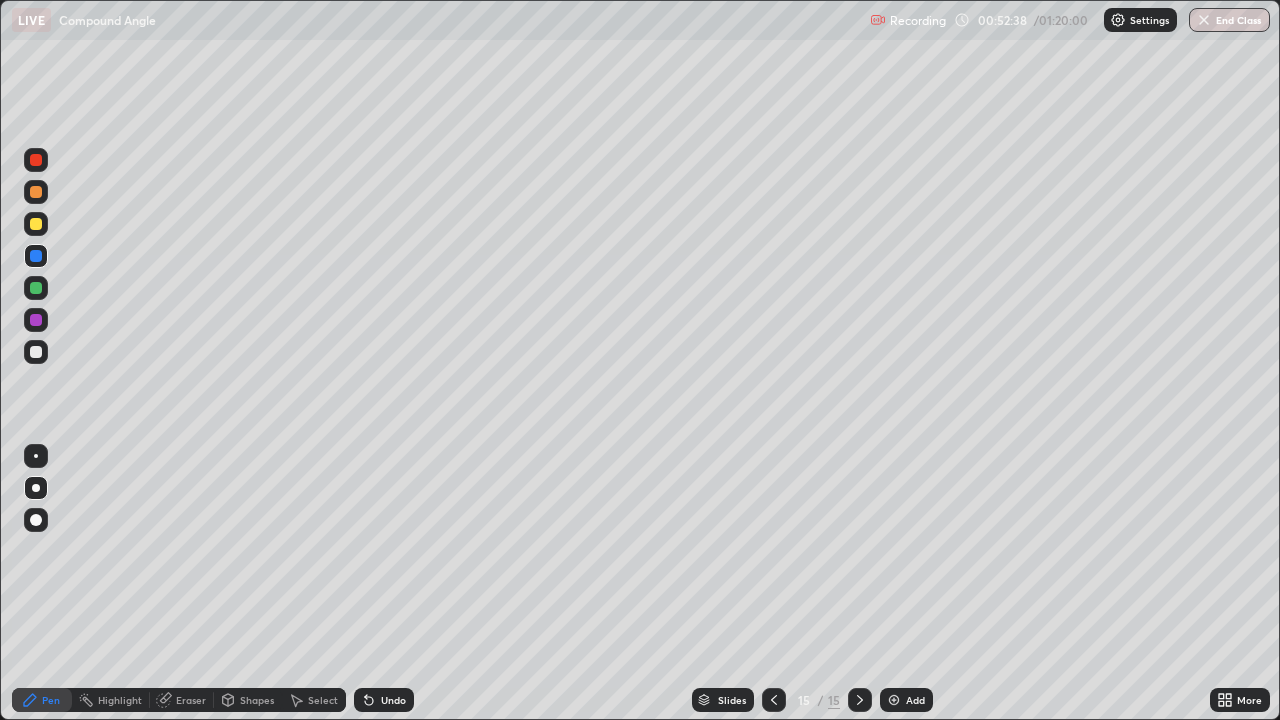 click on "Add" at bounding box center [906, 700] 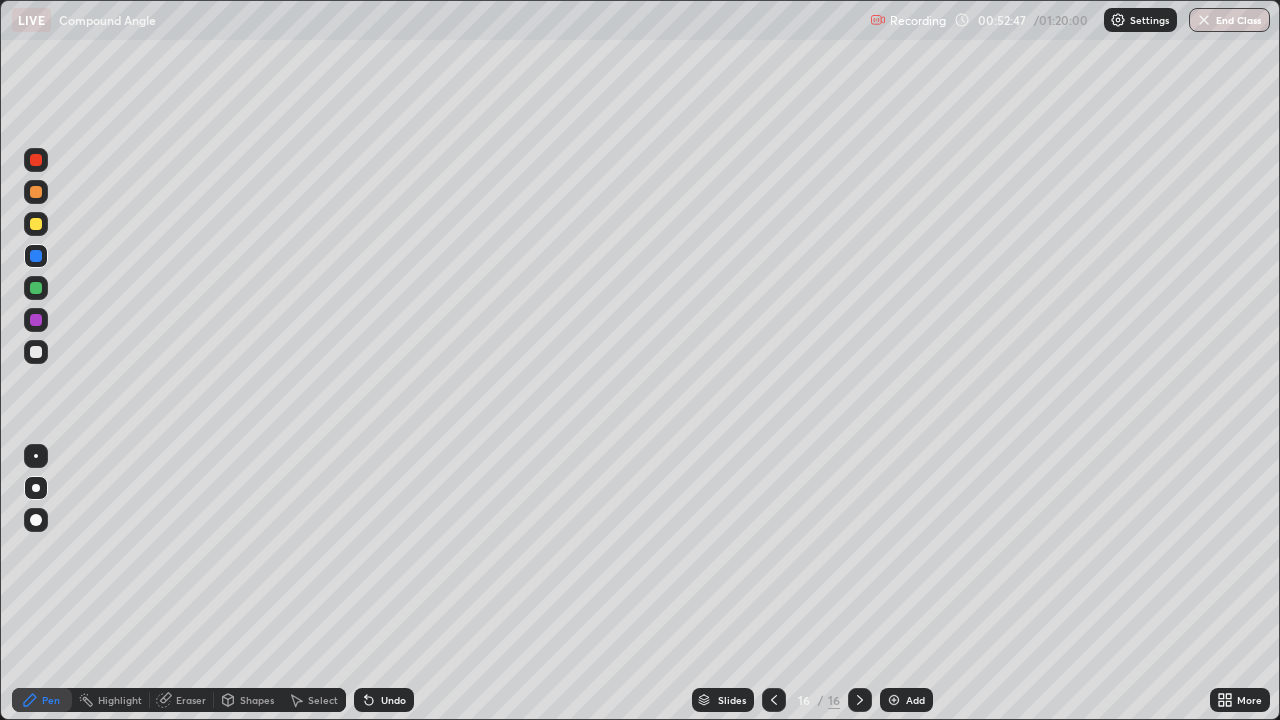 click at bounding box center (36, 288) 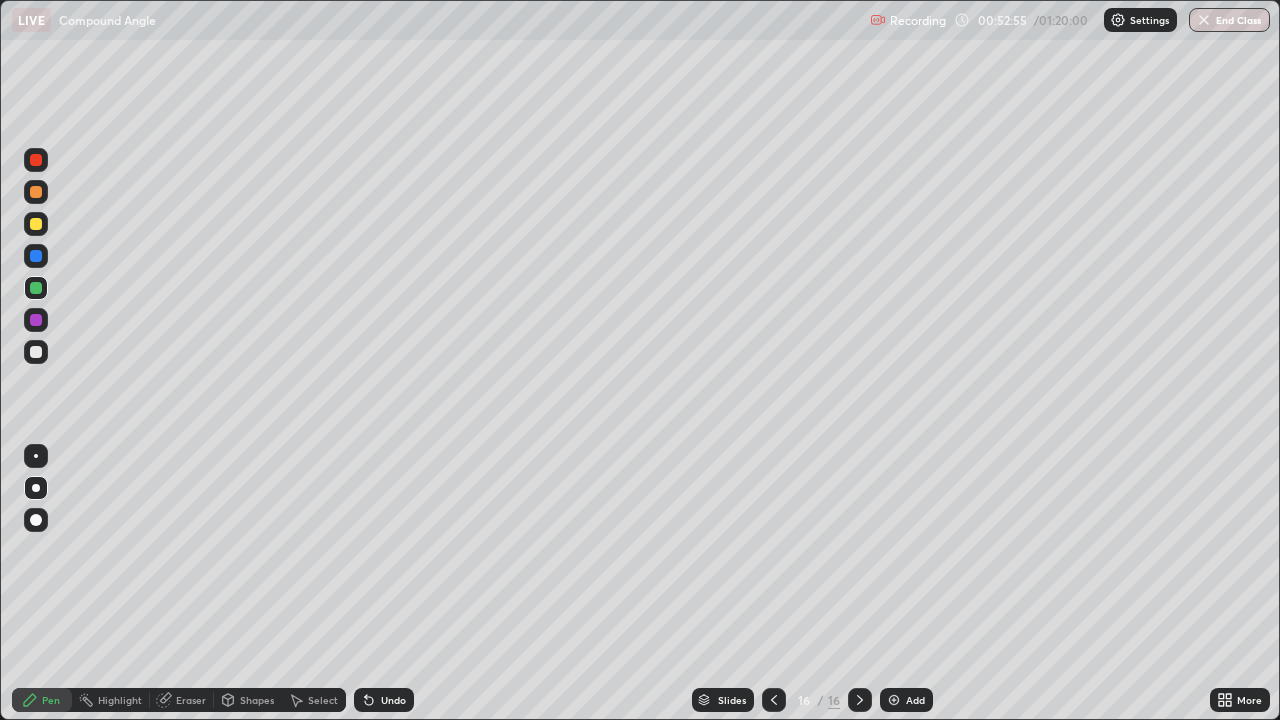 click on "Undo" at bounding box center (384, 700) 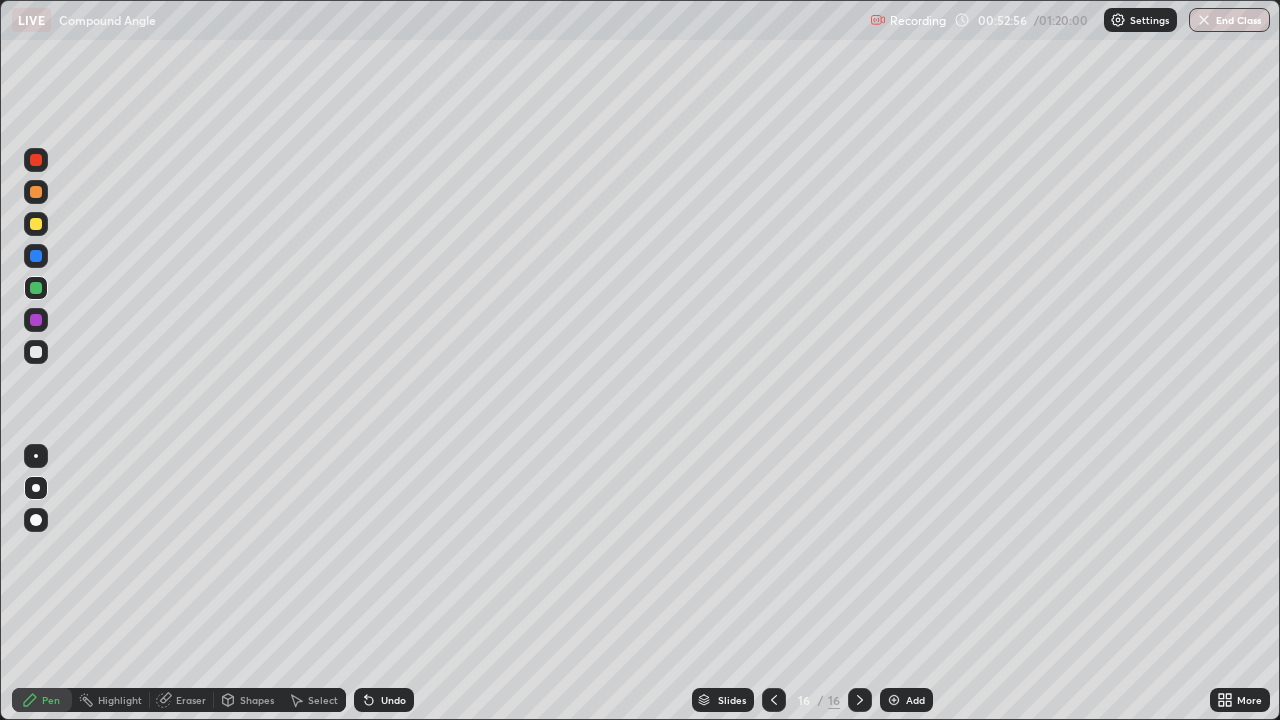 click on "Undo" at bounding box center (384, 700) 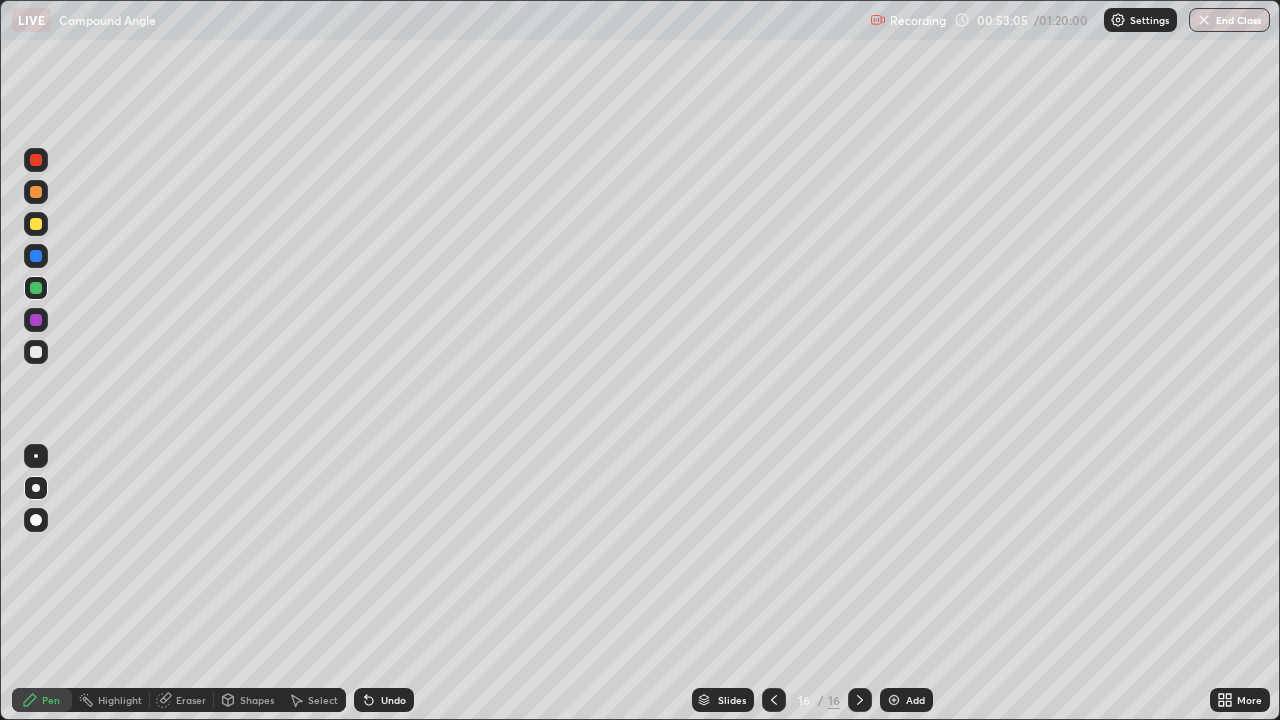 click on "Undo" at bounding box center [393, 700] 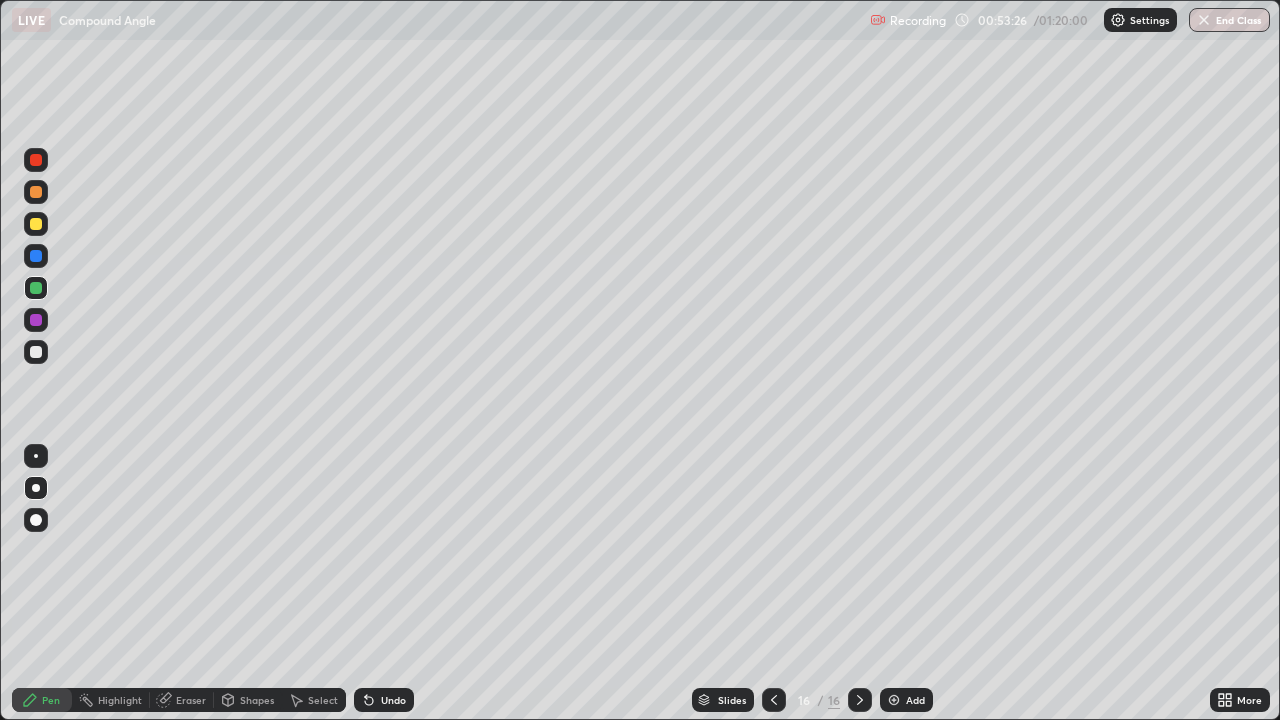 click at bounding box center (774, 700) 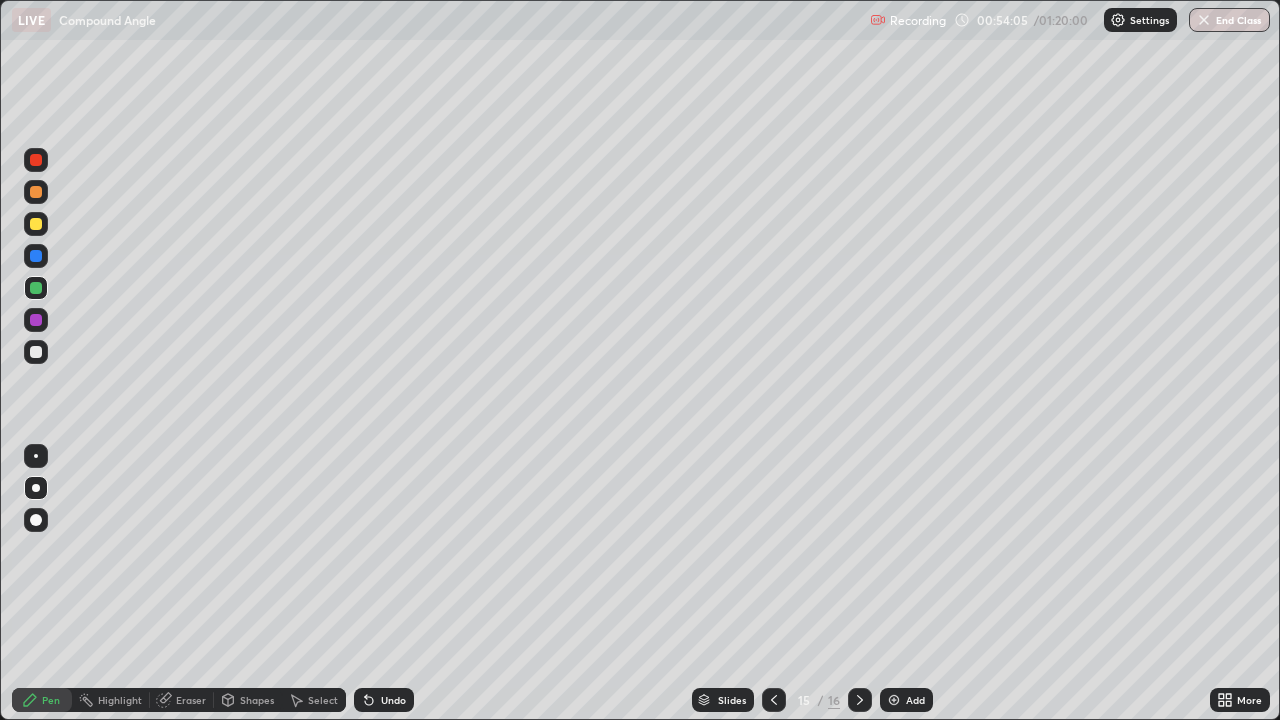 click at bounding box center (894, 700) 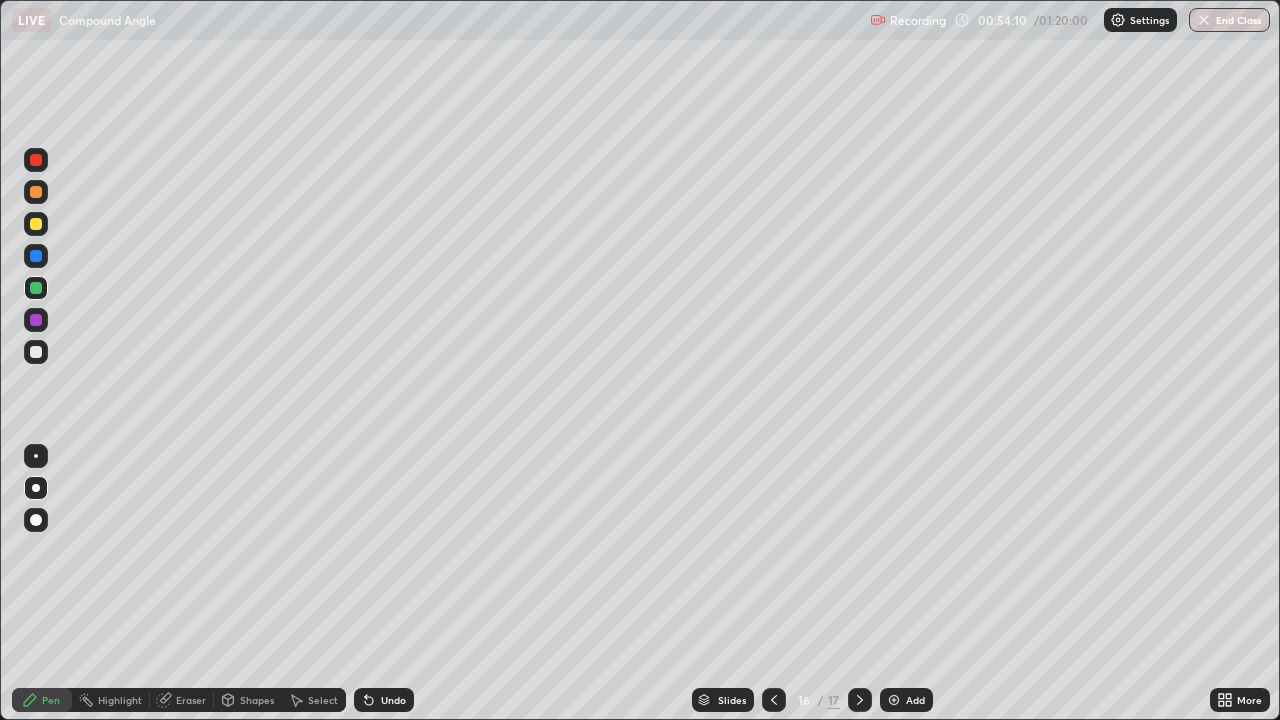 click at bounding box center [774, 700] 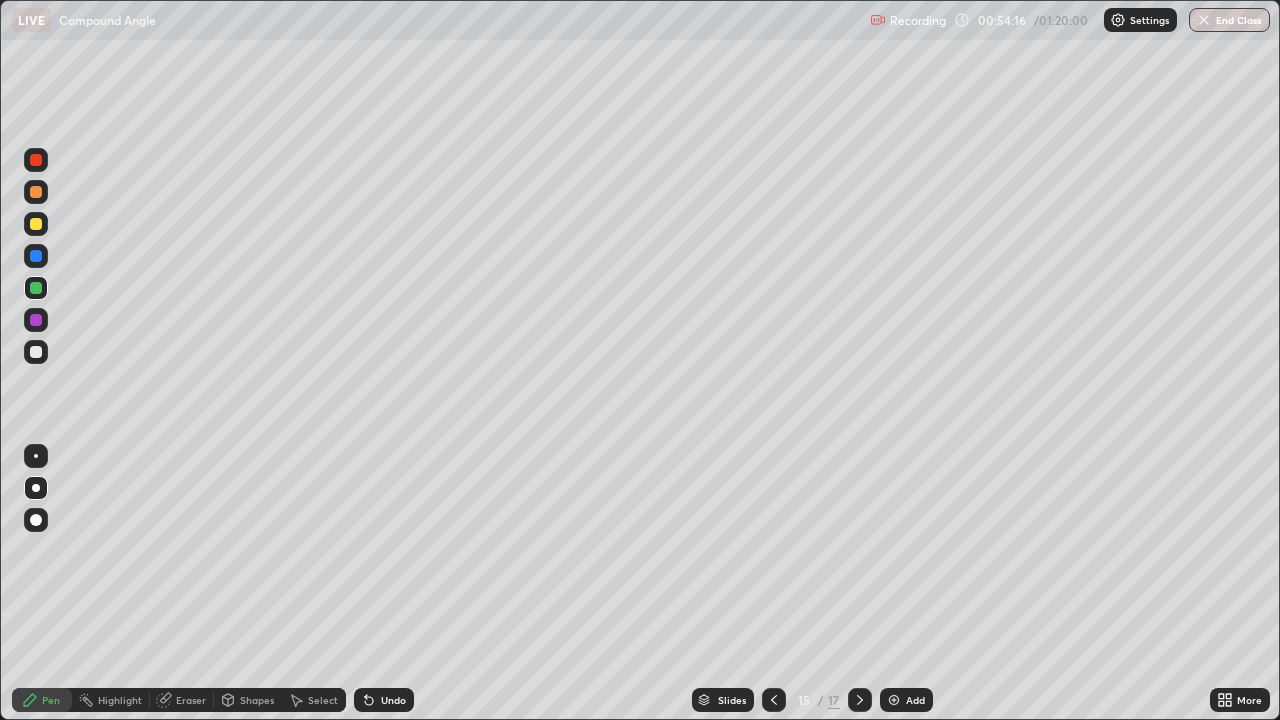 click 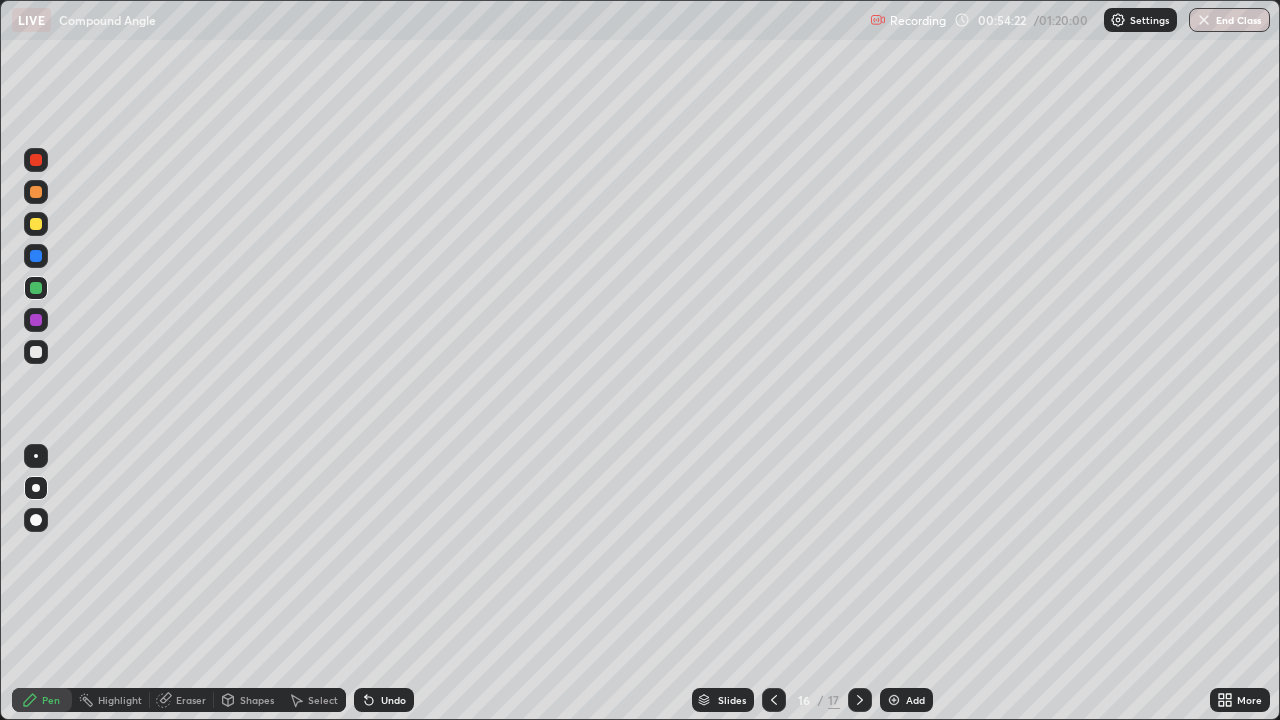 click 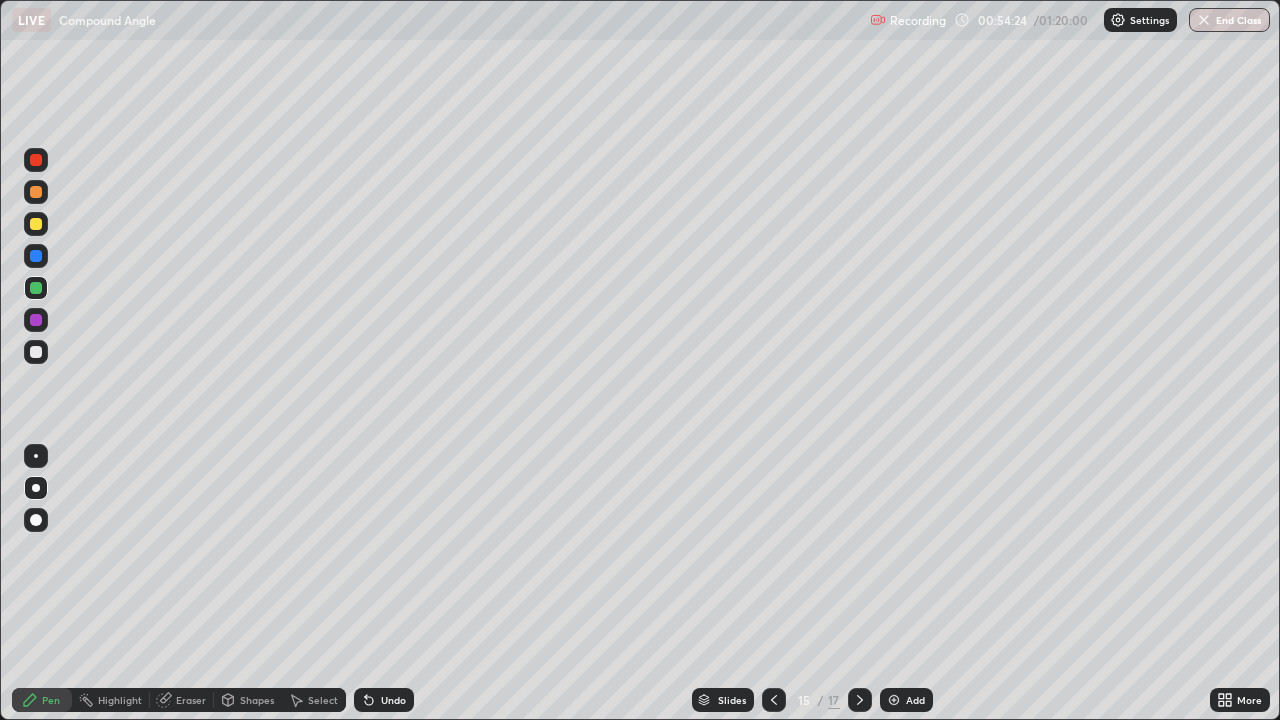 click 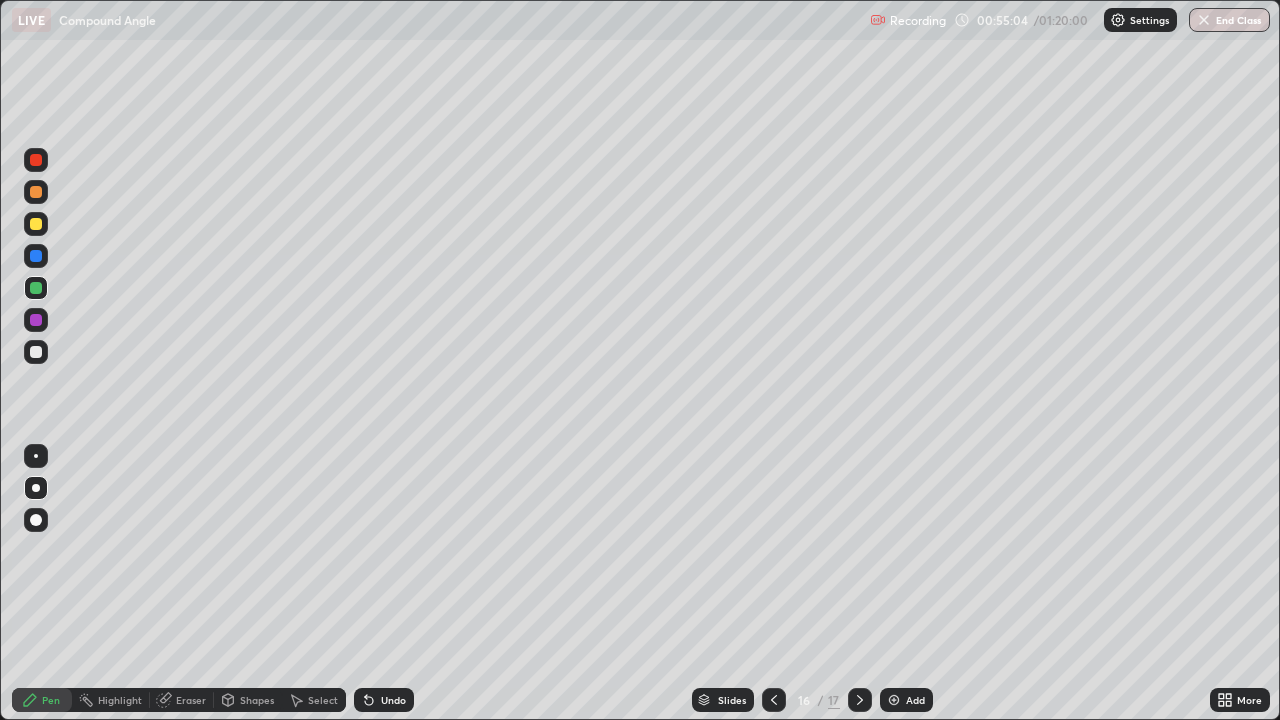 click 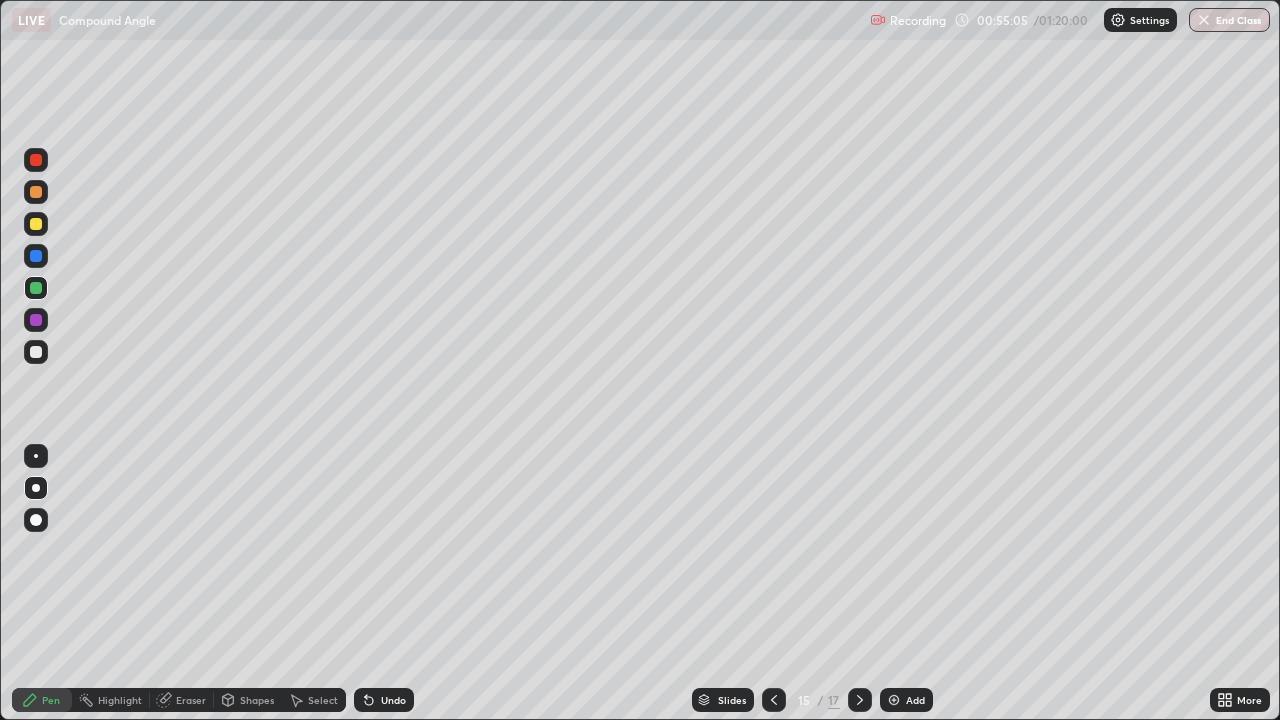 click 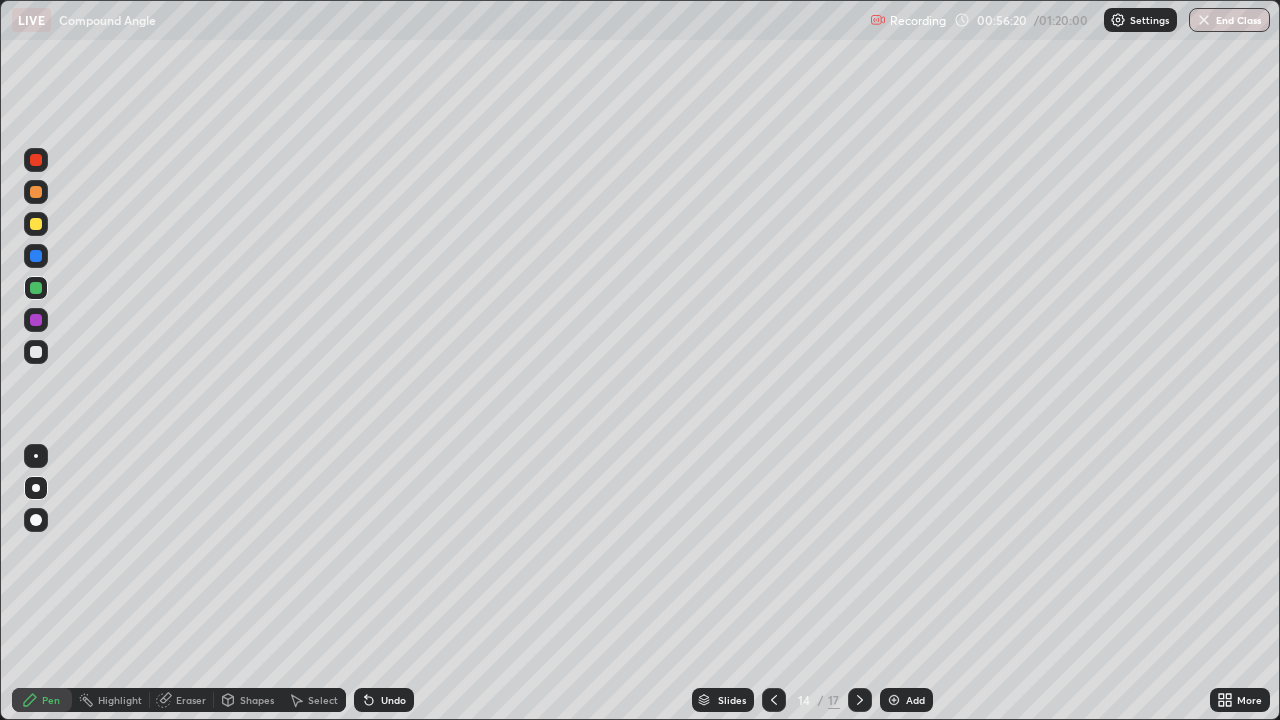 click at bounding box center (860, 700) 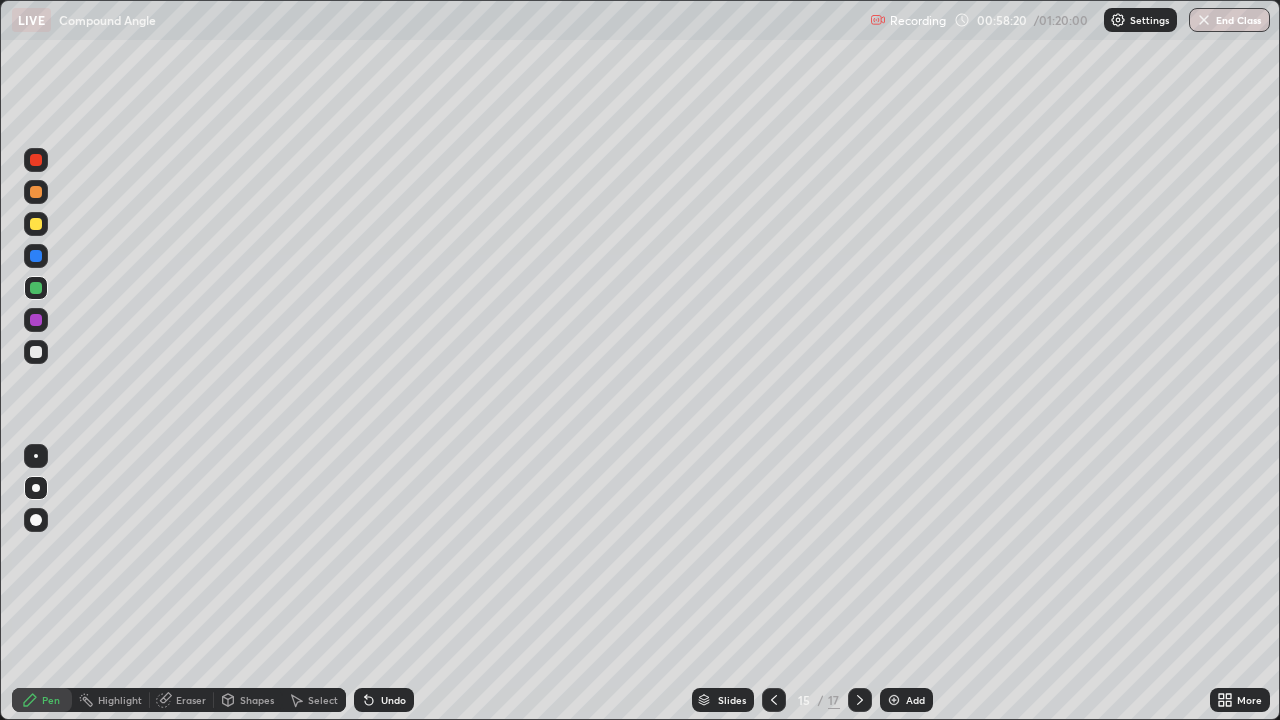 click 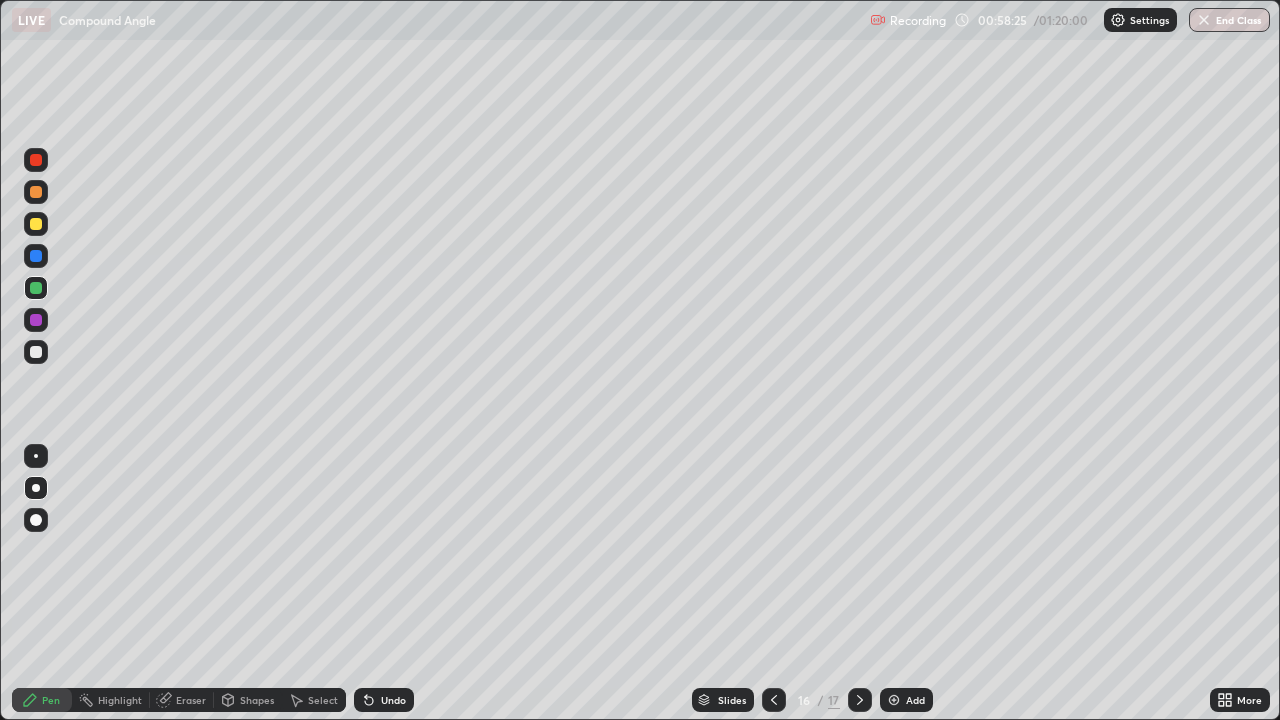 click 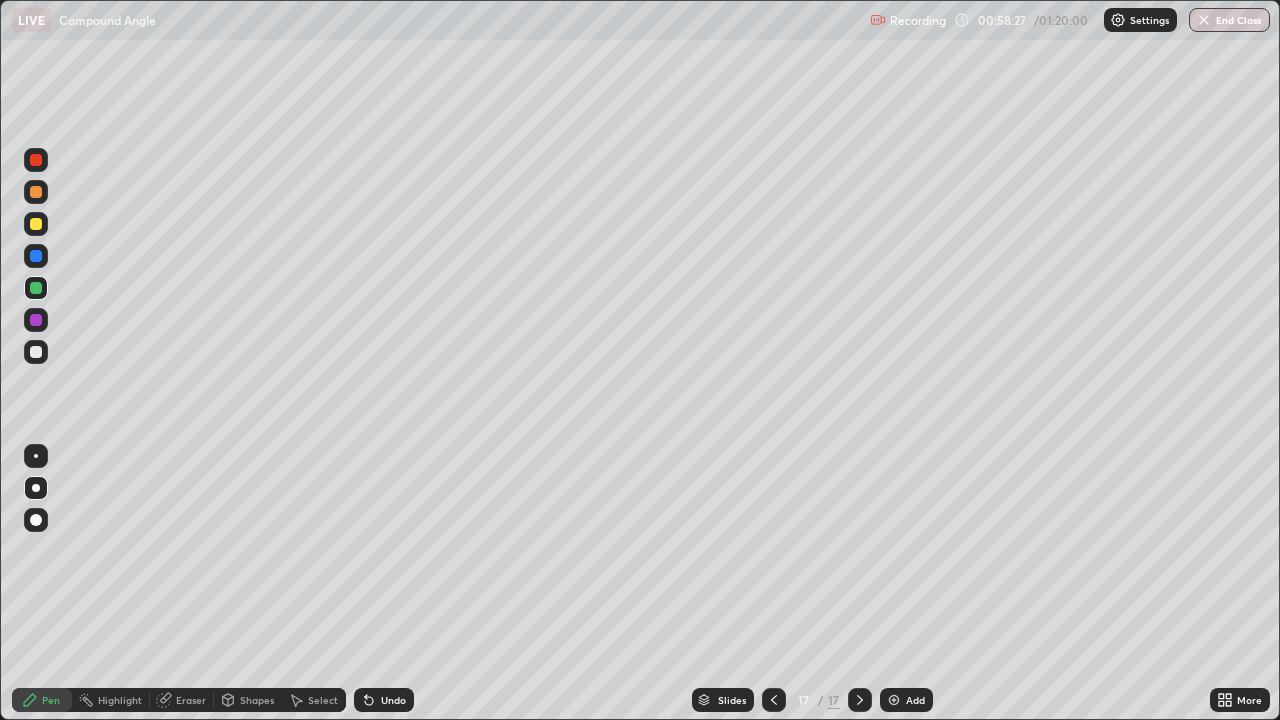 click at bounding box center [774, 700] 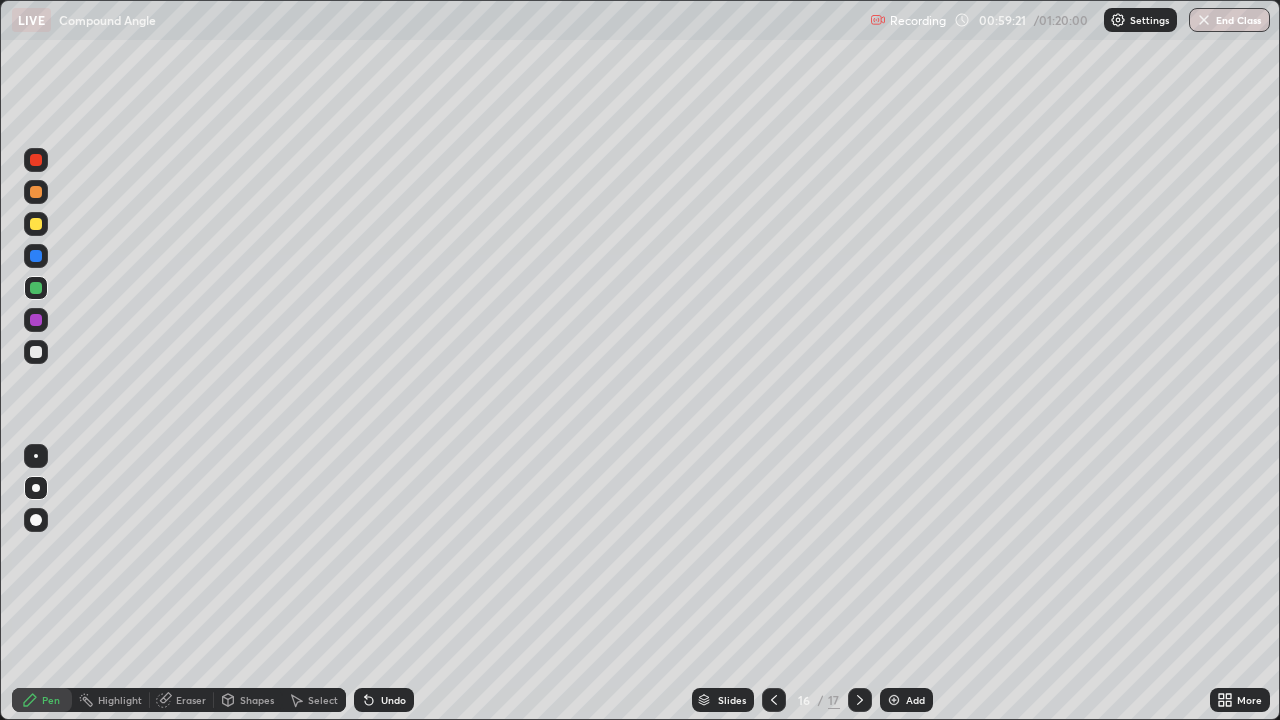 click 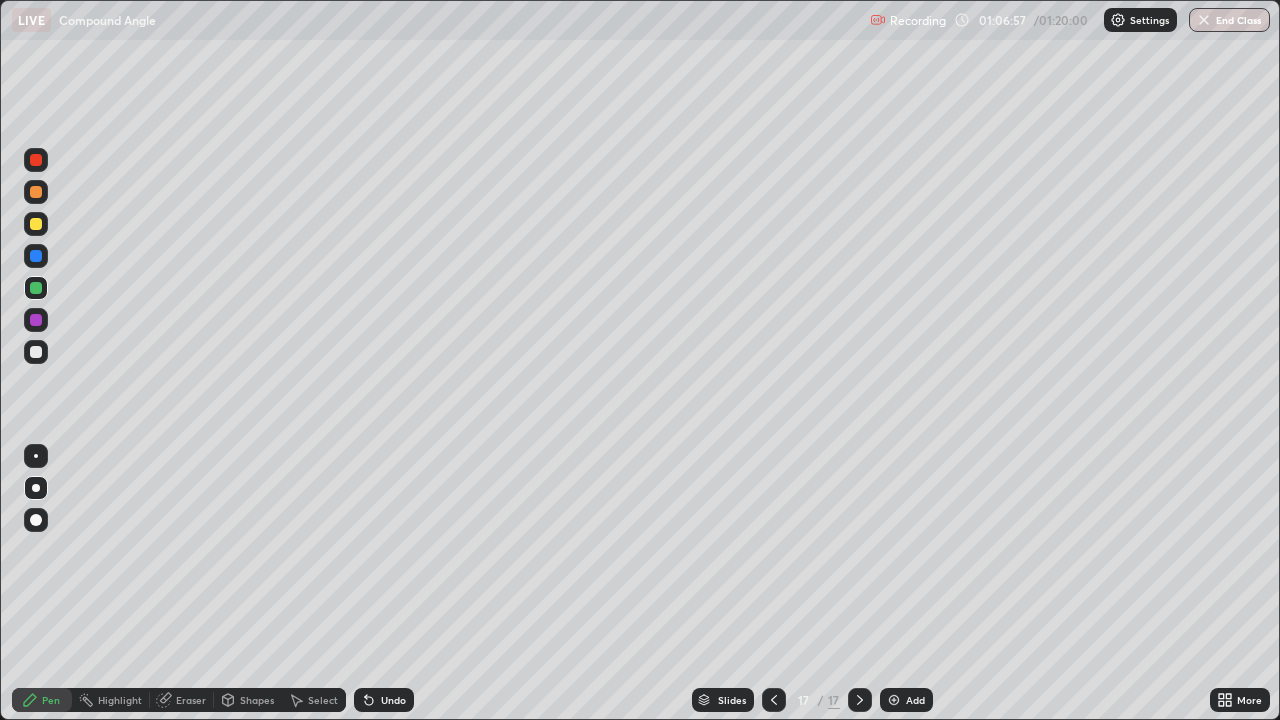click on "Slides" at bounding box center (723, 700) 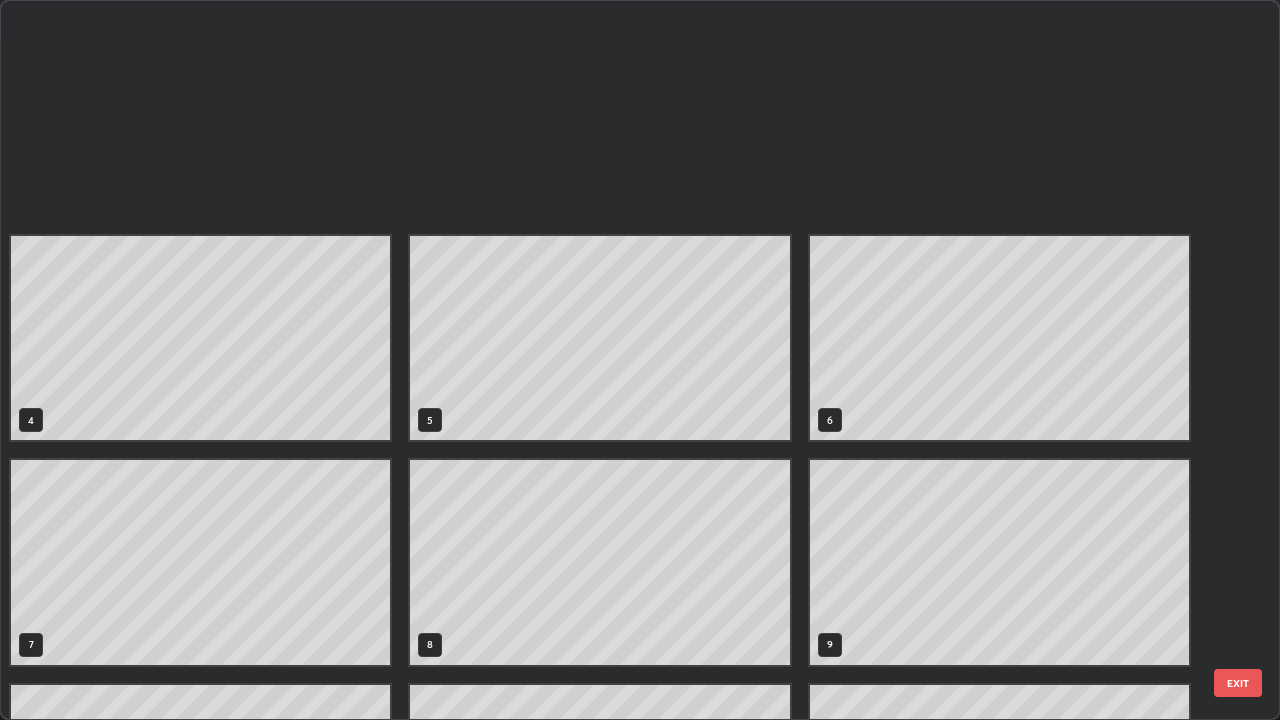scroll, scrollTop: 629, scrollLeft: 0, axis: vertical 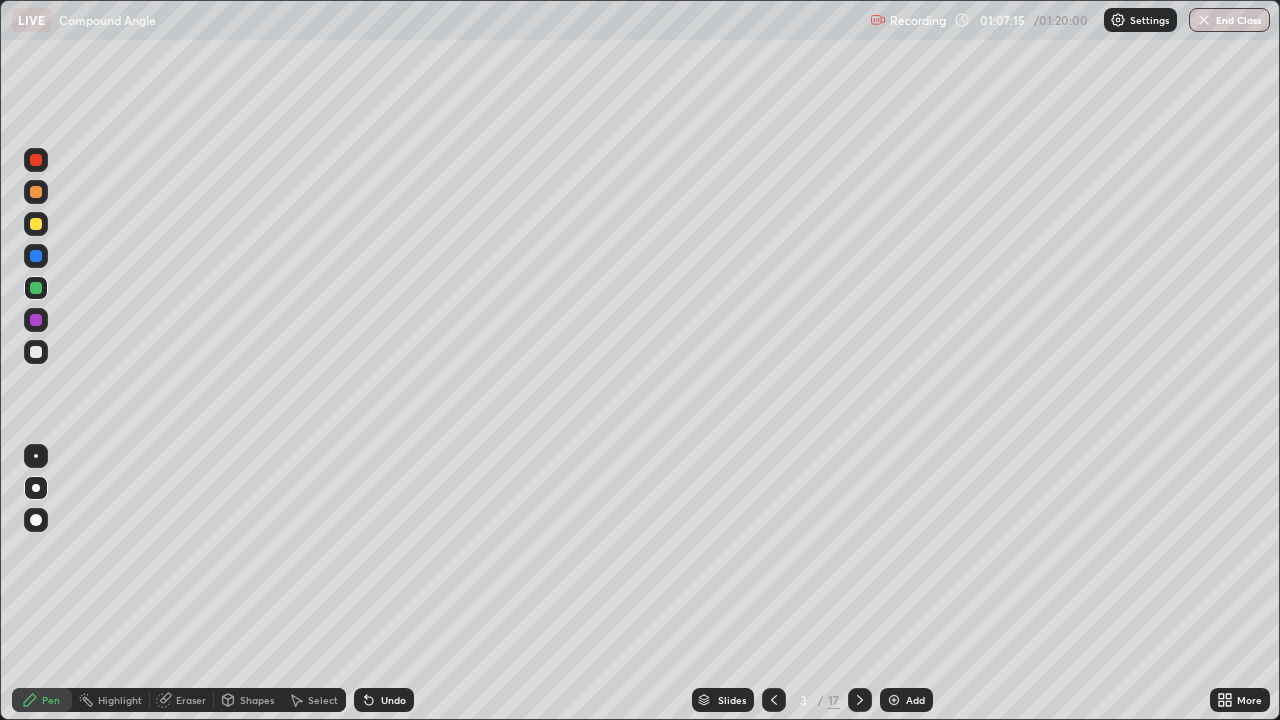 click 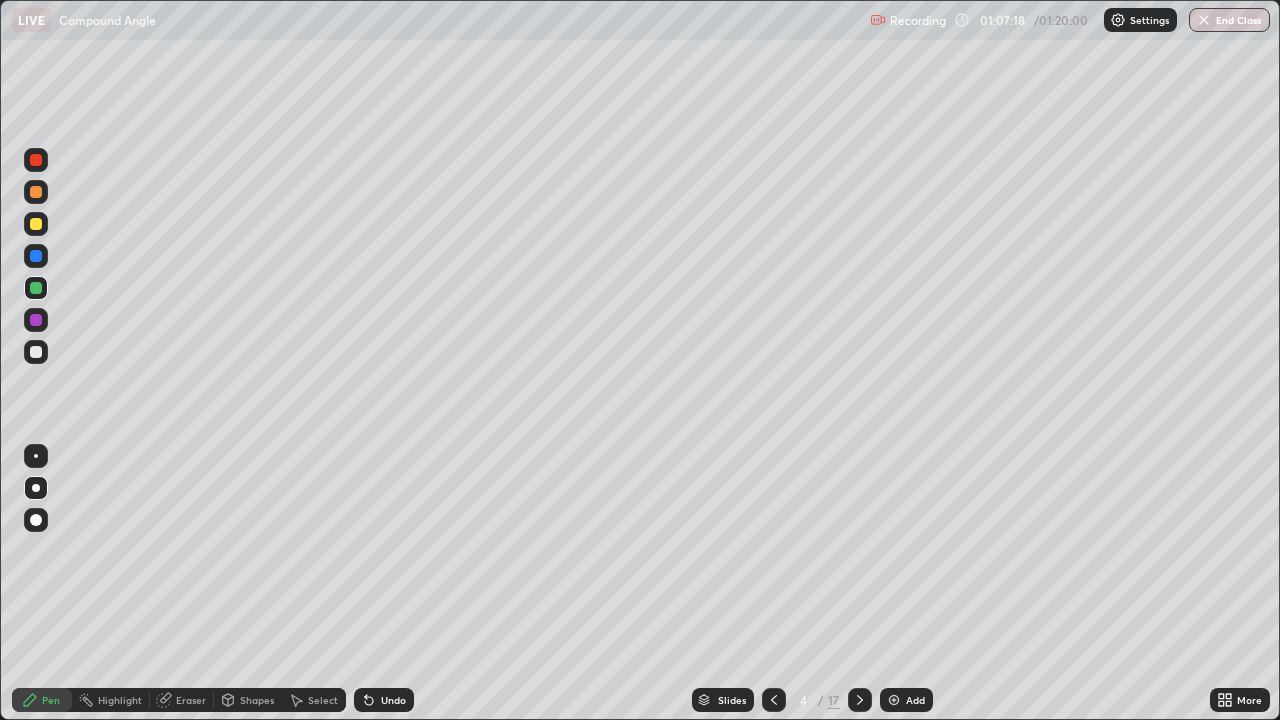 click 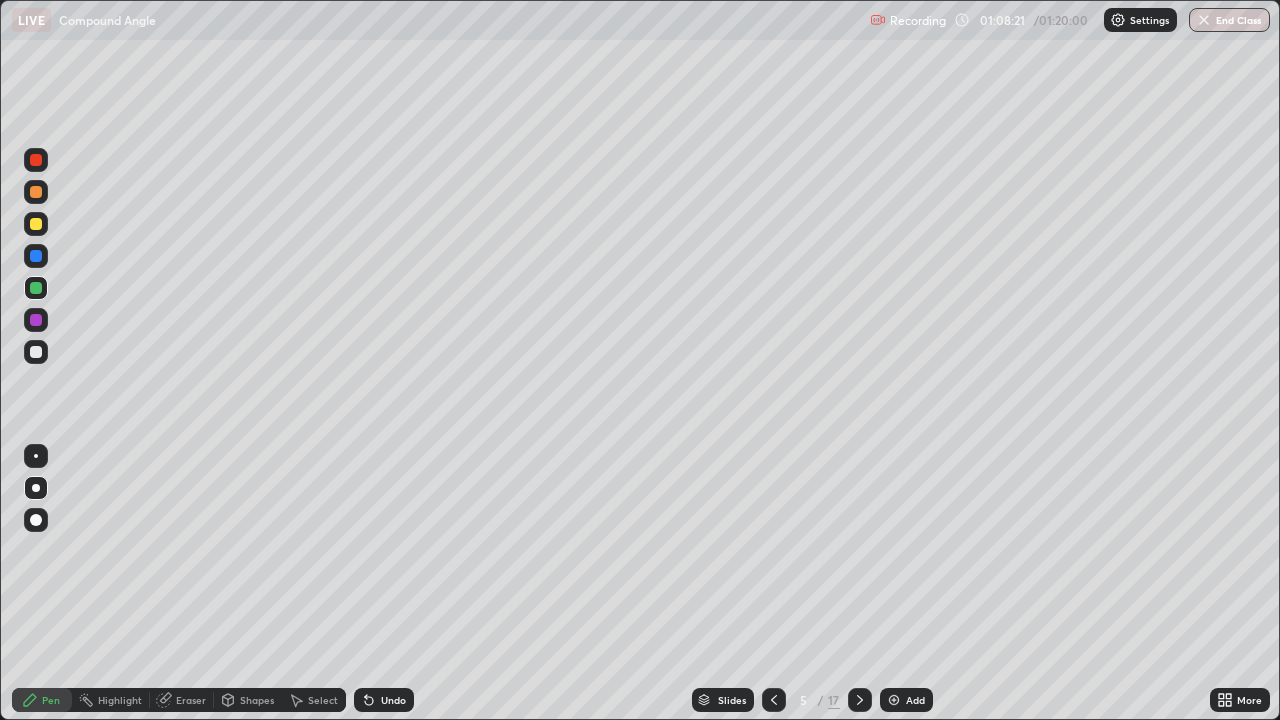 click 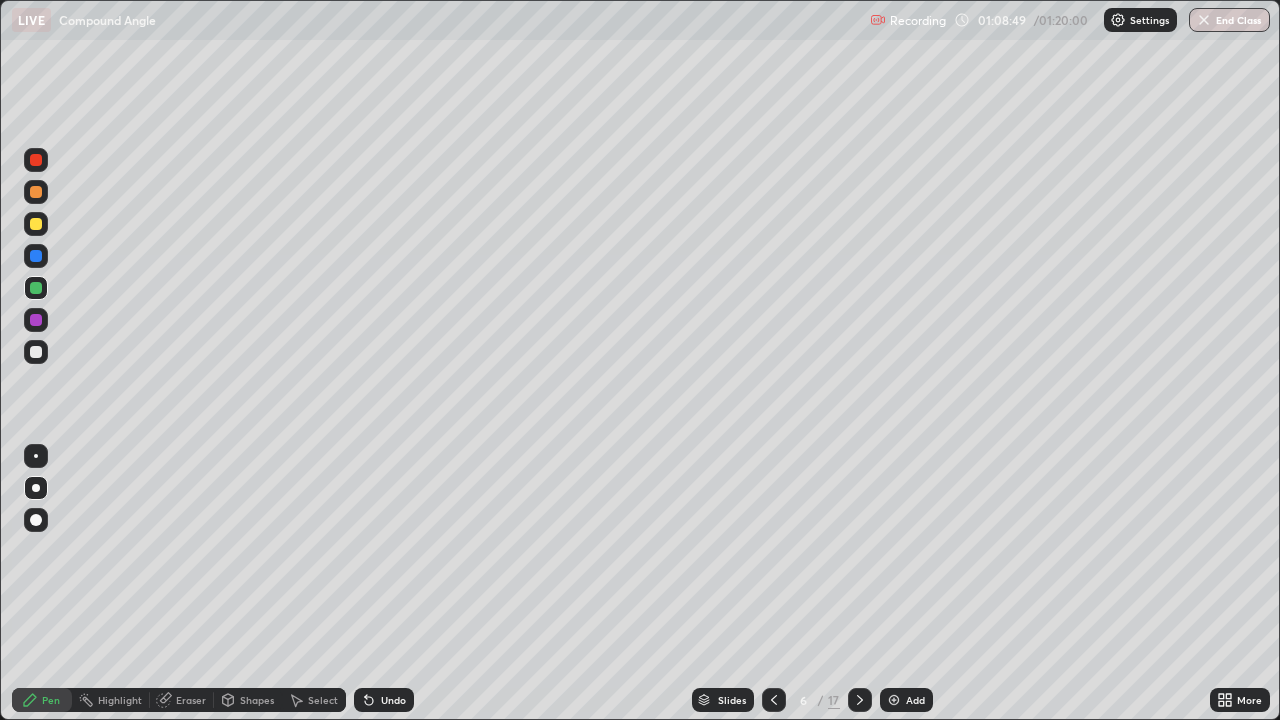 click at bounding box center (860, 700) 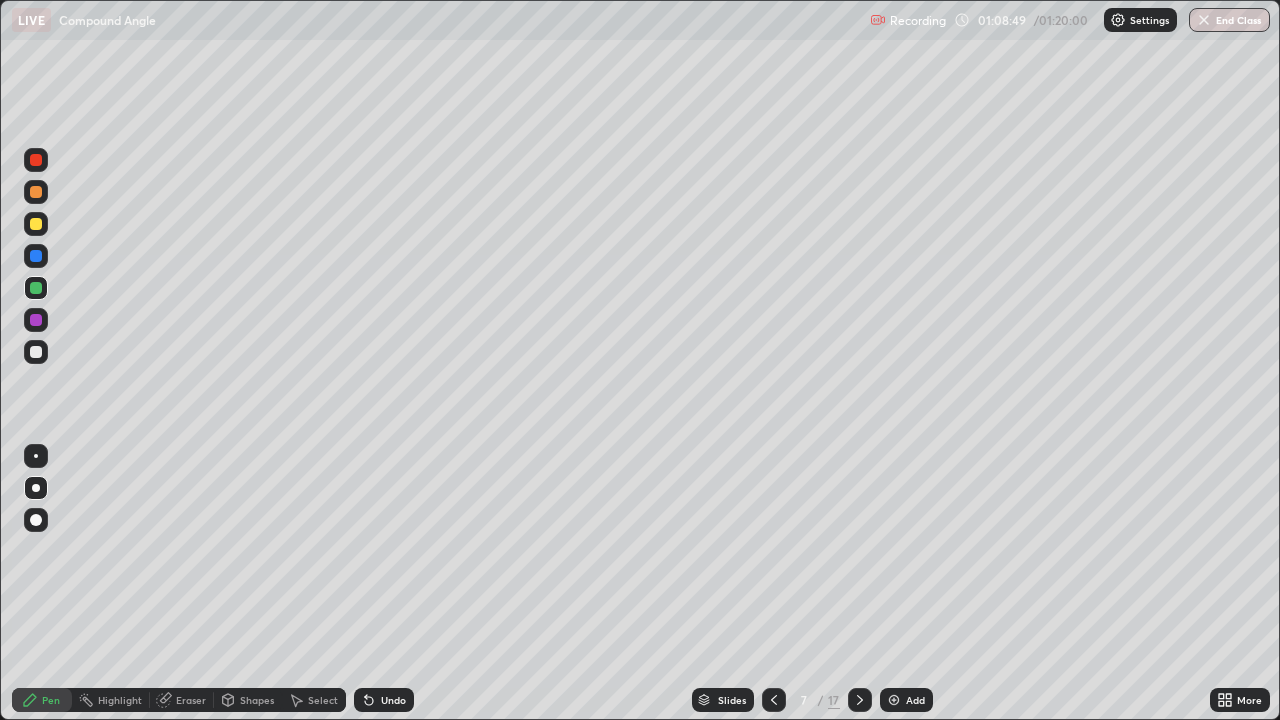 click at bounding box center [860, 700] 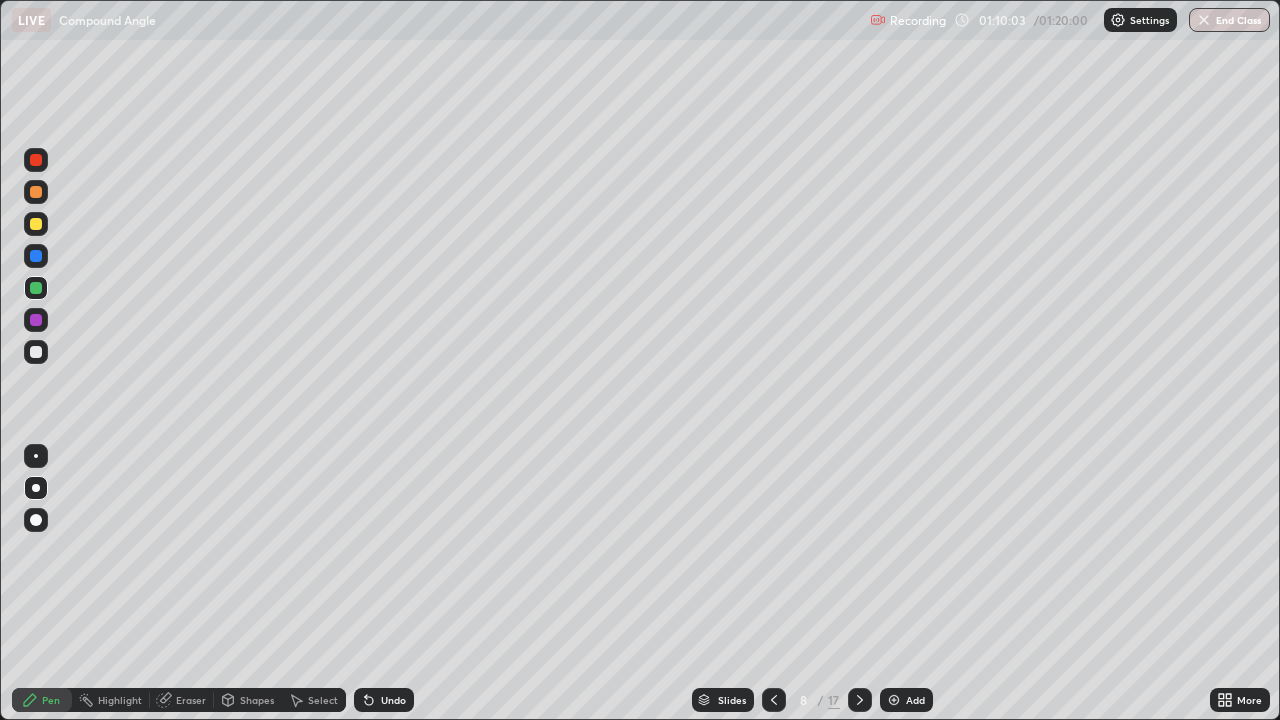 click 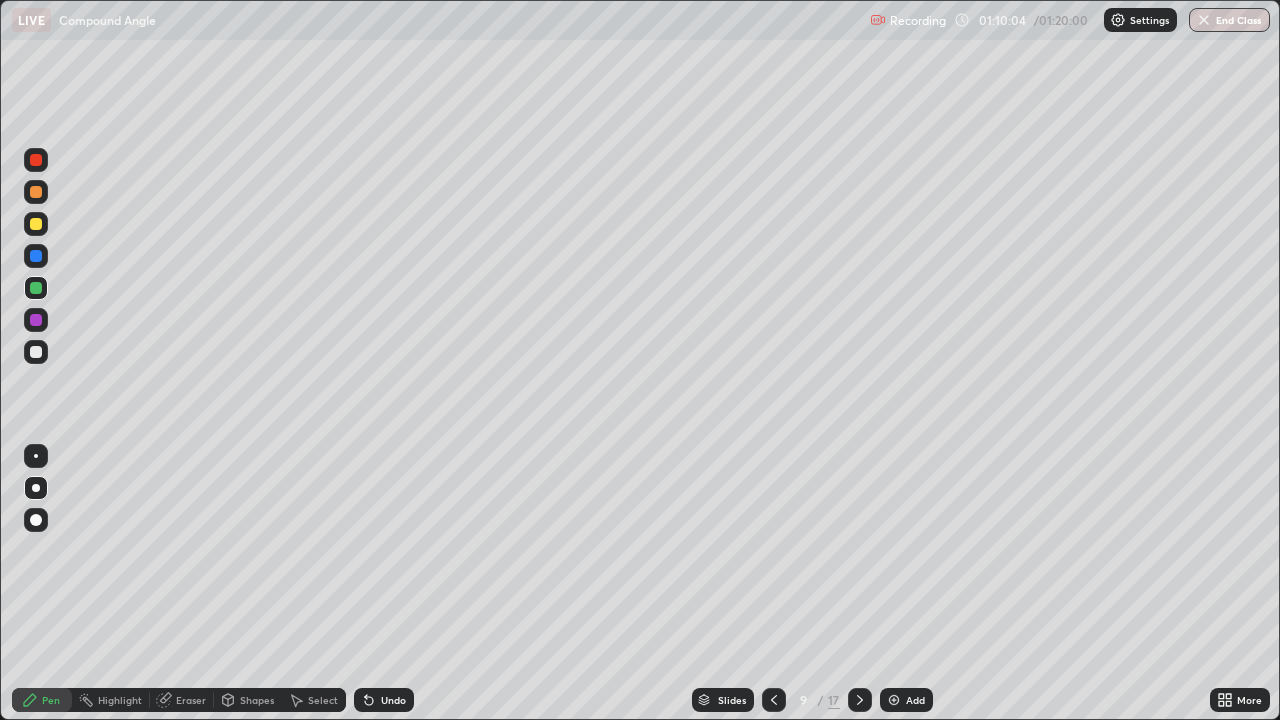 click 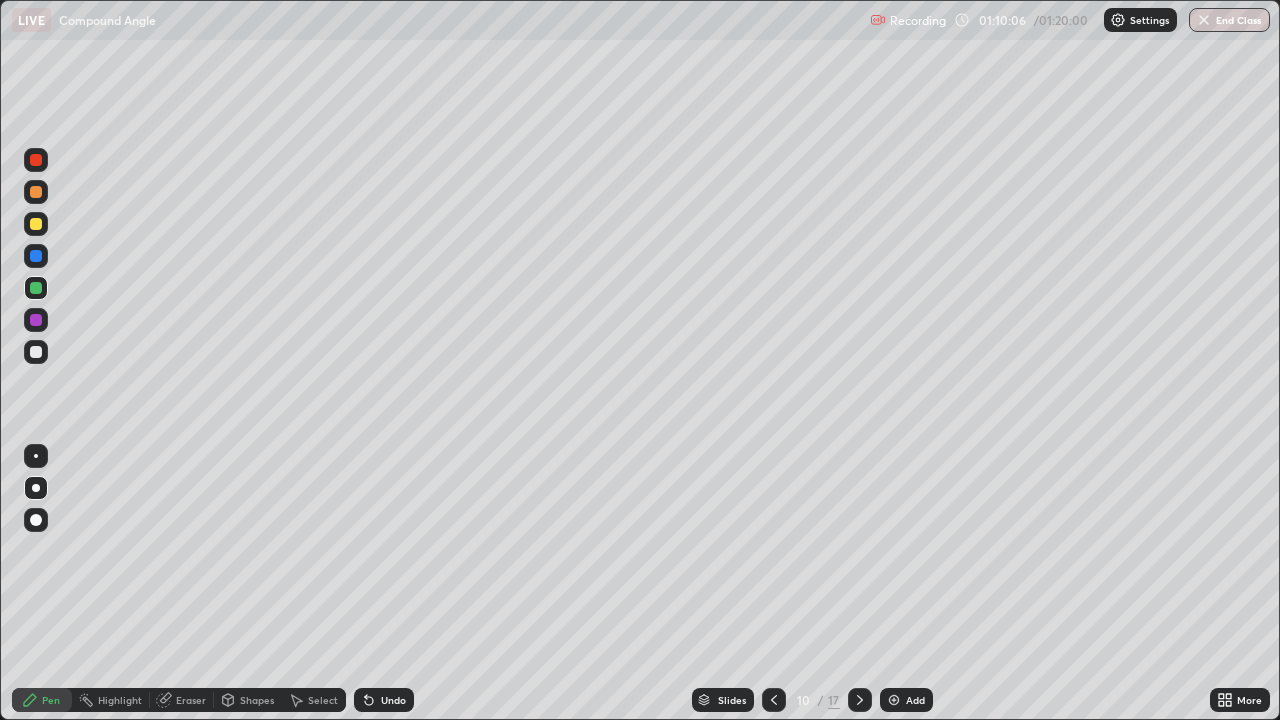 click 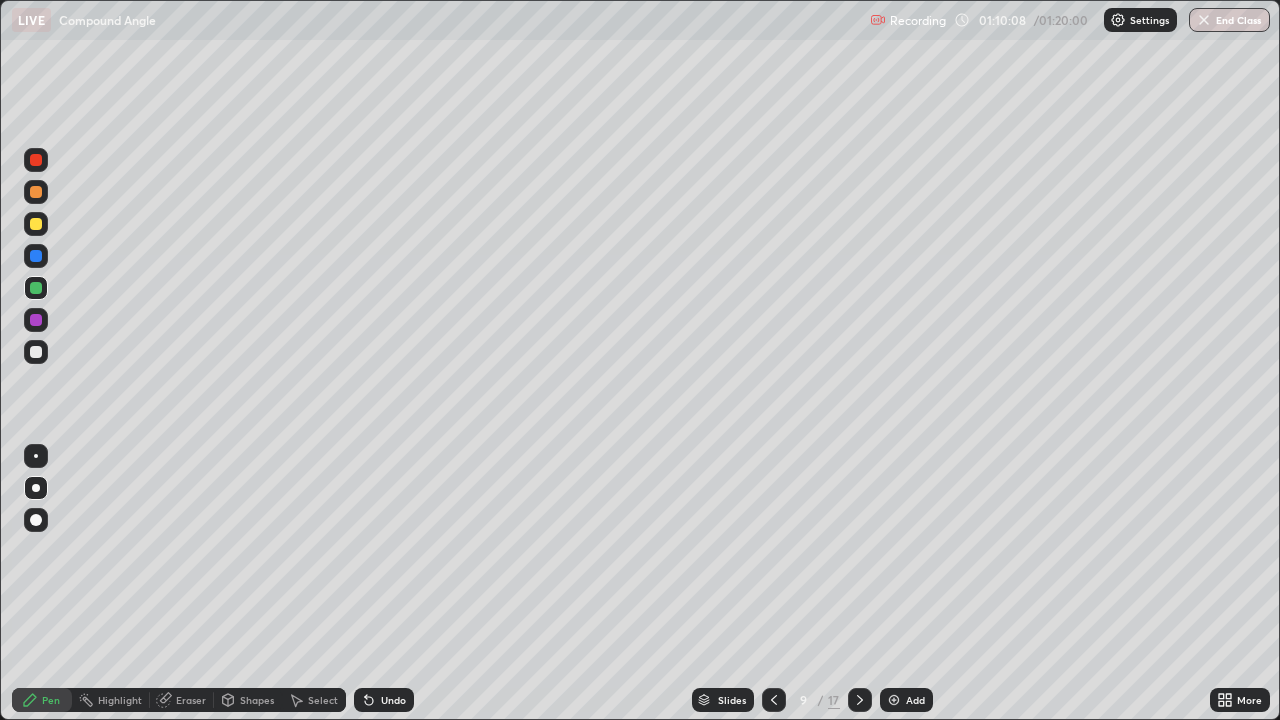 click at bounding box center (860, 700) 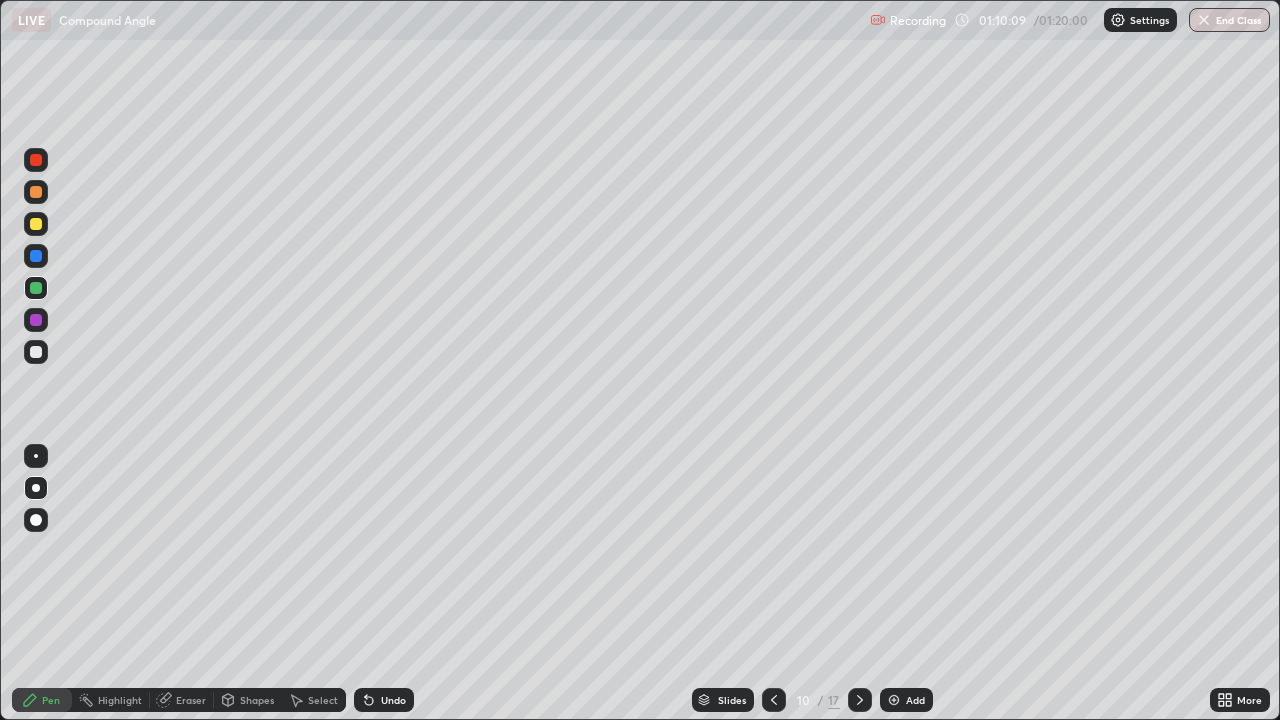 click at bounding box center (860, 700) 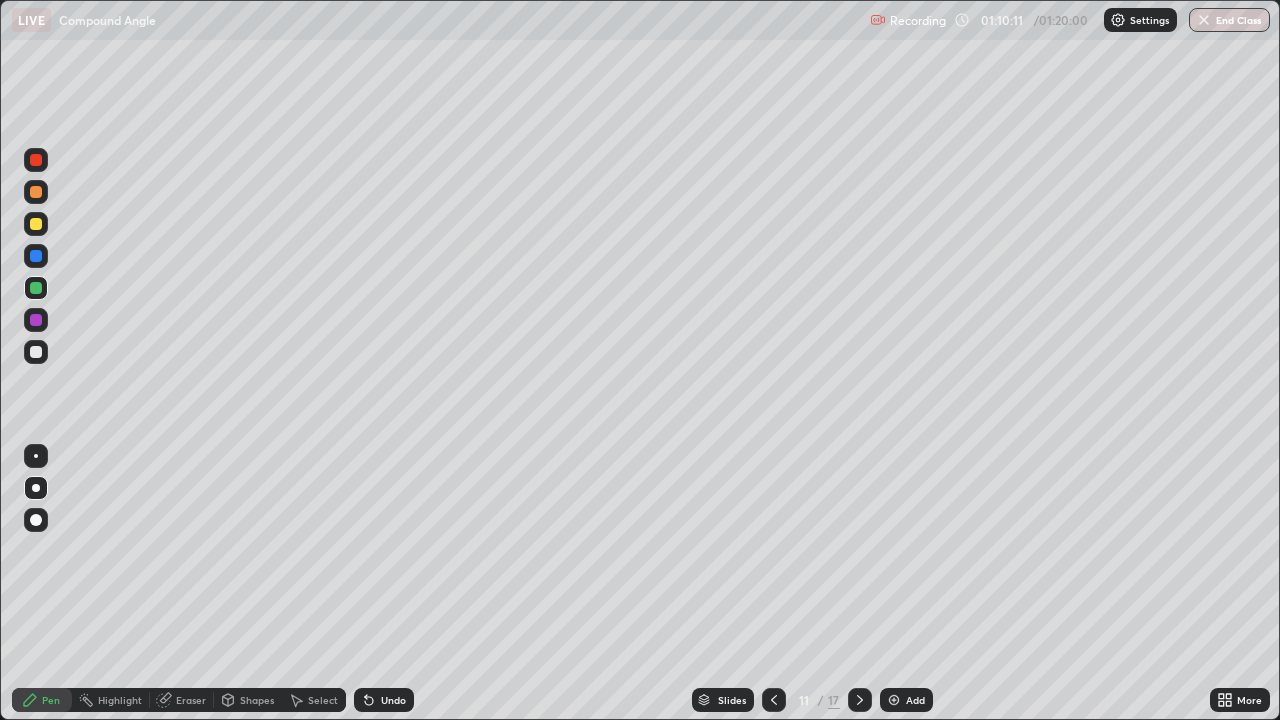 click 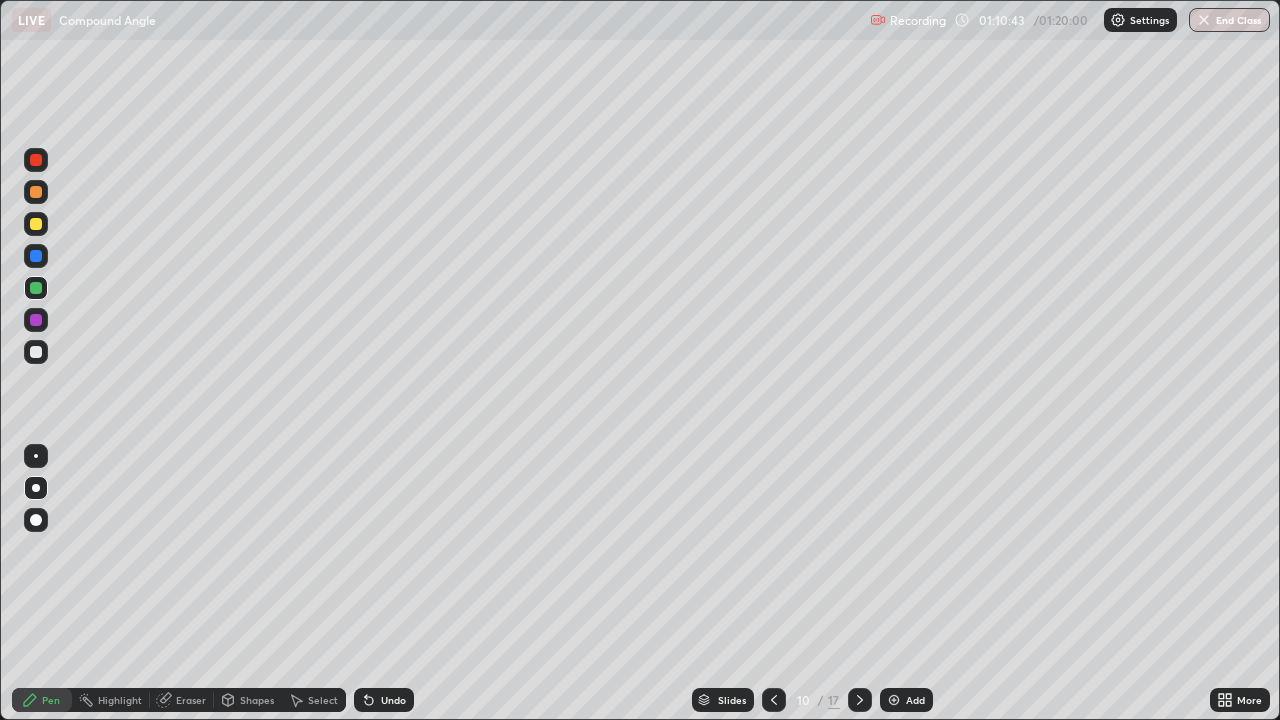 click 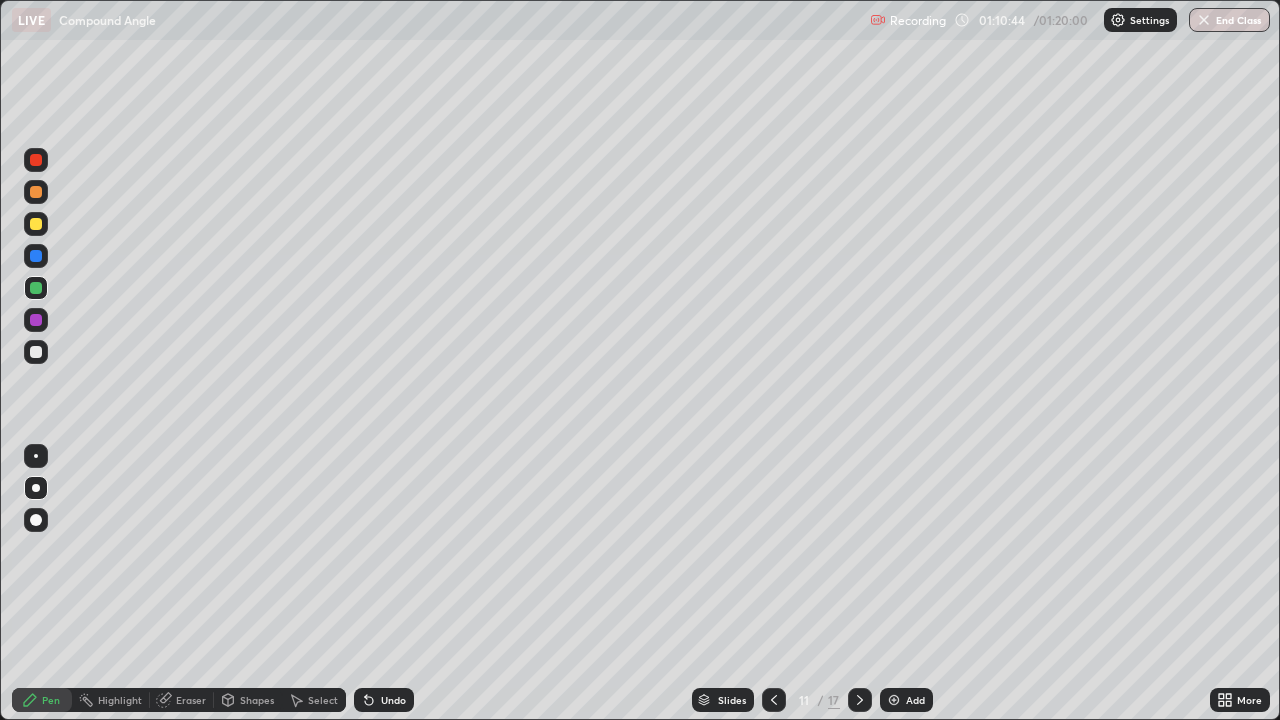 click 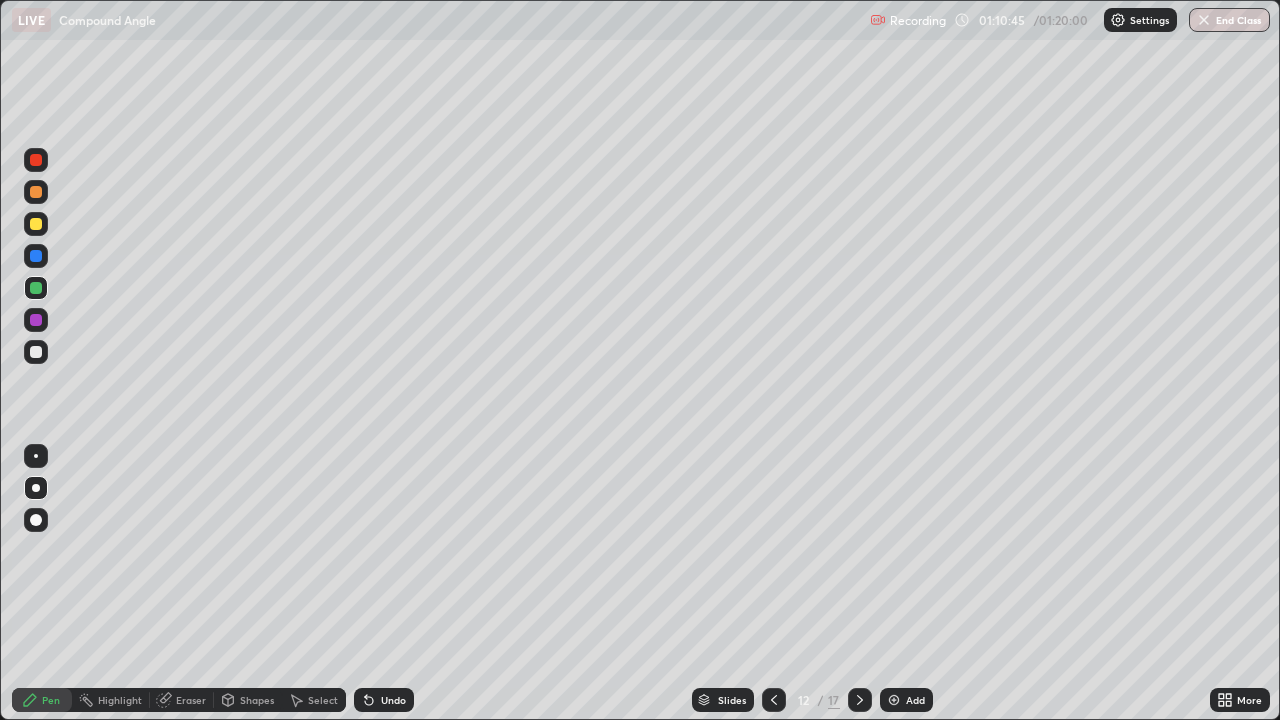 click 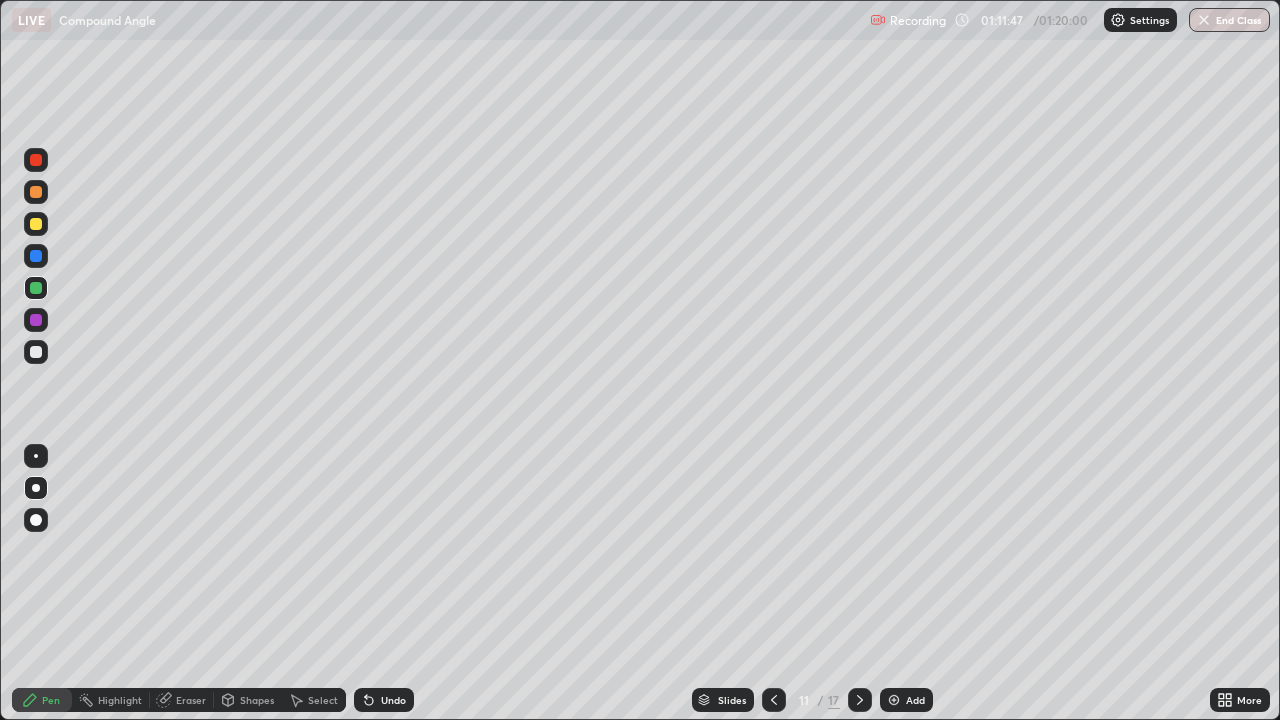 click at bounding box center (860, 700) 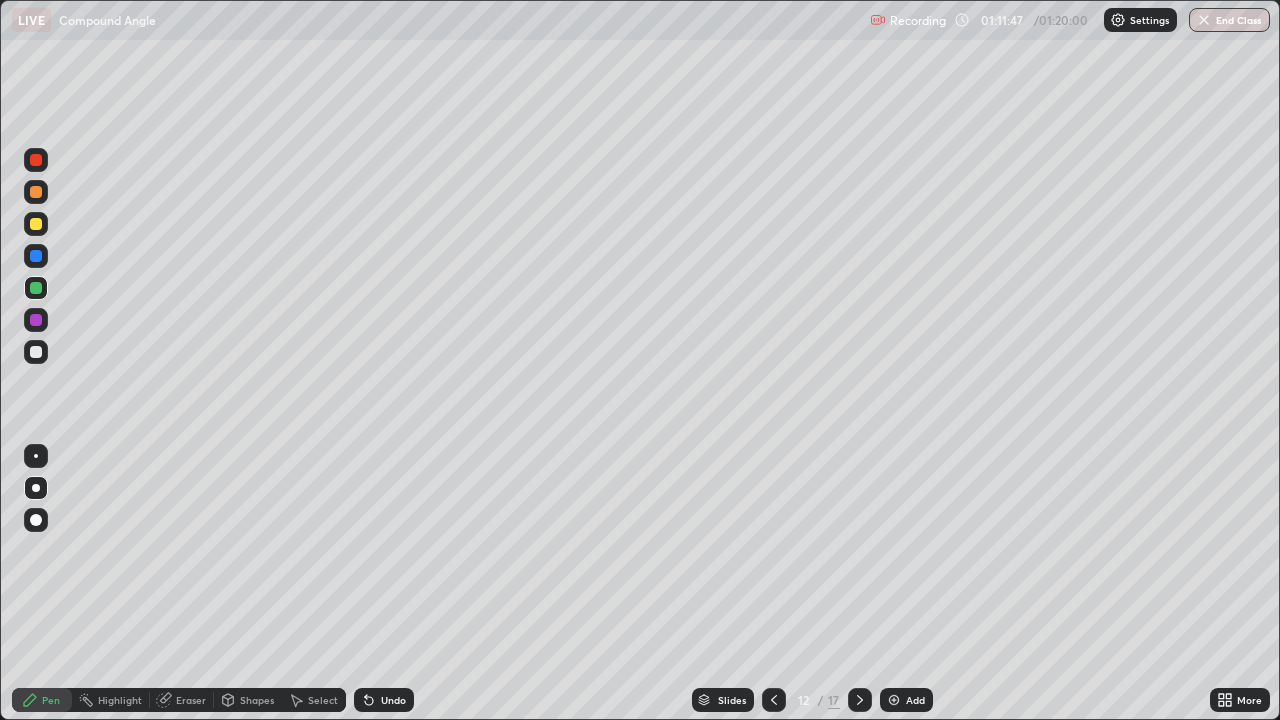 click at bounding box center (860, 700) 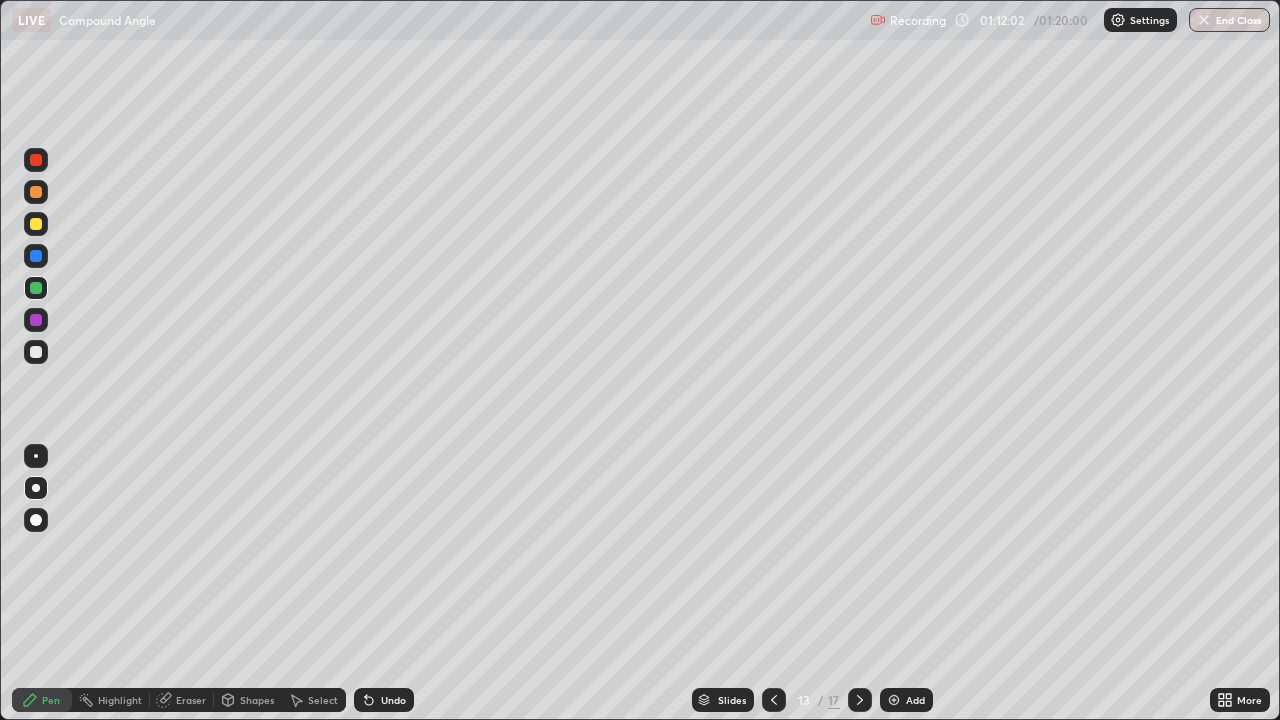 click 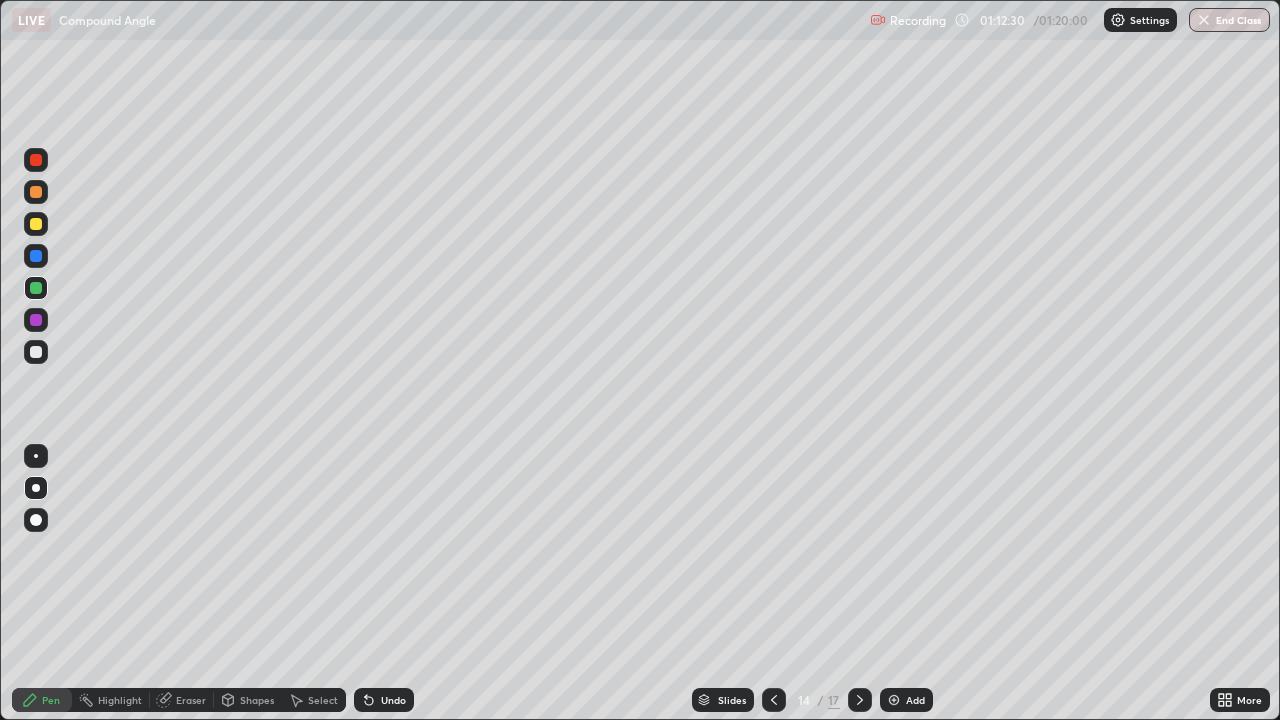 click 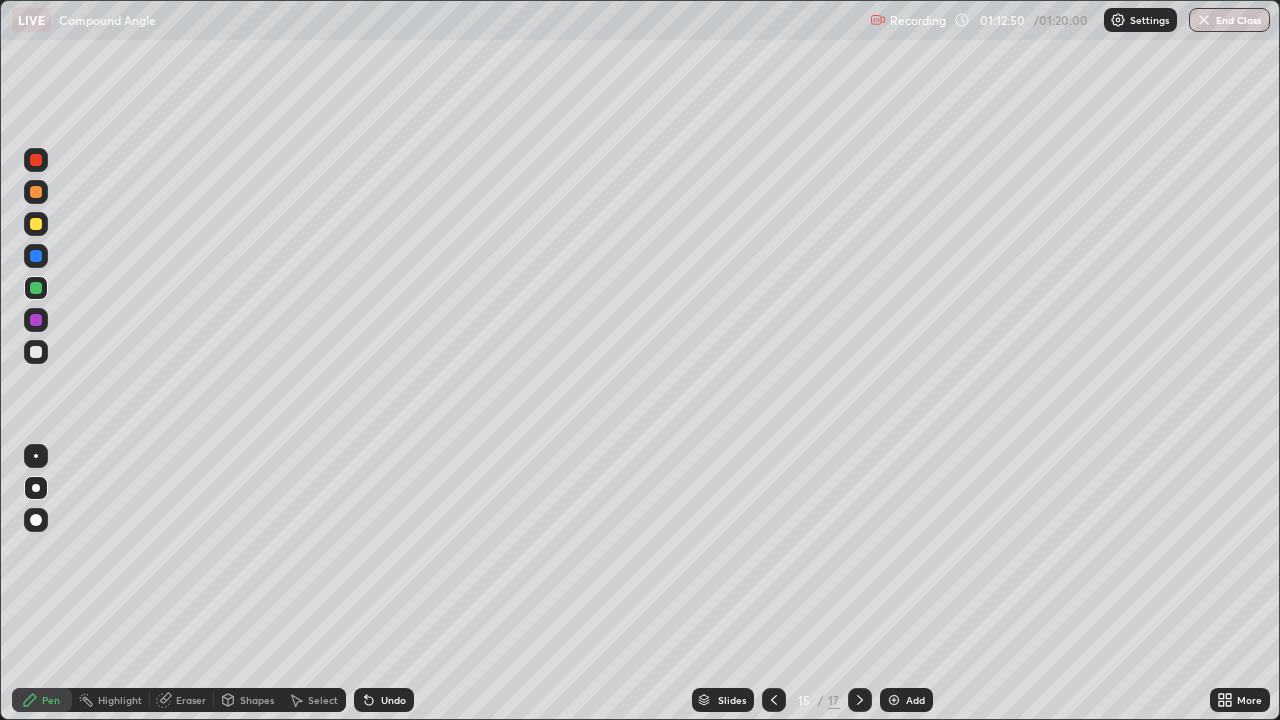 click on "End Class" at bounding box center [1229, 20] 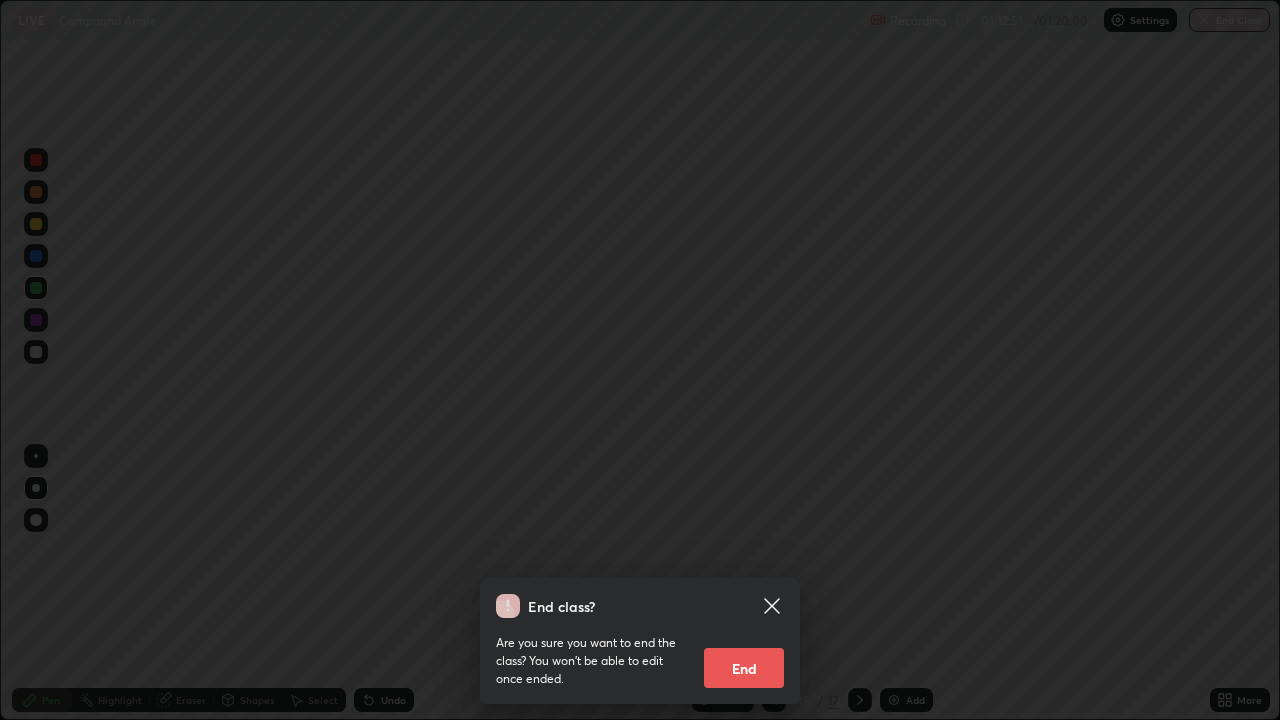 click on "End" at bounding box center (744, 668) 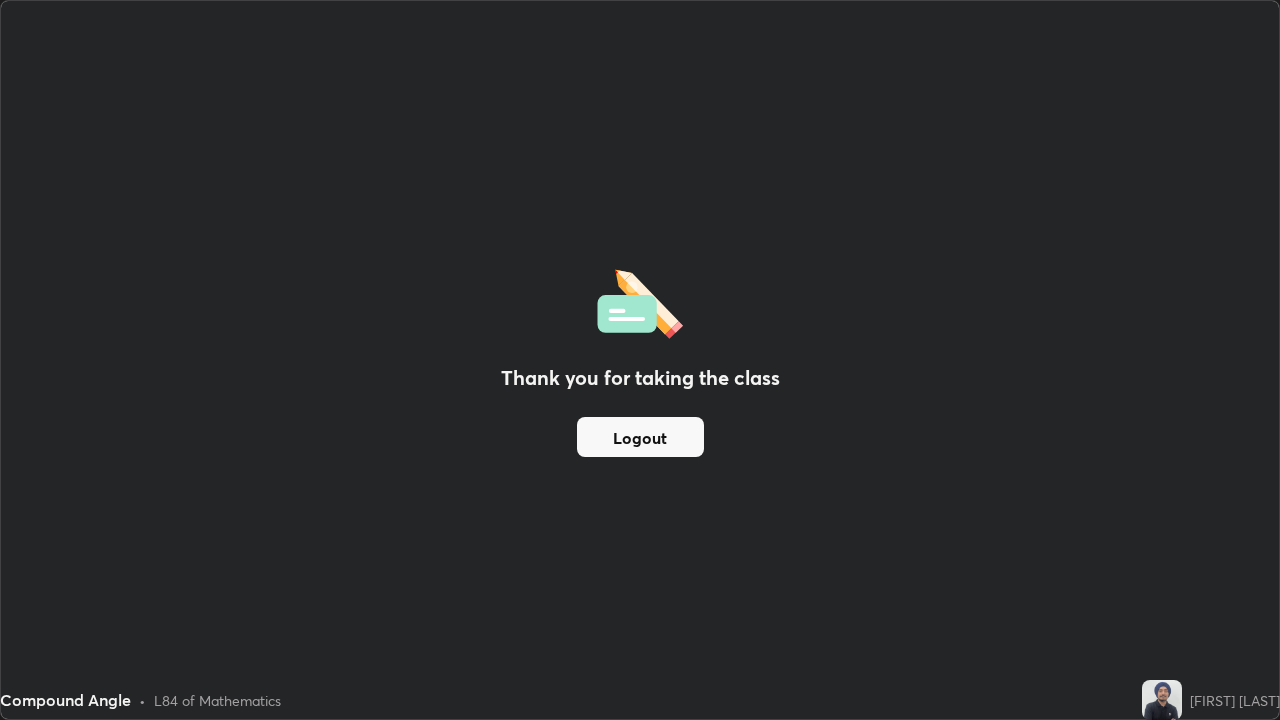 click on "Logout" at bounding box center (640, 437) 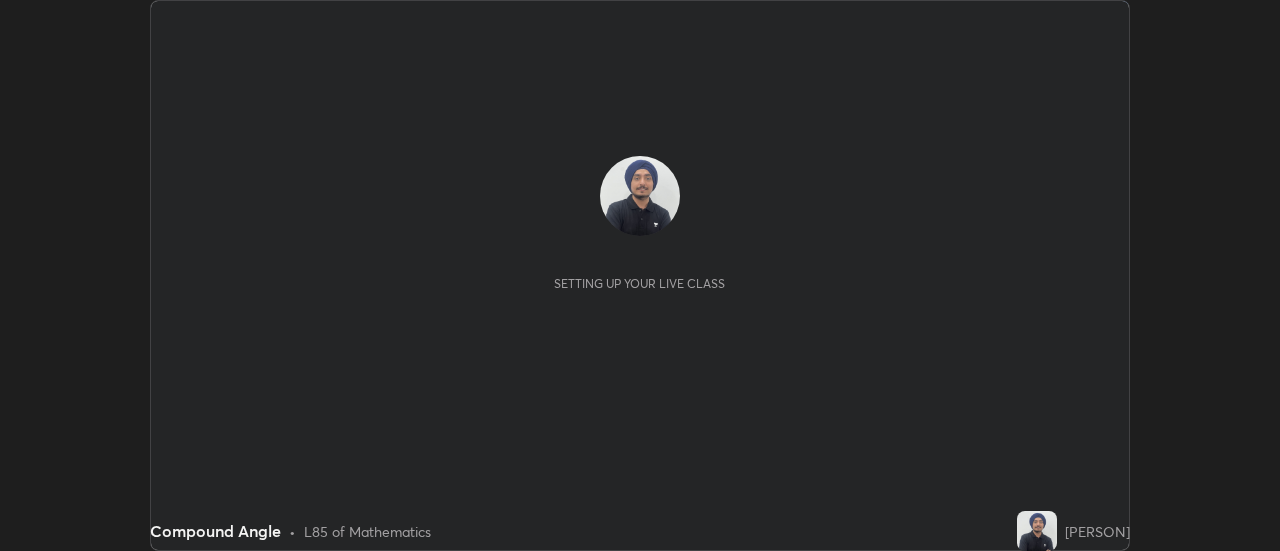 scroll, scrollTop: 0, scrollLeft: 0, axis: both 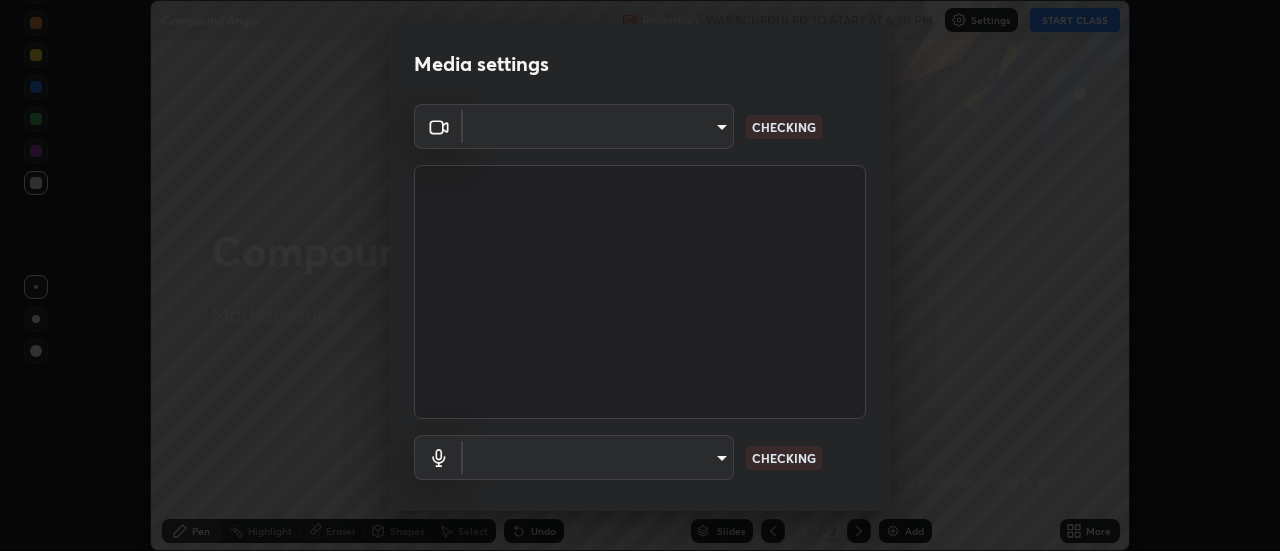 type on "22fd1baf326a4dc2477b81f4db25bcd6a257ae2ff3fe6e8918437301c5c1cc95" 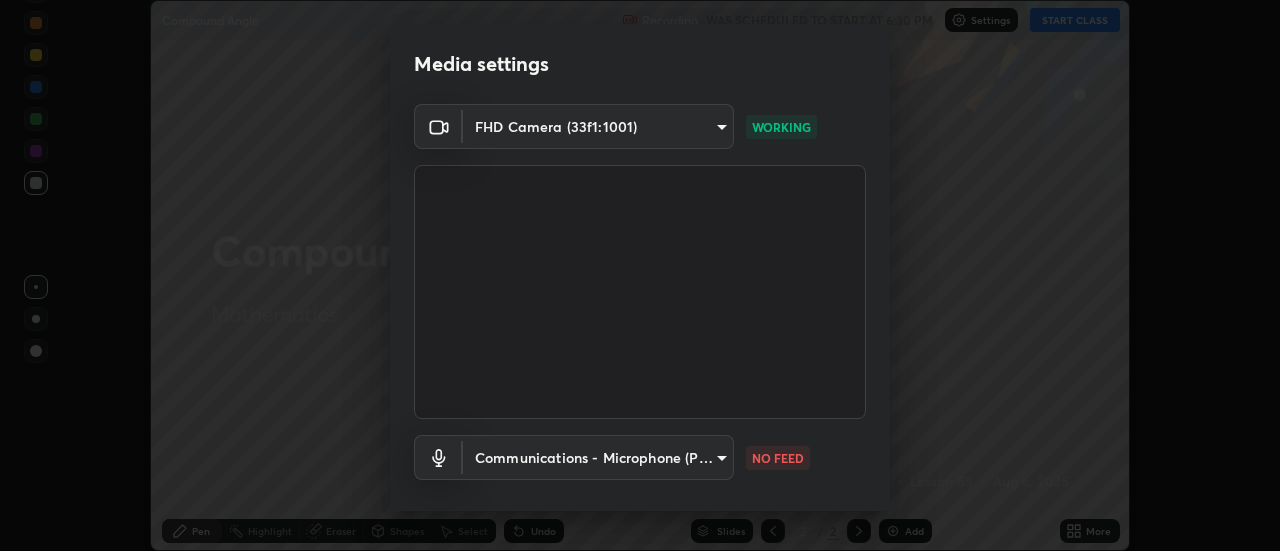 click on "Erase all Compound Angle Recording WAS SCHEDULED TO START AT  6:30 PM Settings START CLASS Setting up your live class Compound Angle • L85 of Mathematics [PERSON] Pen Highlight Eraser Shapes Select Undo Slides 2 / 2 Add More No doubts shared Encourage your learners to ask a doubt for better clarity Report an issue Reason for reporting Buffering Chat not working Audio - Video sync issue Educator video quality low ​ Attach an image Report Media settings FHD Camera (33f1:1001) 22fd1baf326a4dc2477b81f4db25bcd6a257ae2ff3fe6e8918437301c5c1cc95 WORKING Communications - Microphone (POROSVOC) communications NO FEED 1 / 5 Next" at bounding box center (640, 275) 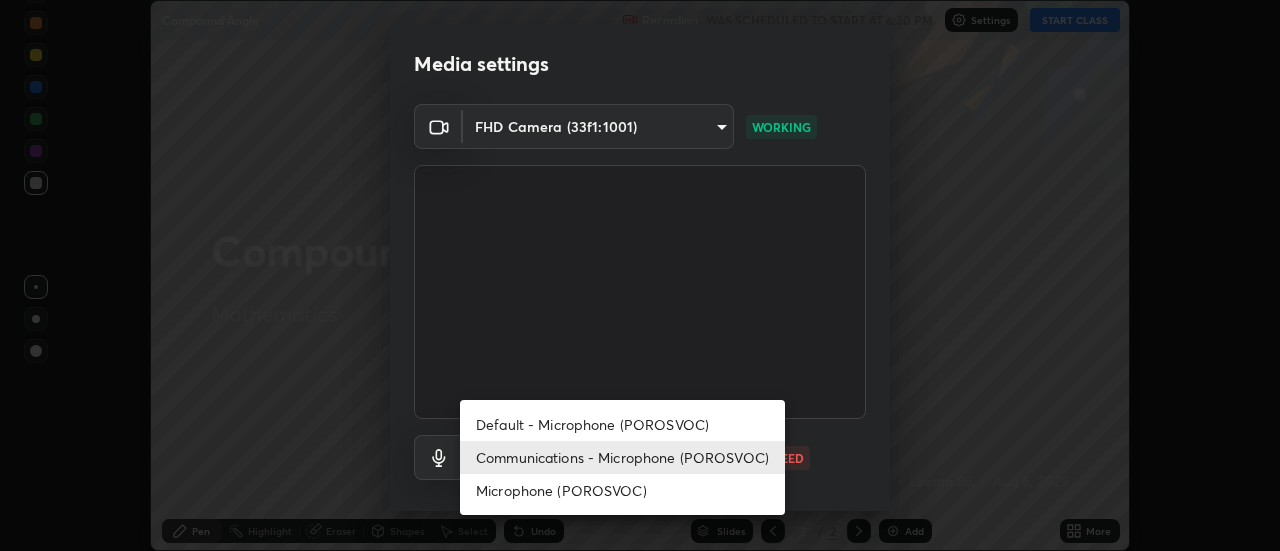 click on "Default - Microphone (POROSVOC)" at bounding box center [622, 424] 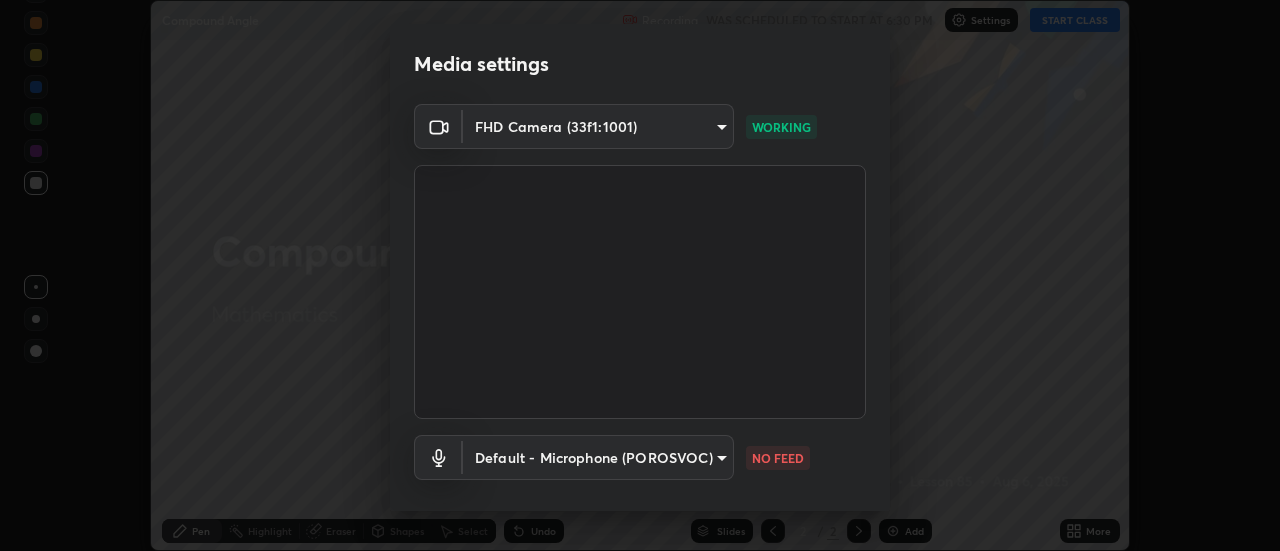 scroll, scrollTop: 105, scrollLeft: 0, axis: vertical 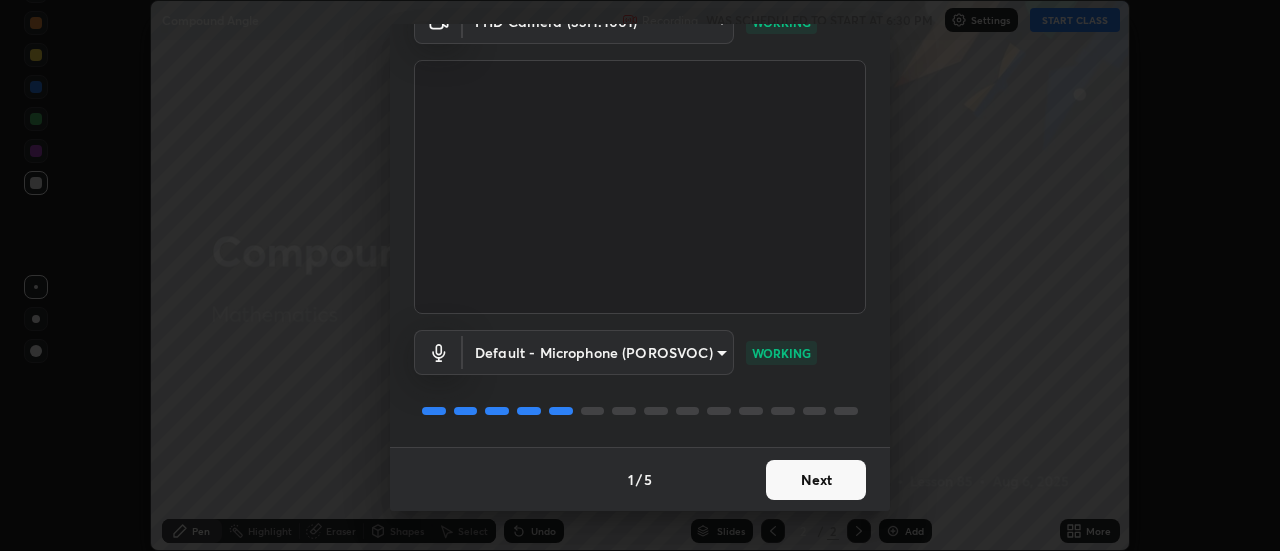 click on "Next" at bounding box center (816, 480) 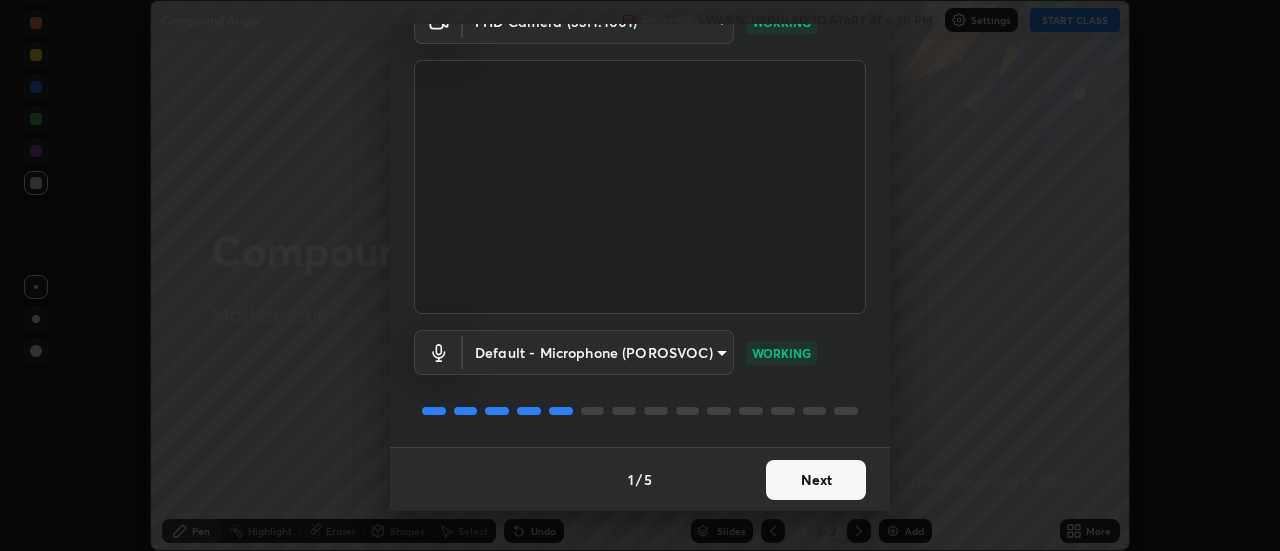 scroll, scrollTop: 0, scrollLeft: 0, axis: both 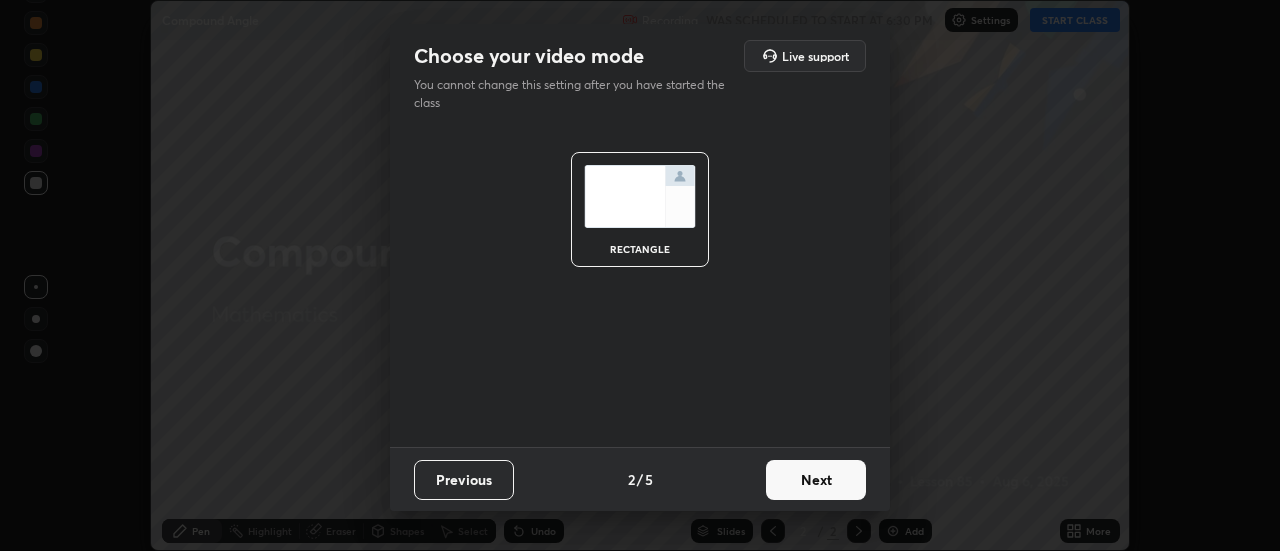 click on "Next" at bounding box center [816, 480] 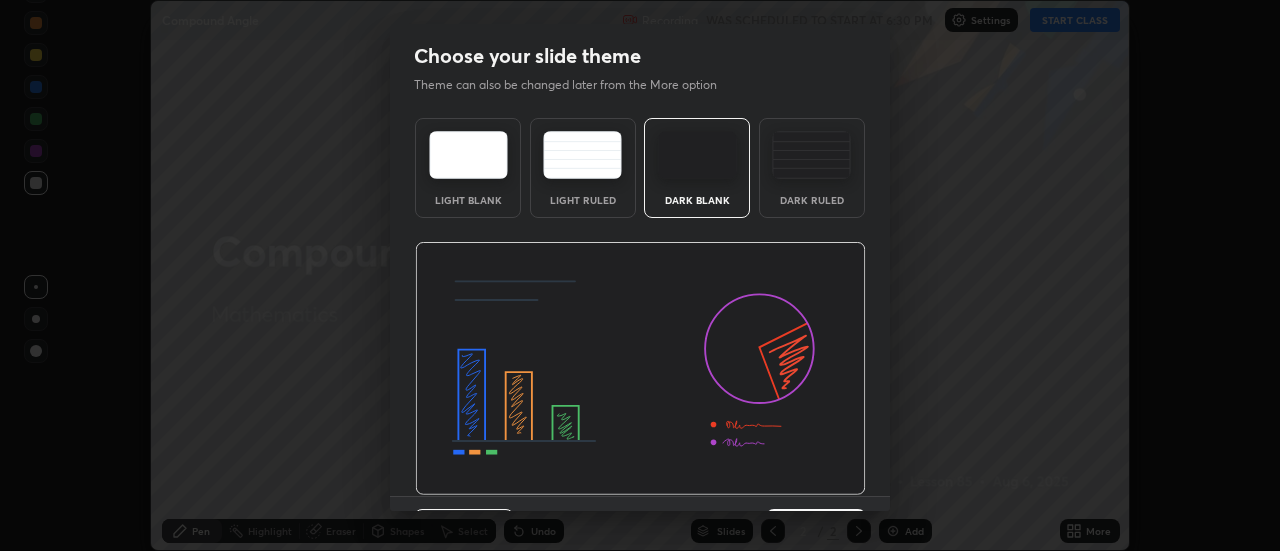 scroll, scrollTop: 49, scrollLeft: 0, axis: vertical 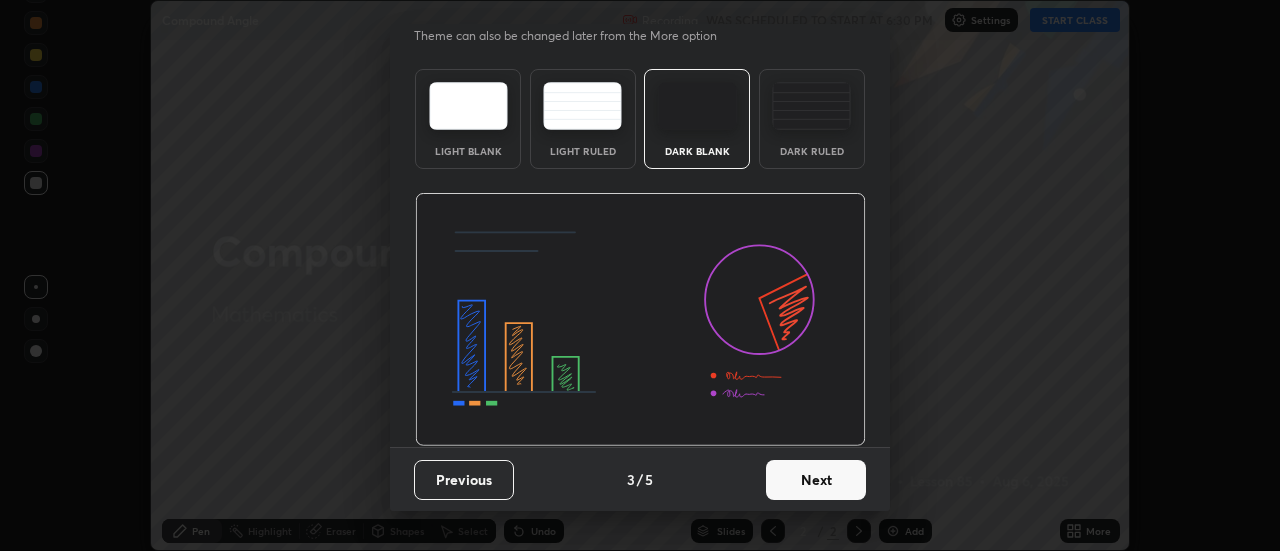 click on "Next" at bounding box center [816, 480] 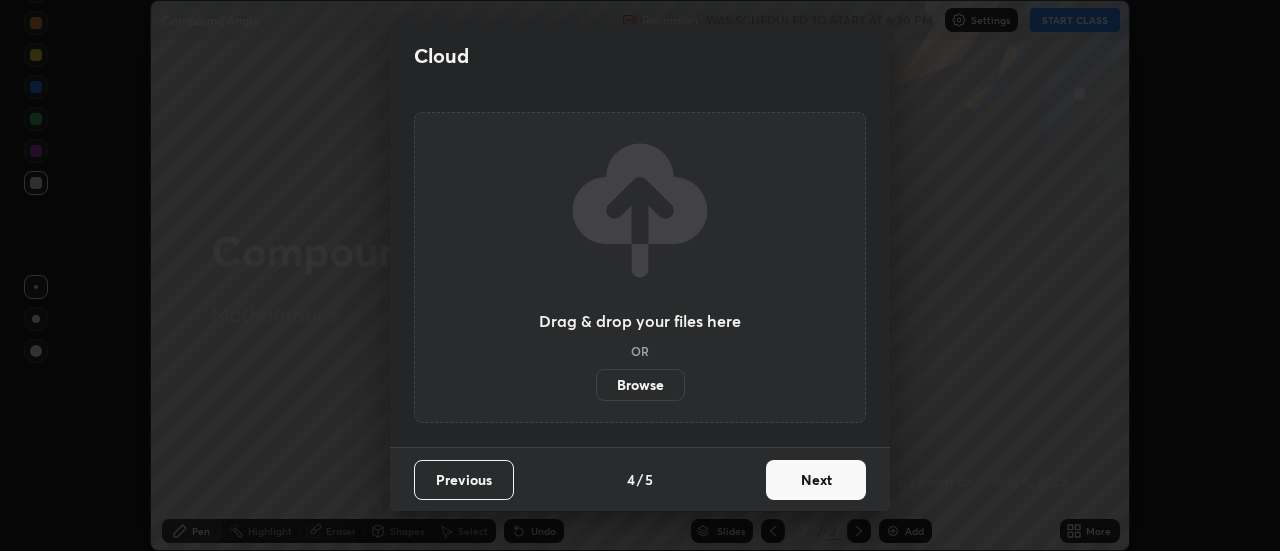 scroll, scrollTop: 0, scrollLeft: 0, axis: both 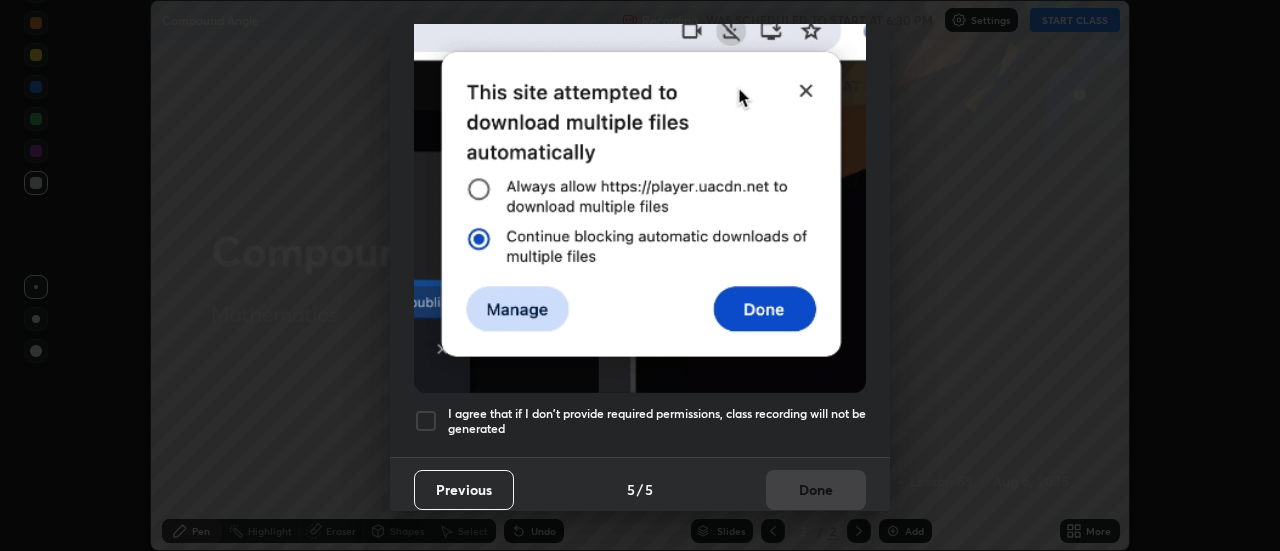 click on "I agree that if I don't provide required permissions, class recording will not be generated" at bounding box center (657, 421) 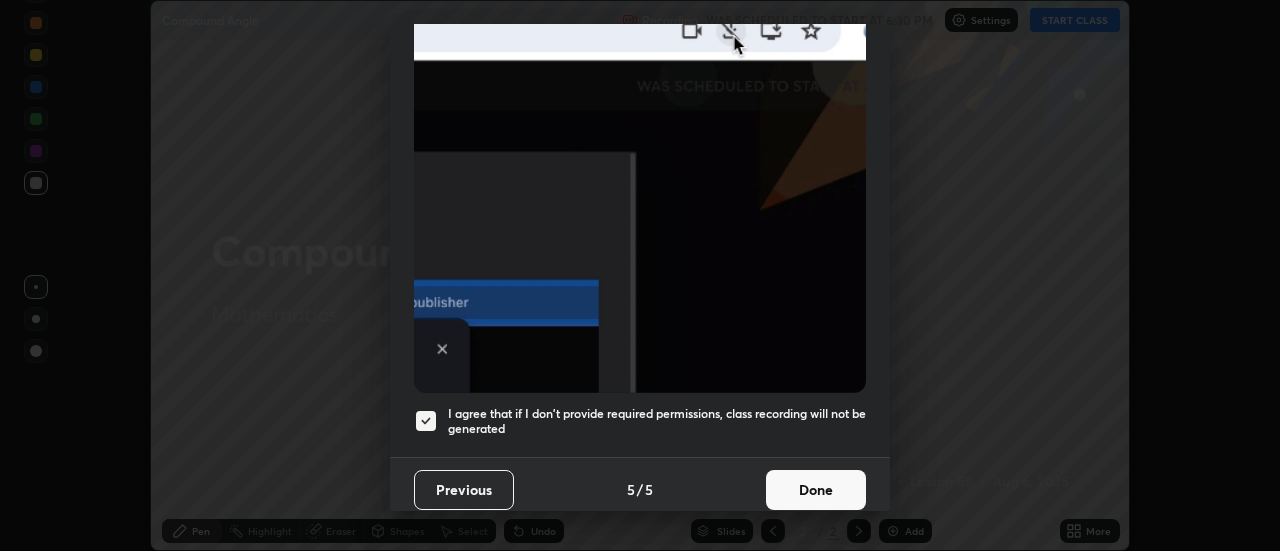 click on "Done" at bounding box center [816, 490] 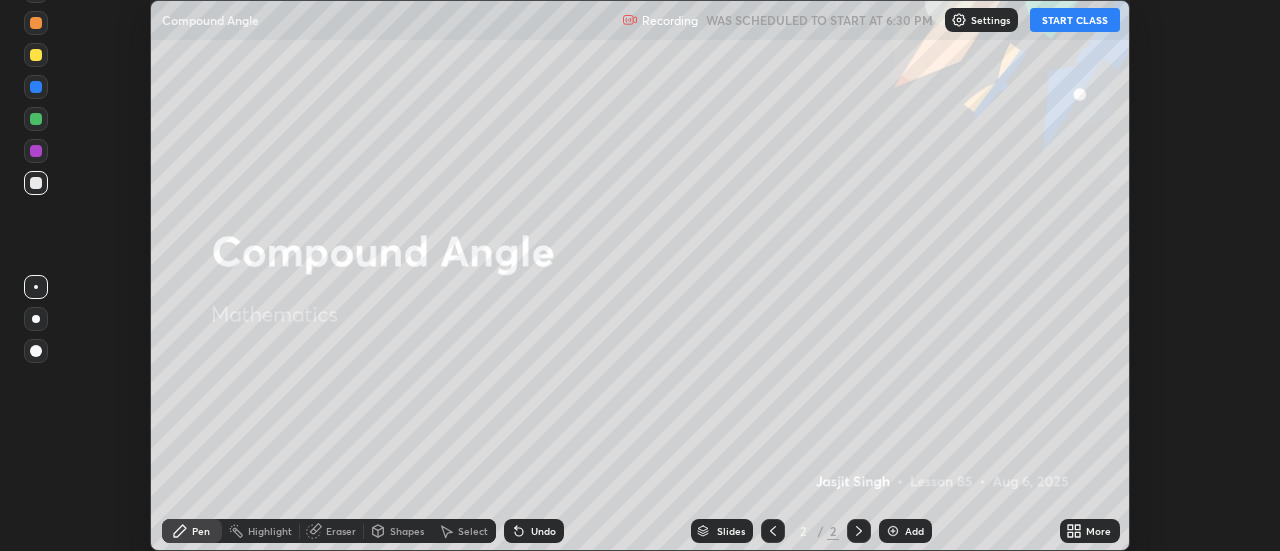click on "START CLASS" at bounding box center [1075, 20] 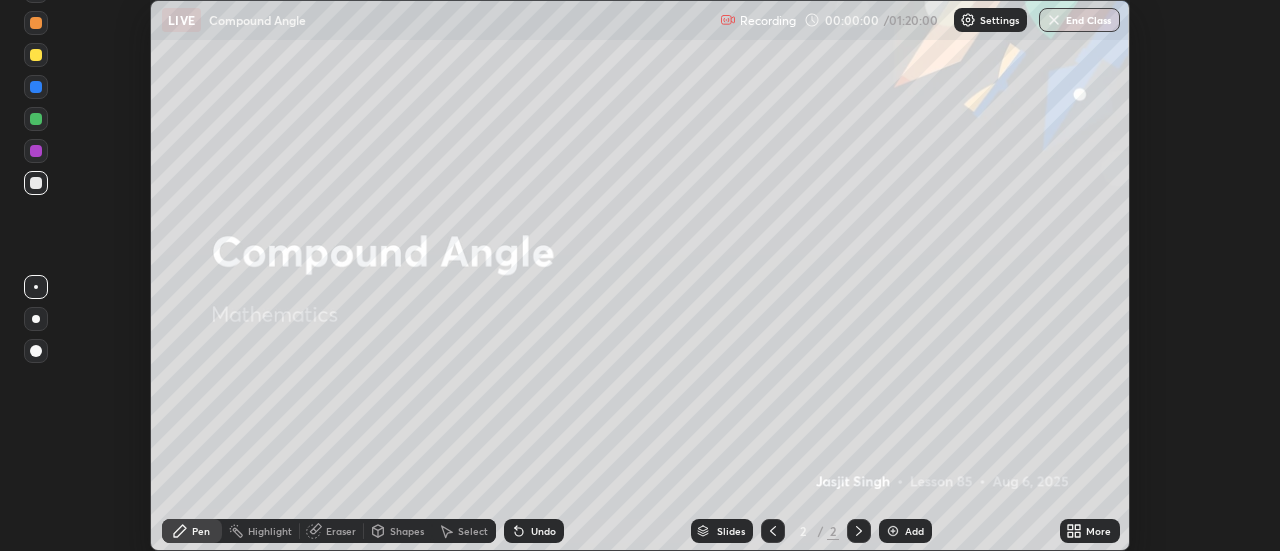 click 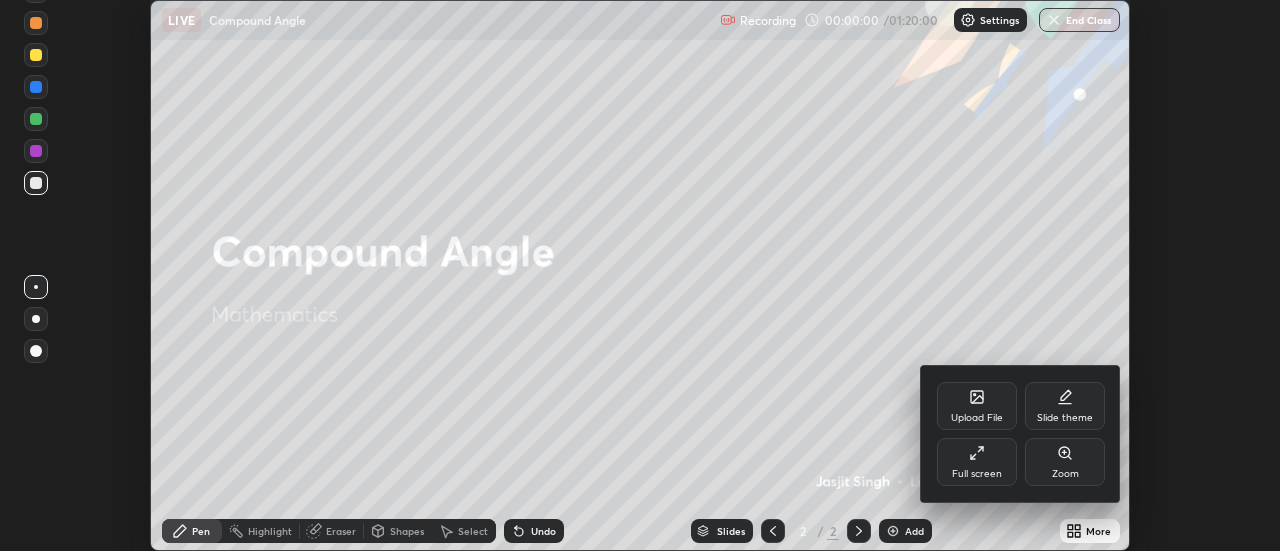 click on "Full screen" at bounding box center [977, 474] 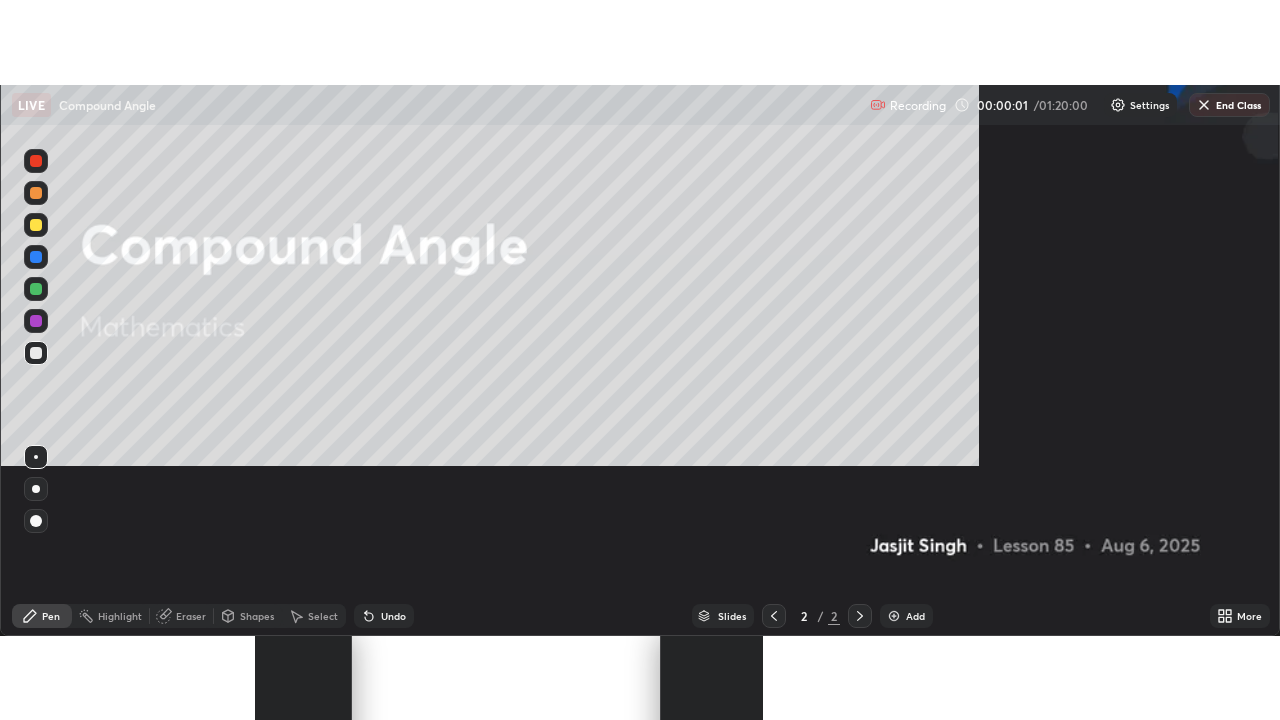 scroll, scrollTop: 99280, scrollLeft: 98720, axis: both 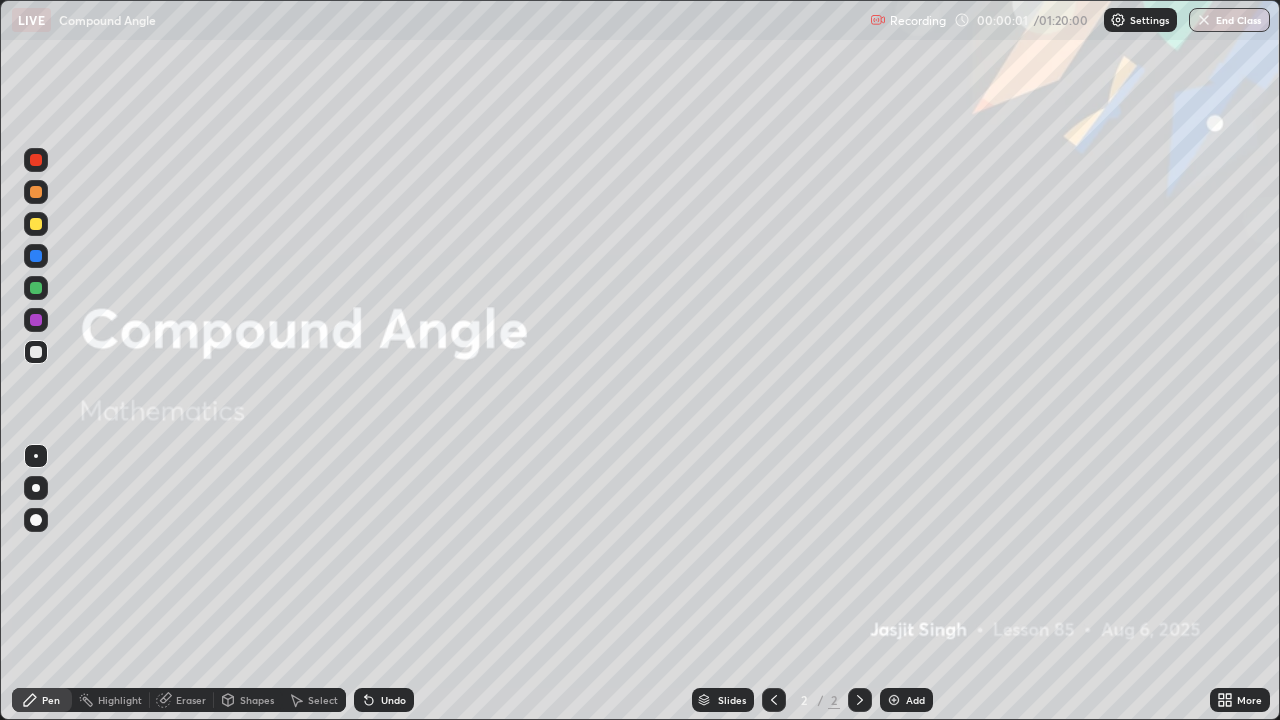click on "Add" at bounding box center [915, 700] 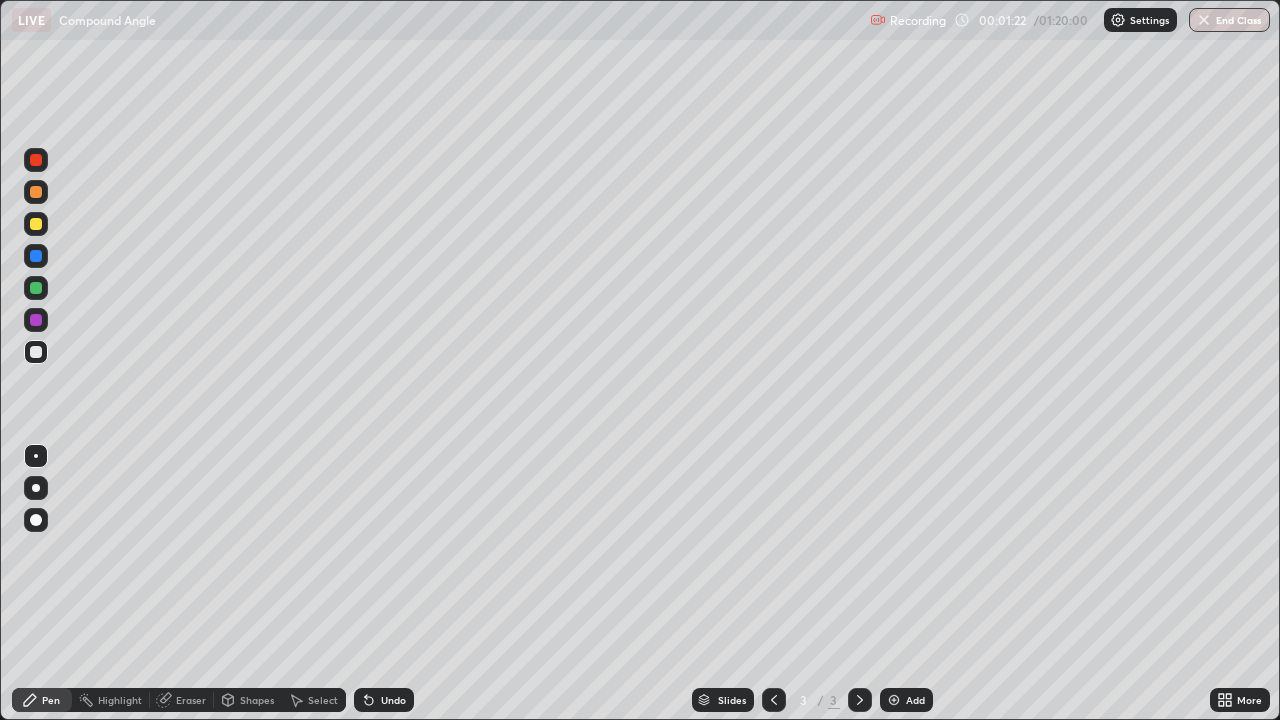click on "Undo" at bounding box center (384, 700) 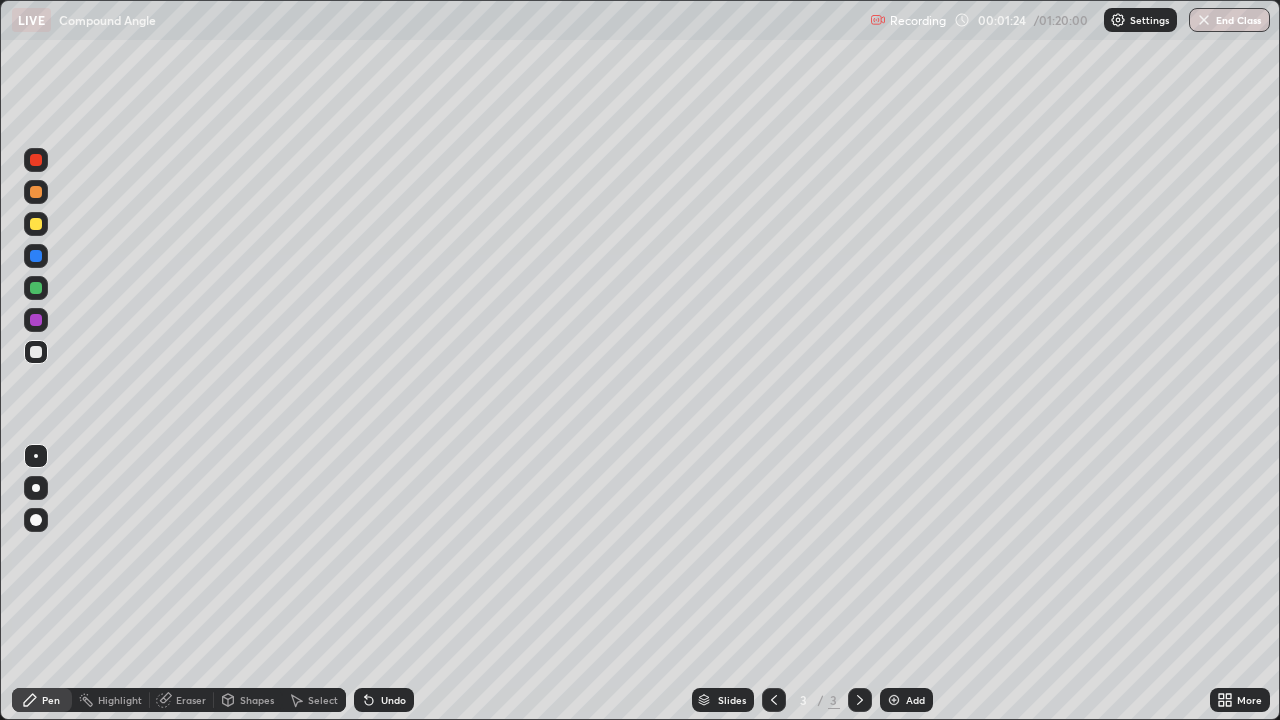 click at bounding box center [36, 488] 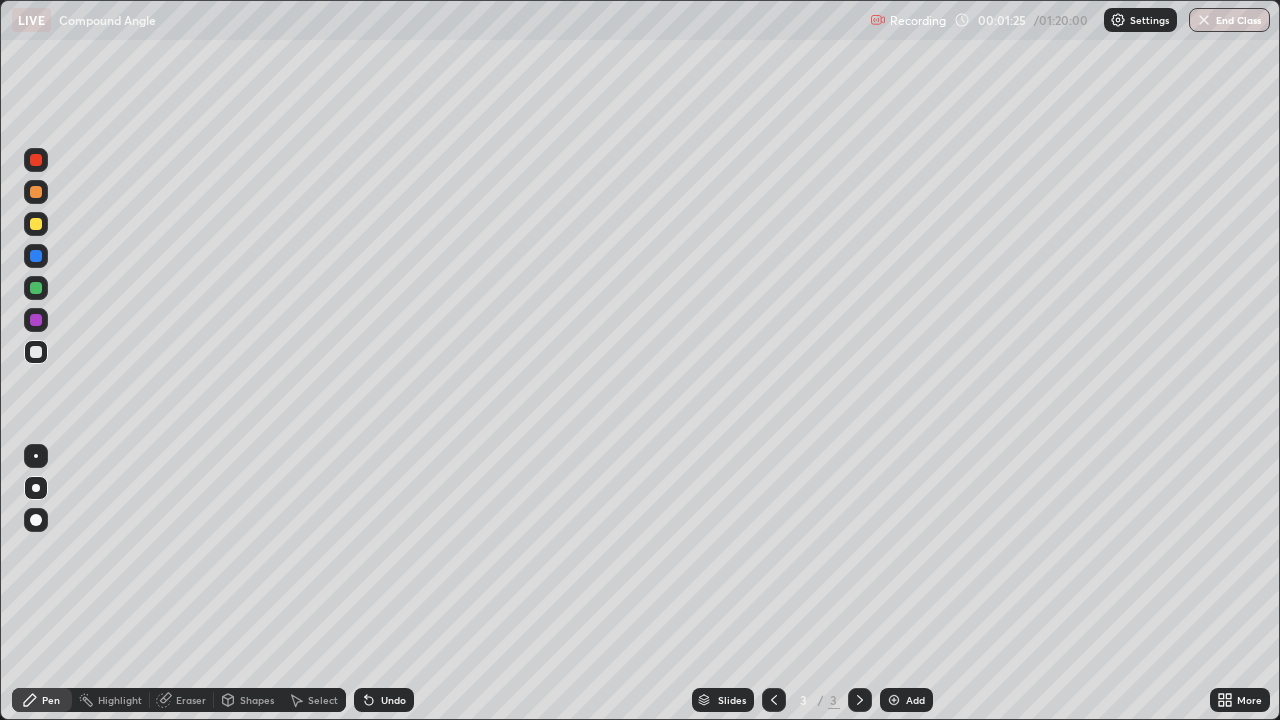 click at bounding box center (36, 224) 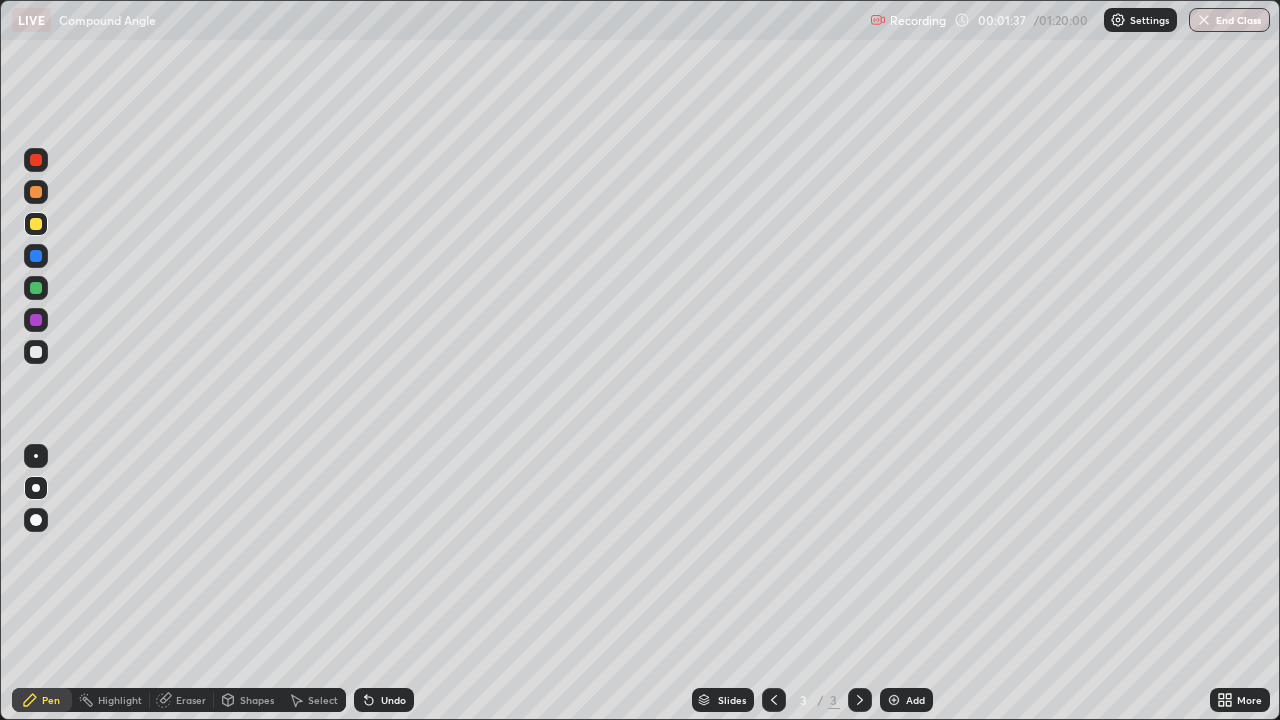 click at bounding box center [36, 288] 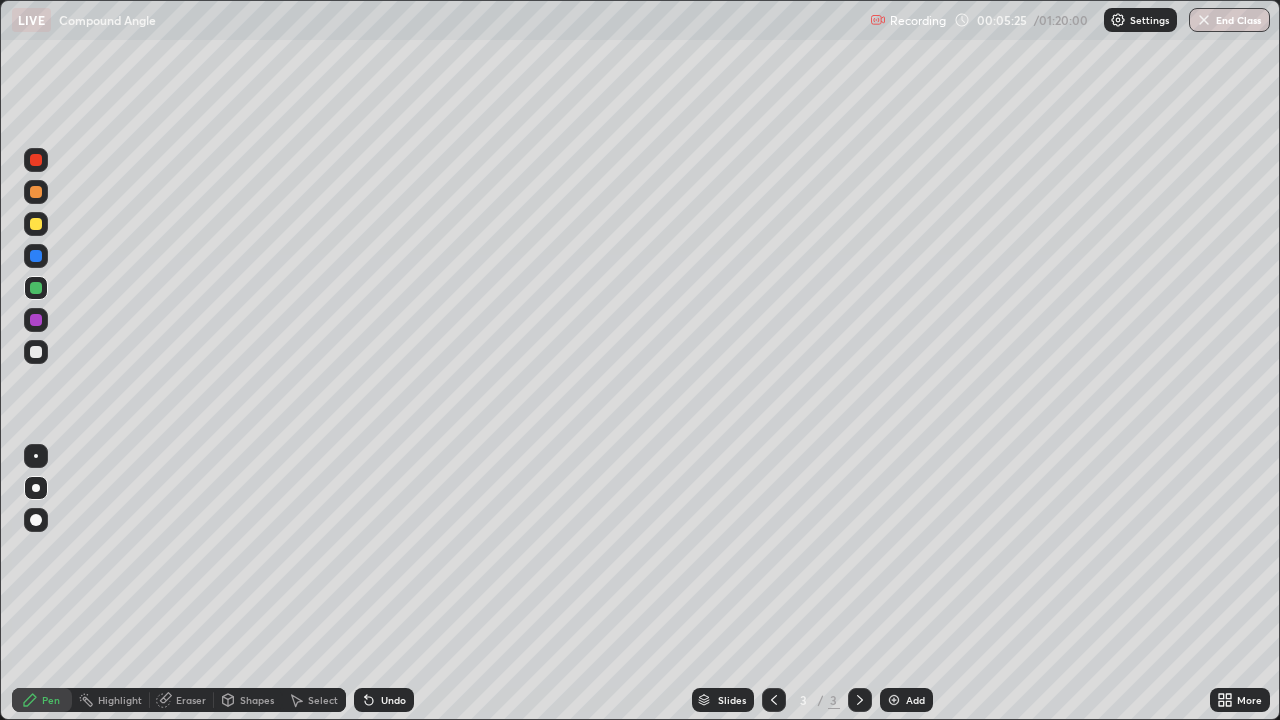 click at bounding box center (36, 320) 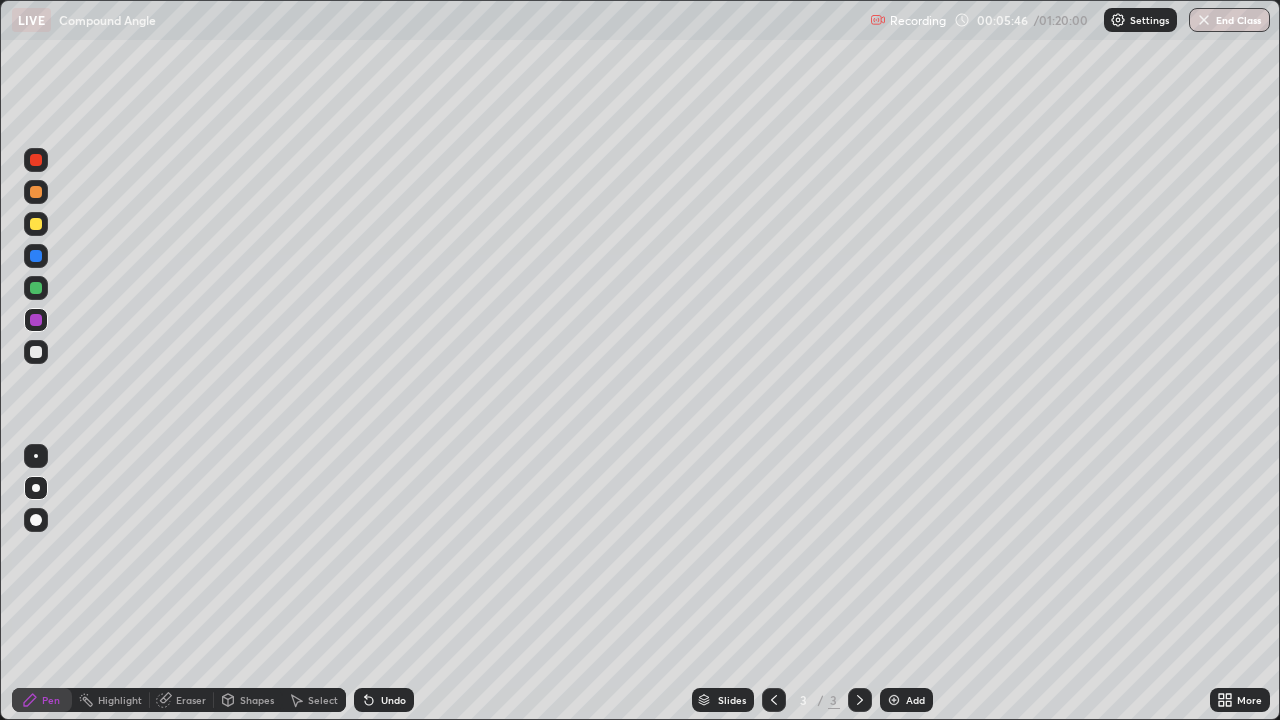 click at bounding box center (36, 288) 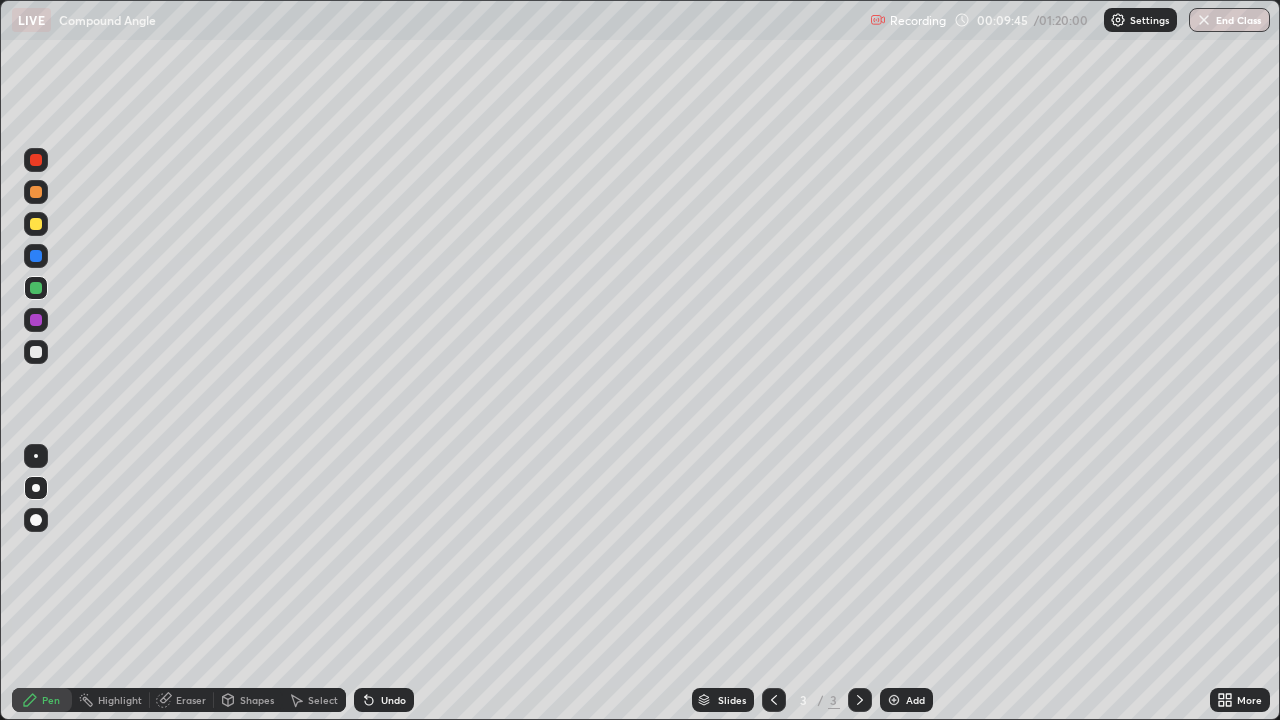 click at bounding box center (36, 352) 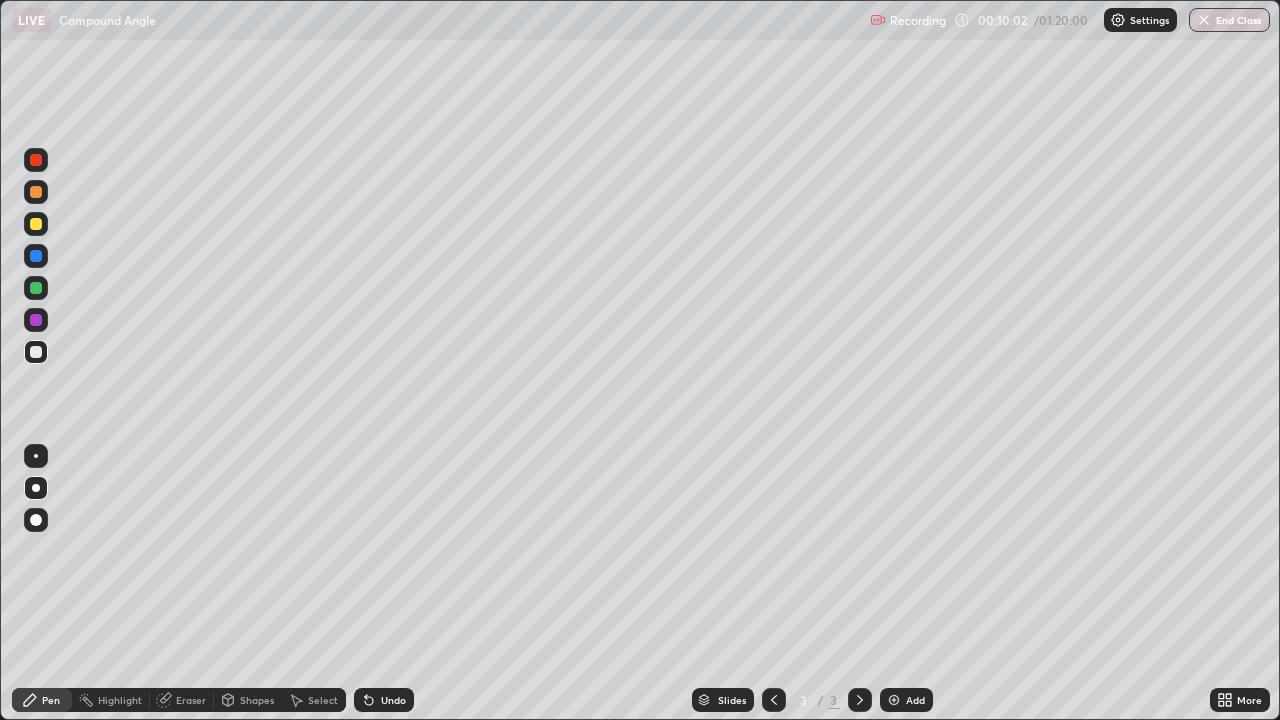 click on "Add" at bounding box center [906, 700] 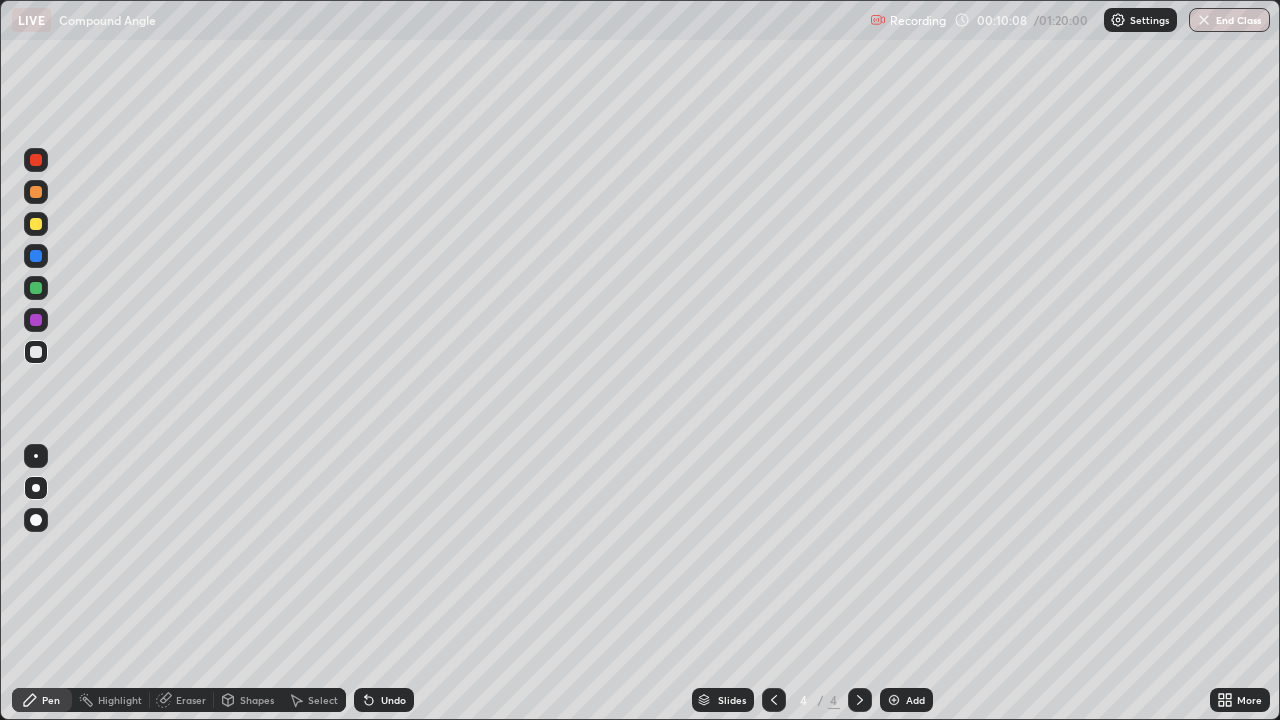 click on "Undo" at bounding box center [384, 700] 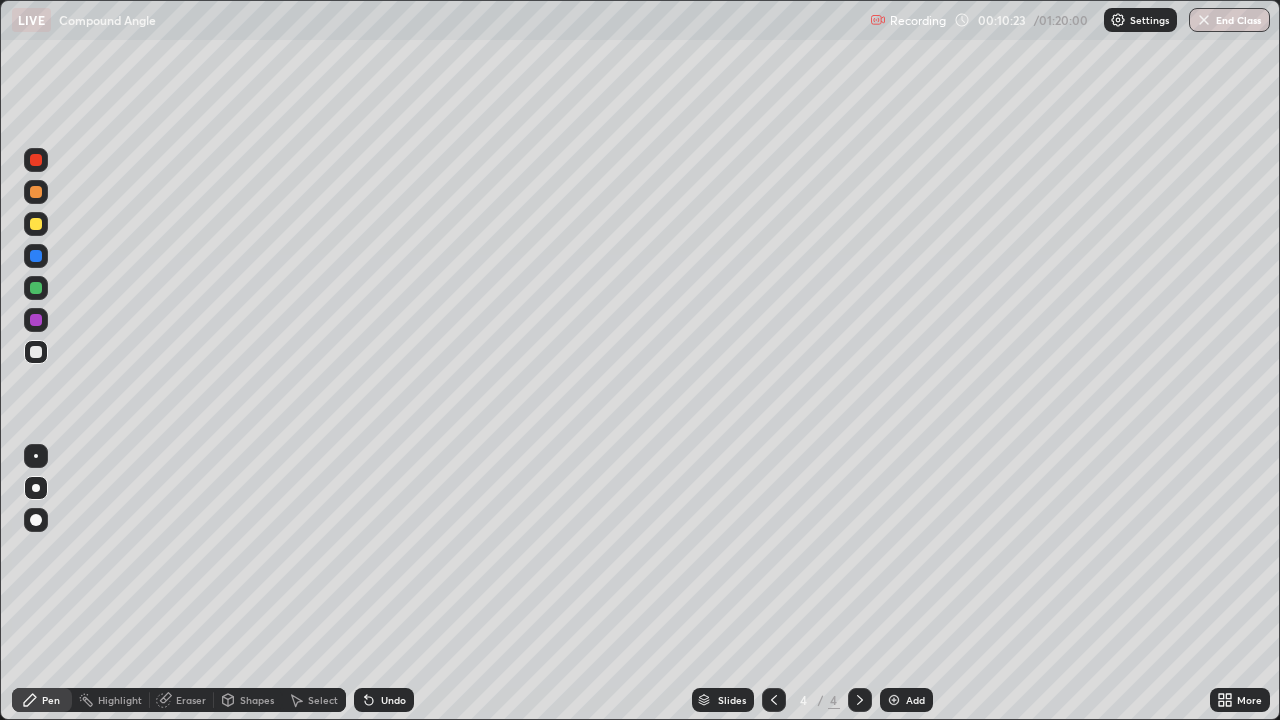 click at bounding box center [36, 224] 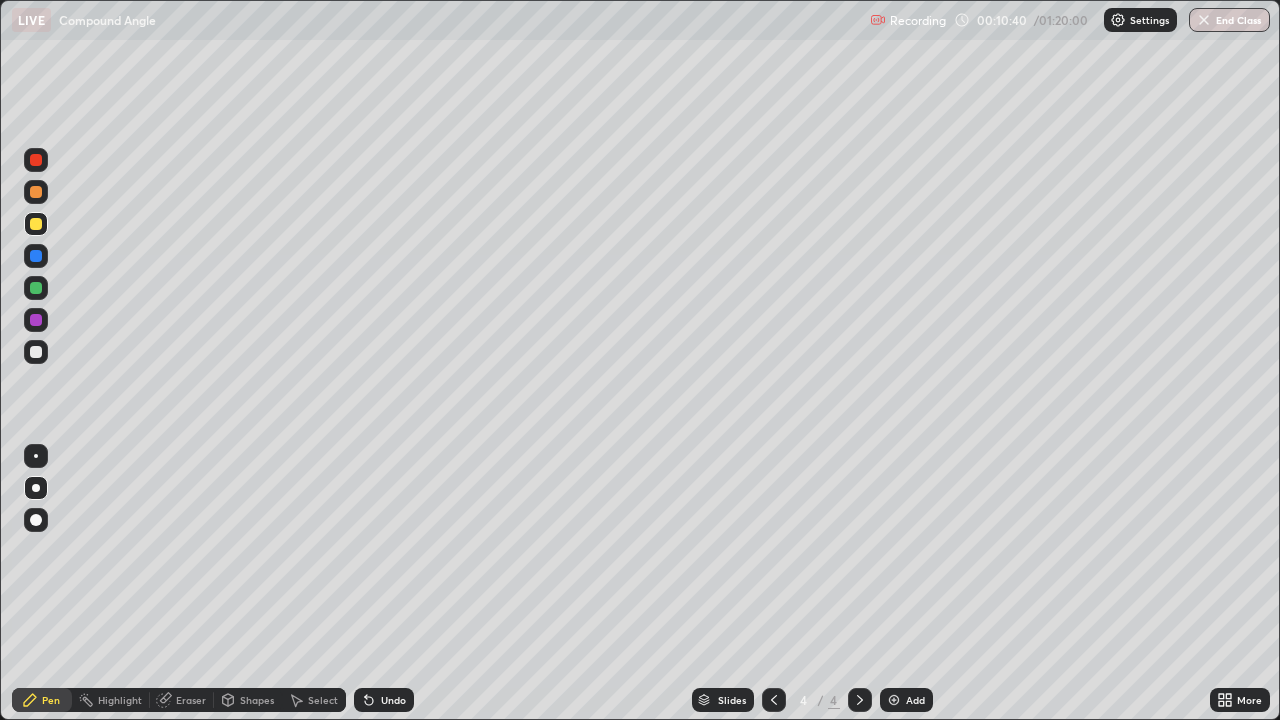 click on "Undo" at bounding box center (393, 700) 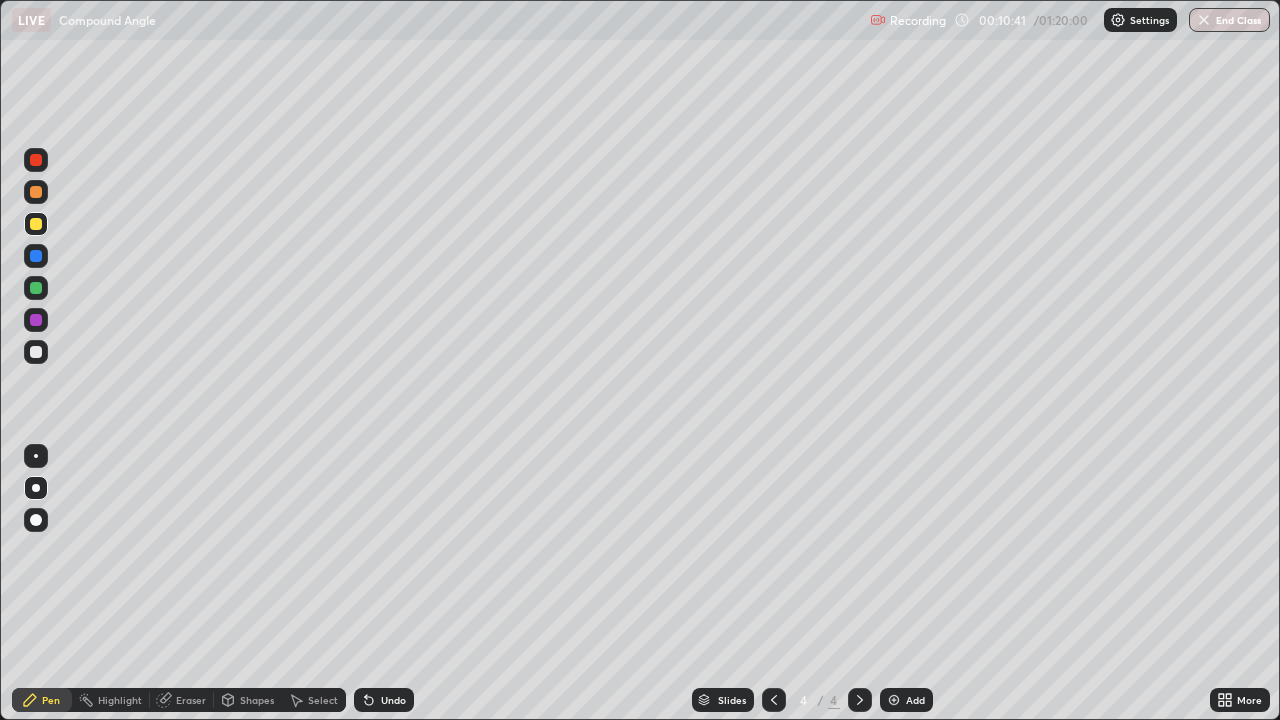 click 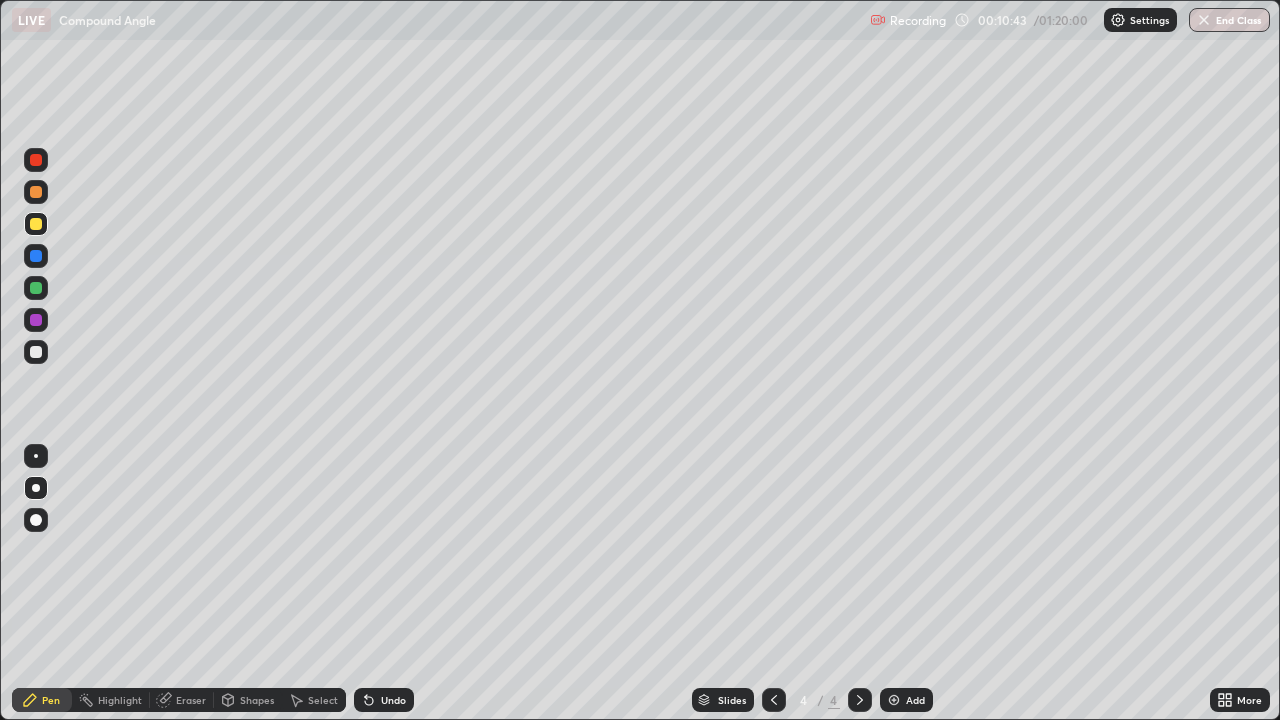 click on "Undo" at bounding box center [393, 700] 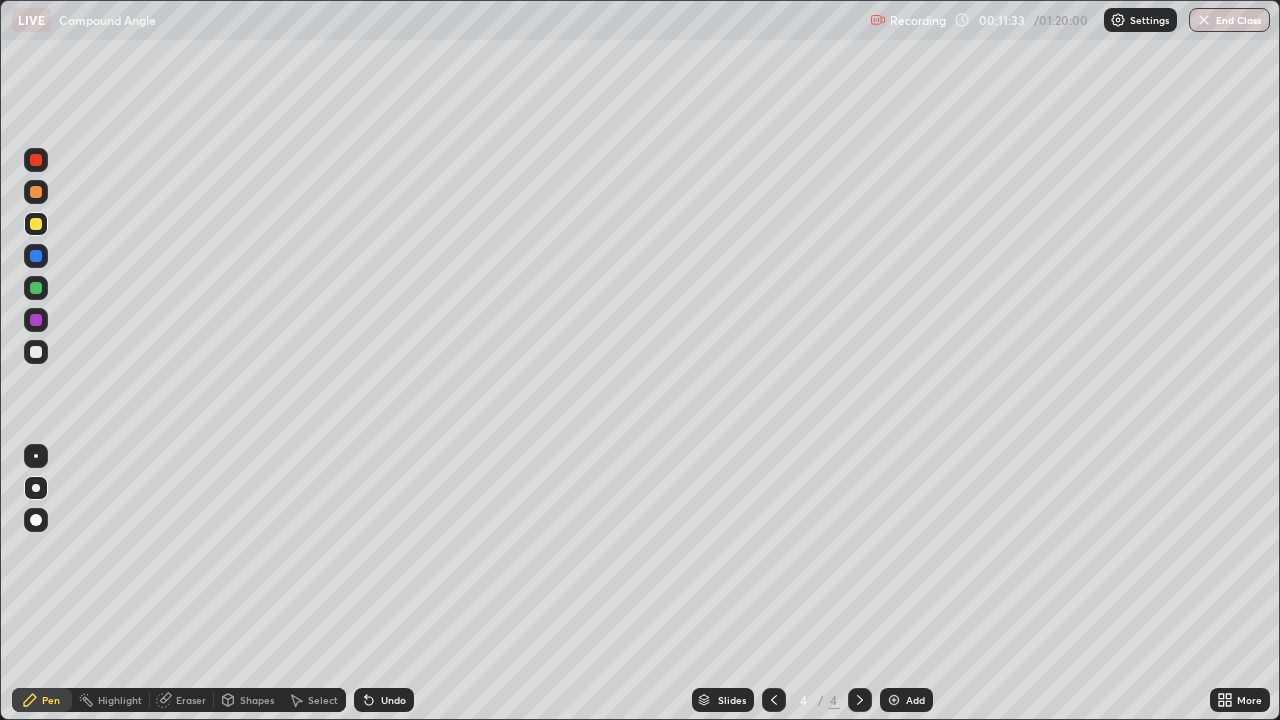 click on "Undo" at bounding box center [393, 700] 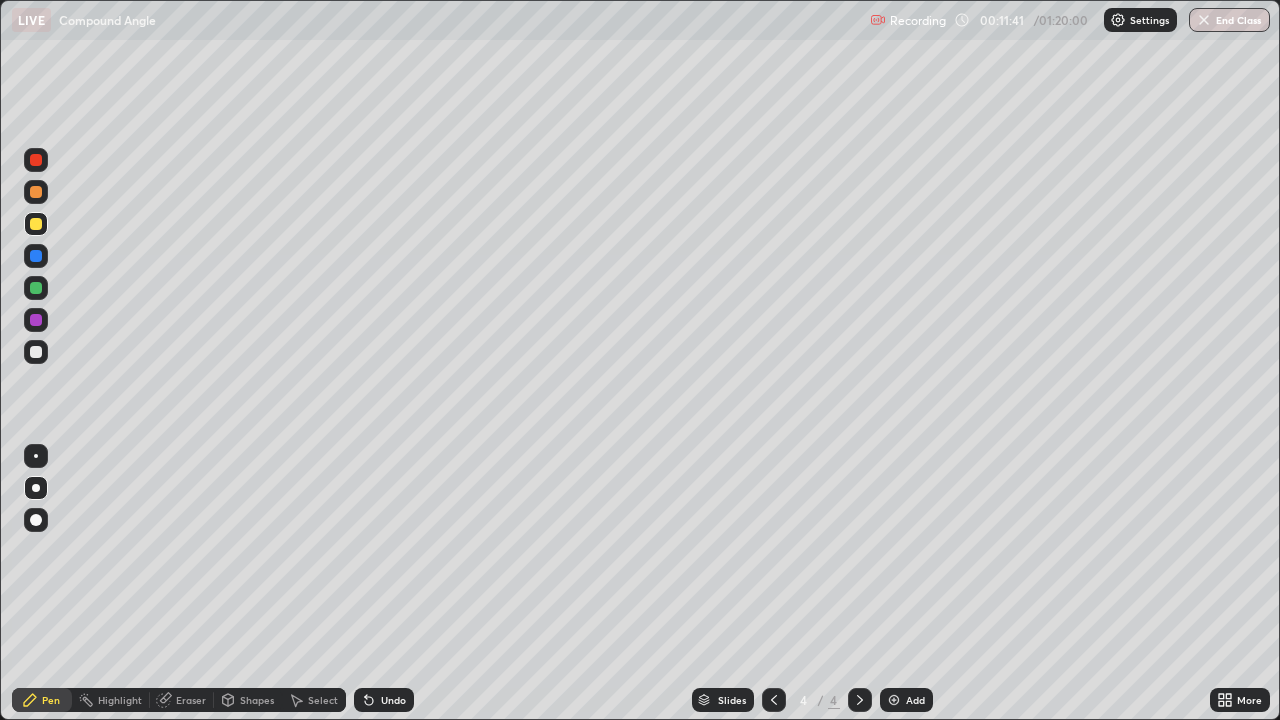 click on "Undo" at bounding box center (393, 700) 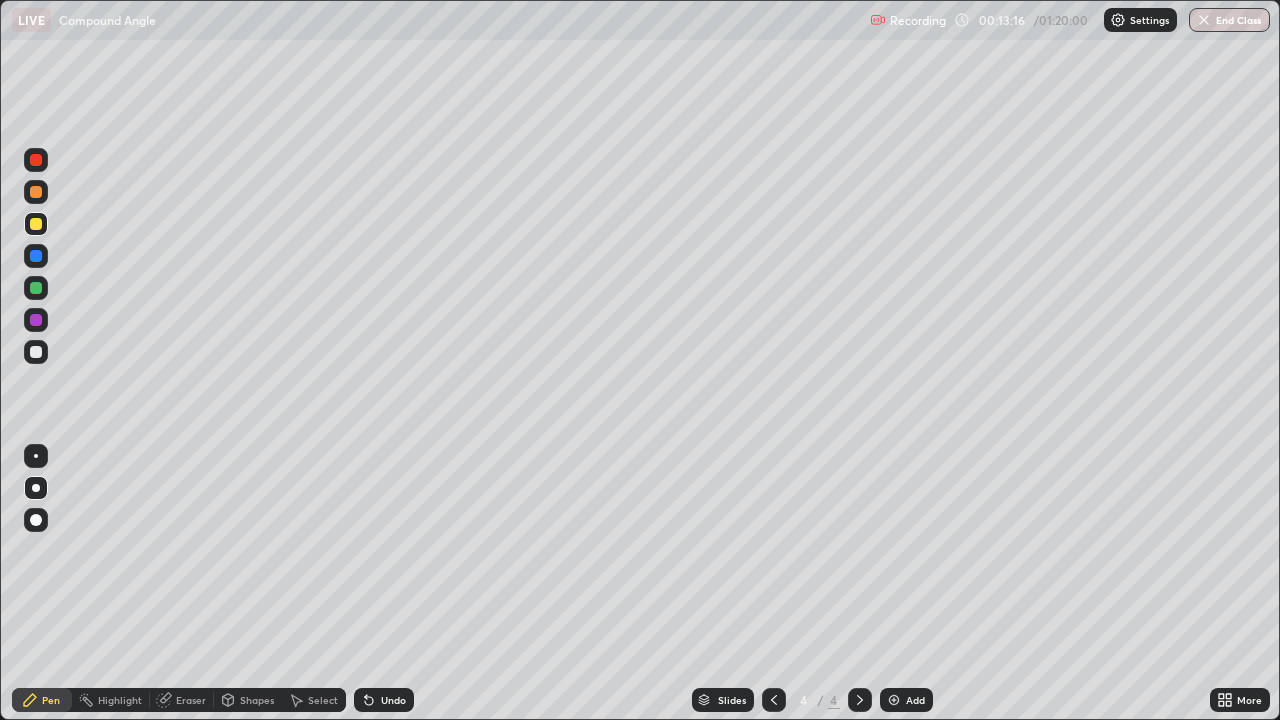 click at bounding box center (36, 320) 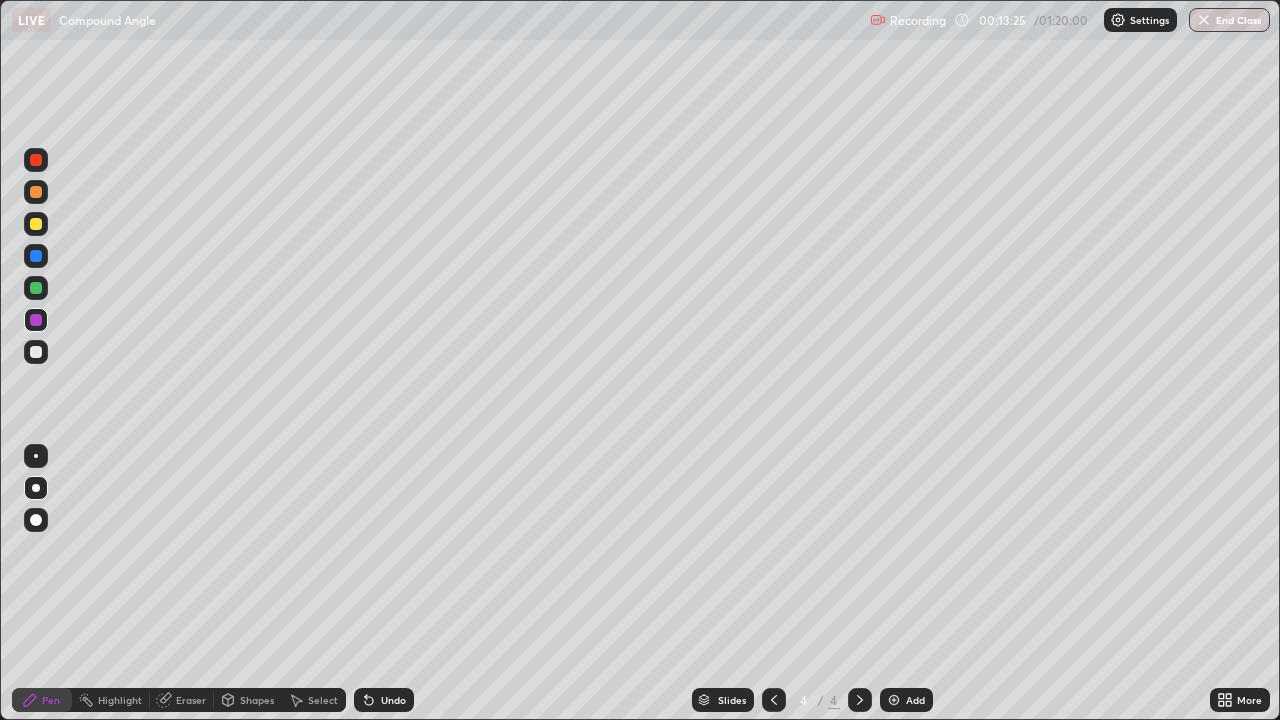 click at bounding box center (36, 288) 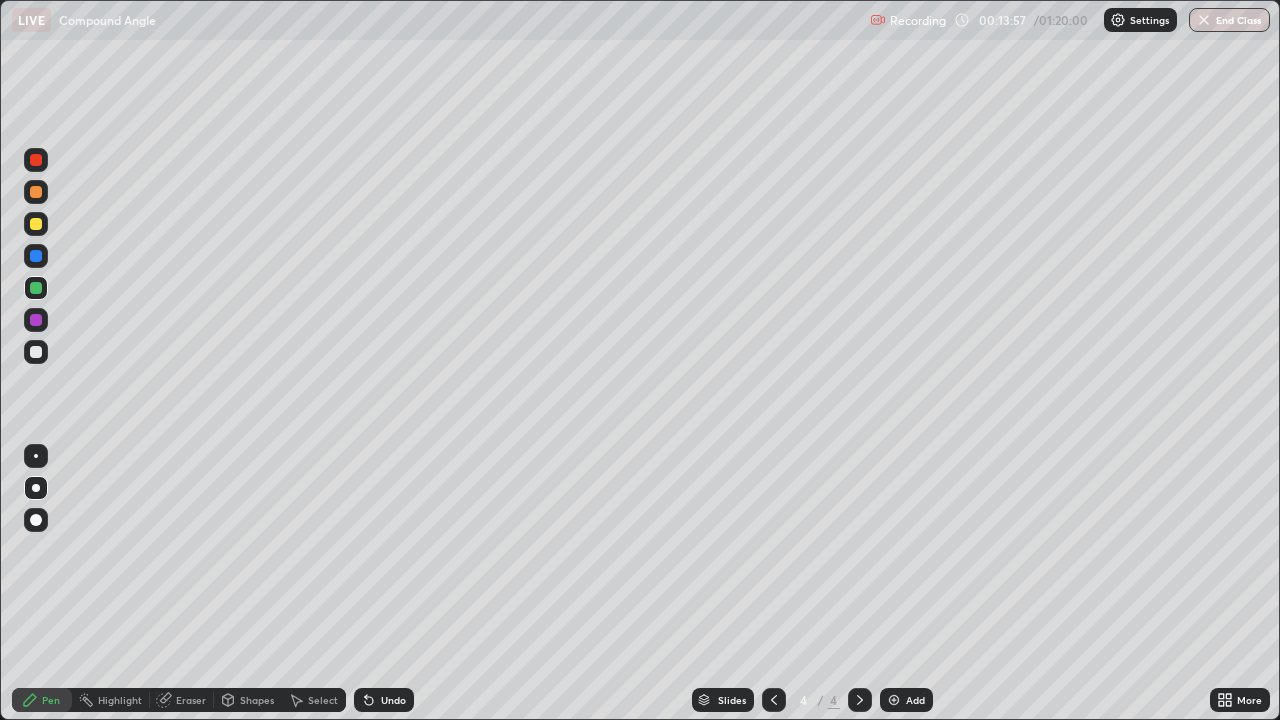 click at bounding box center (36, 352) 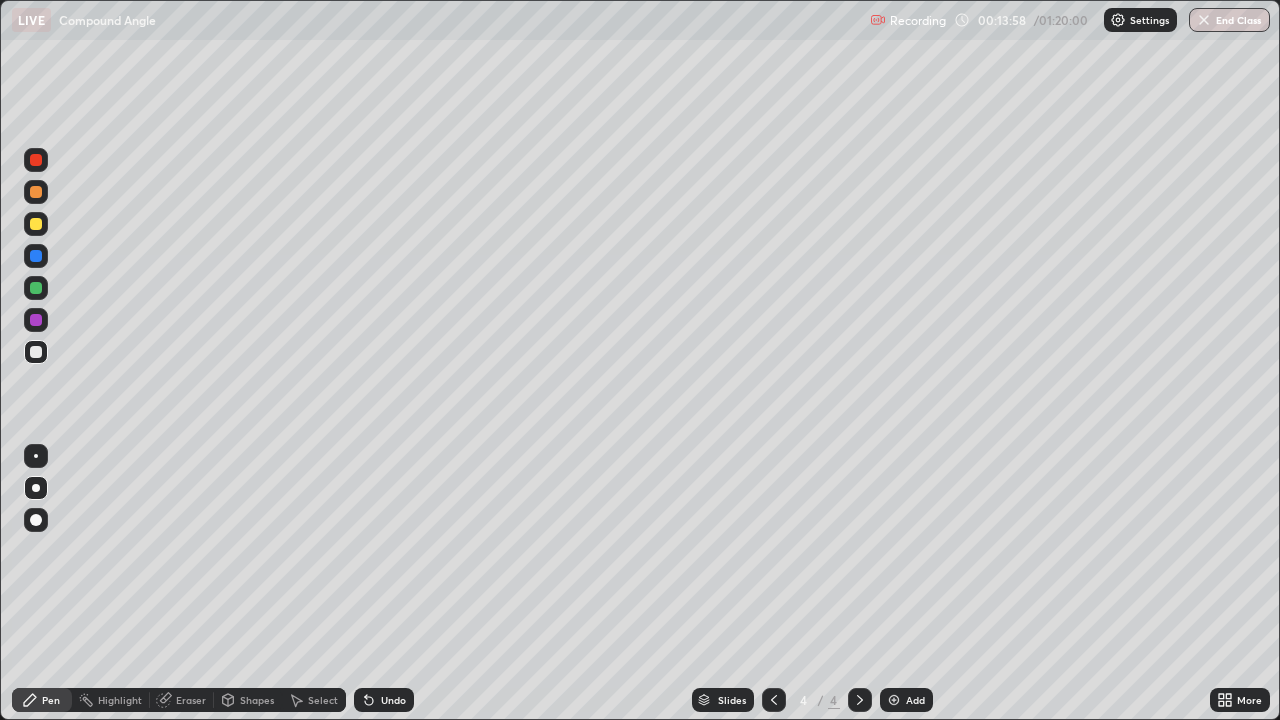 click at bounding box center (36, 256) 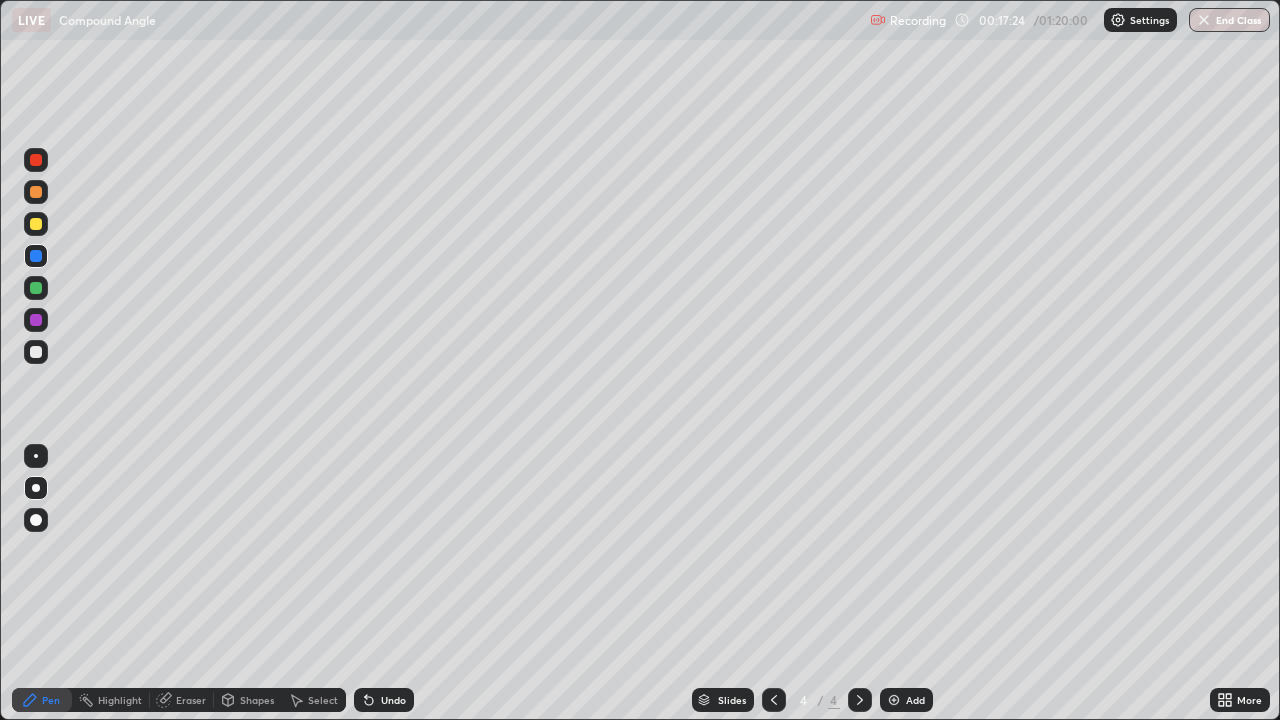 click at bounding box center (894, 700) 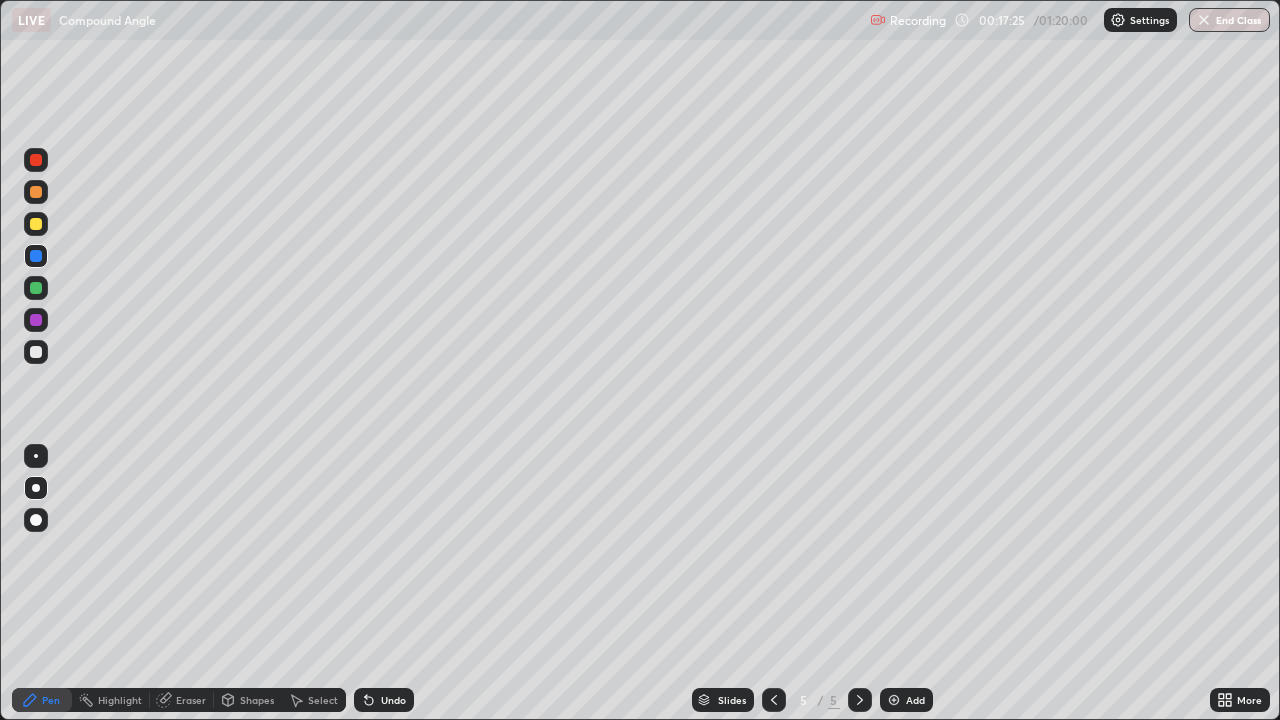 click at bounding box center [36, 320] 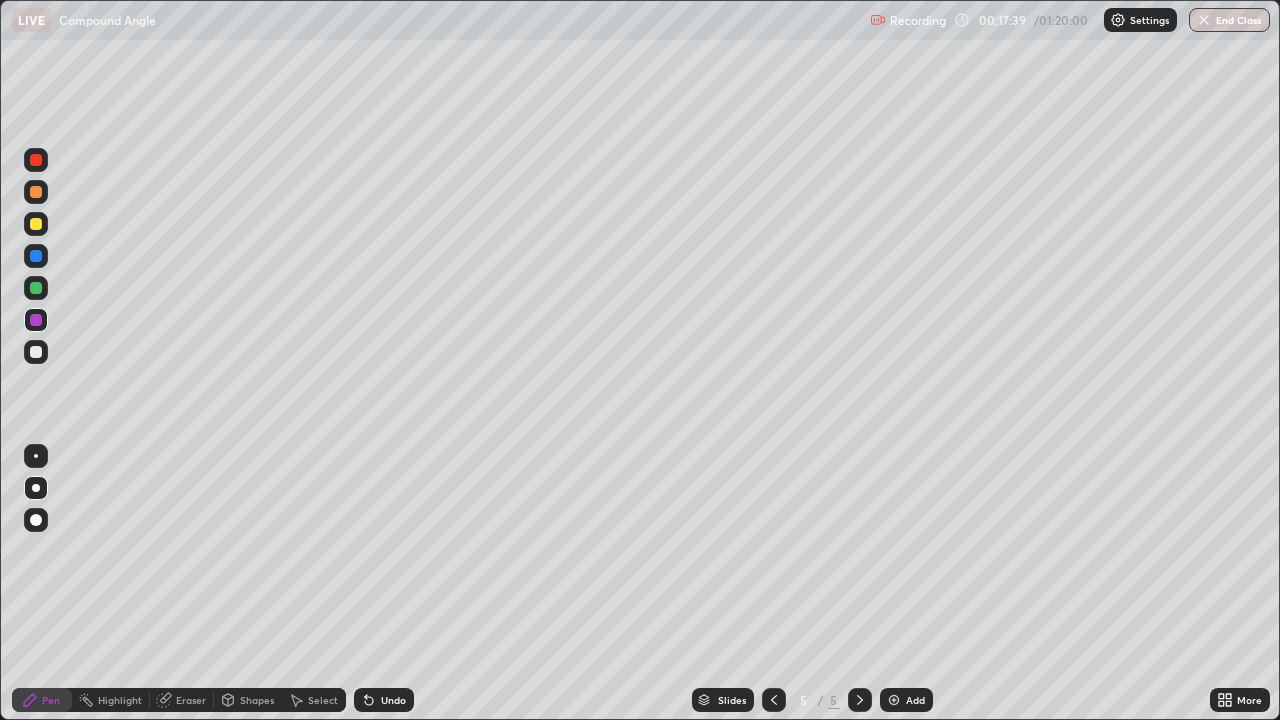 click at bounding box center (36, 224) 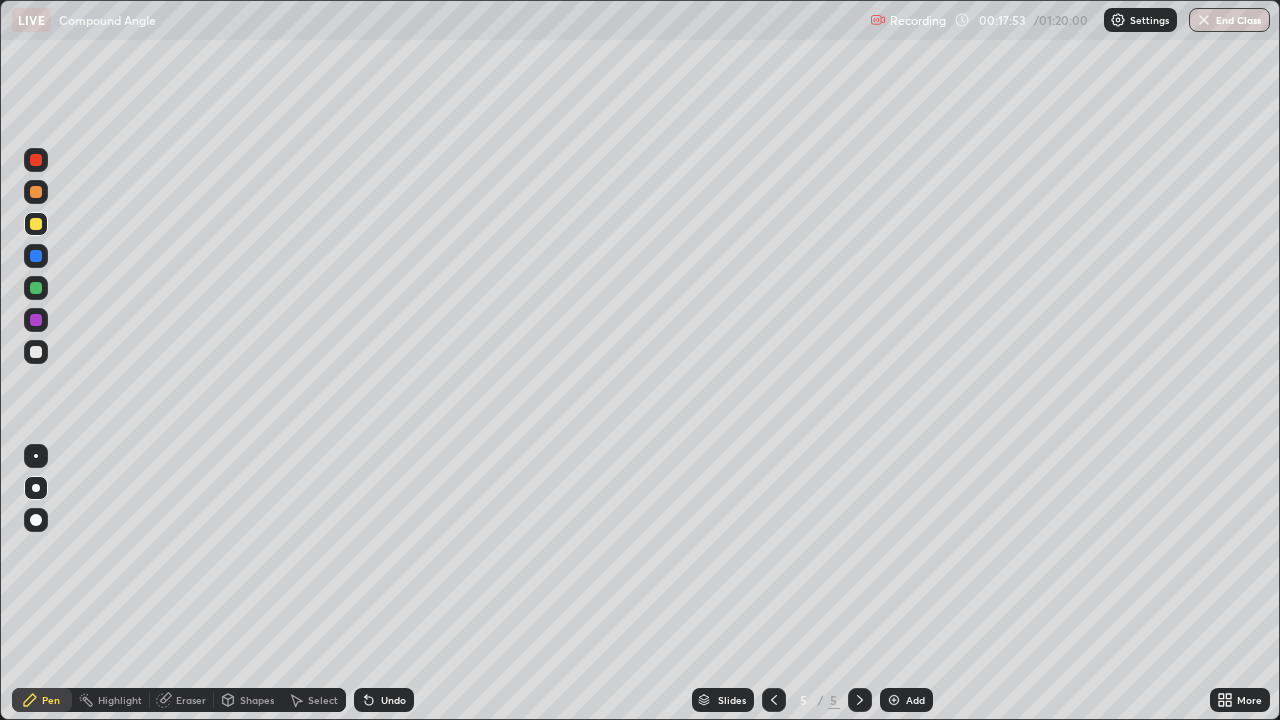 click at bounding box center (36, 288) 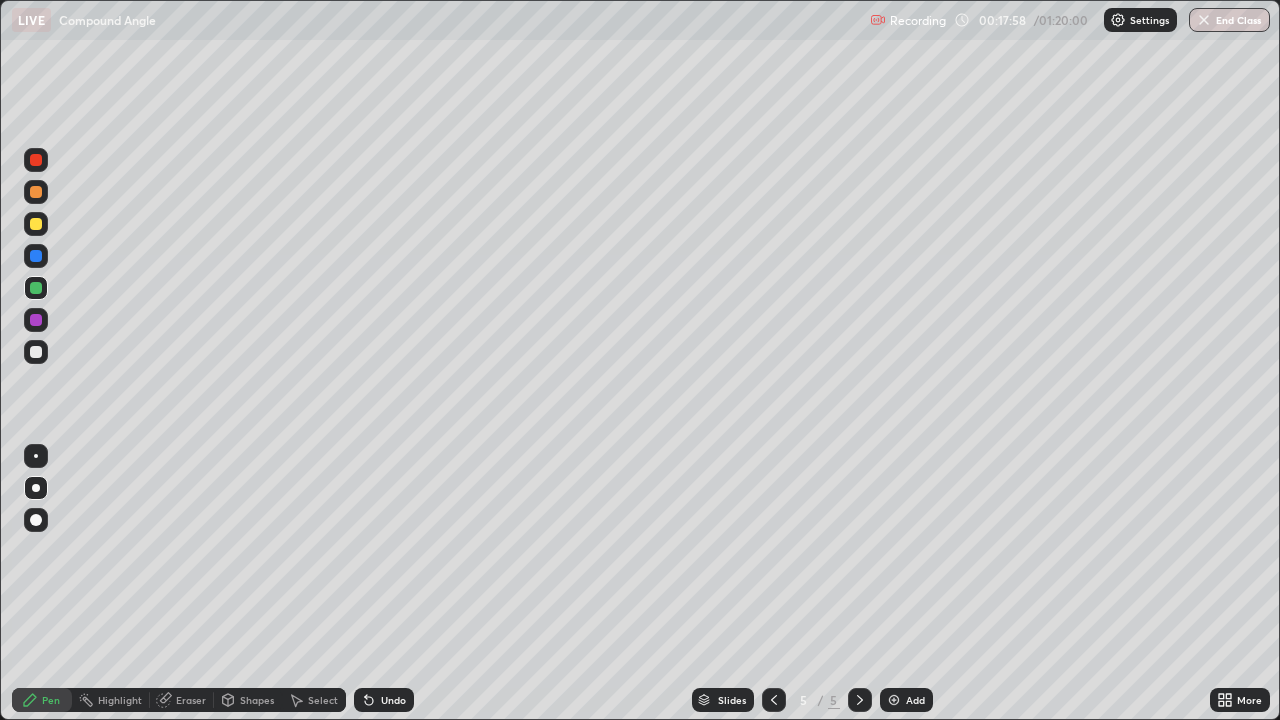 click on "Undo" at bounding box center [393, 700] 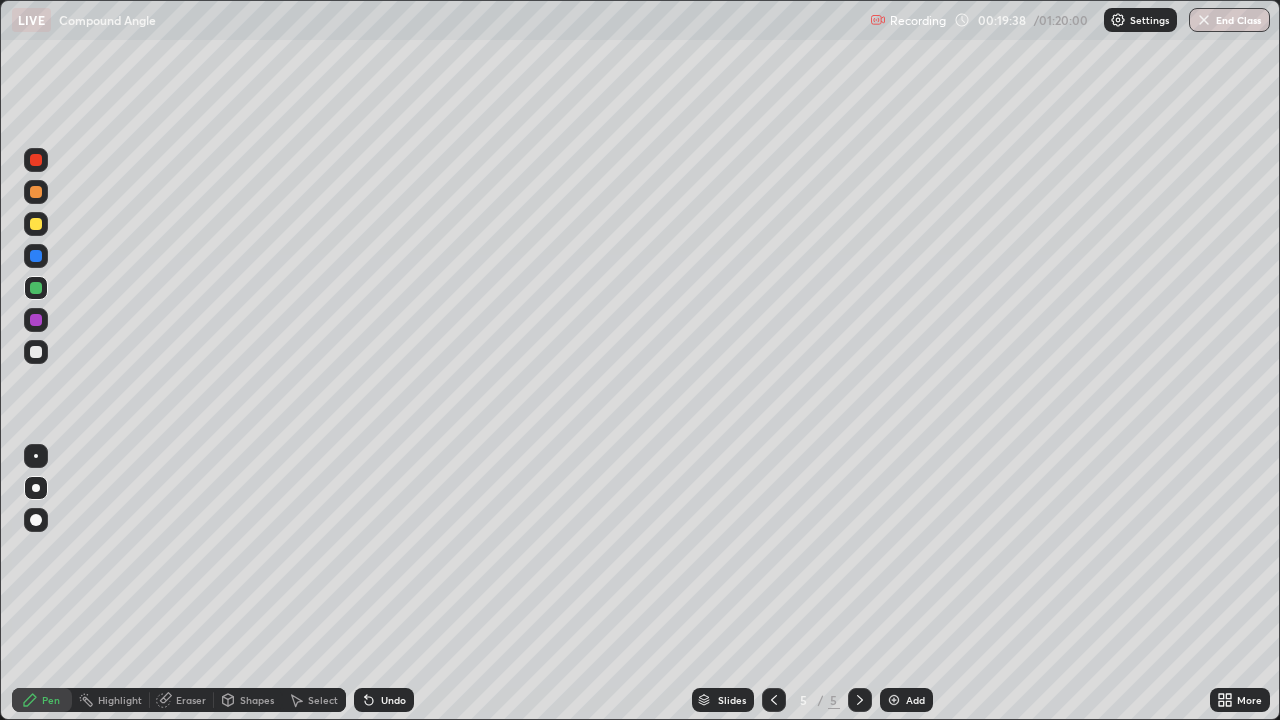 click at bounding box center [36, 352] 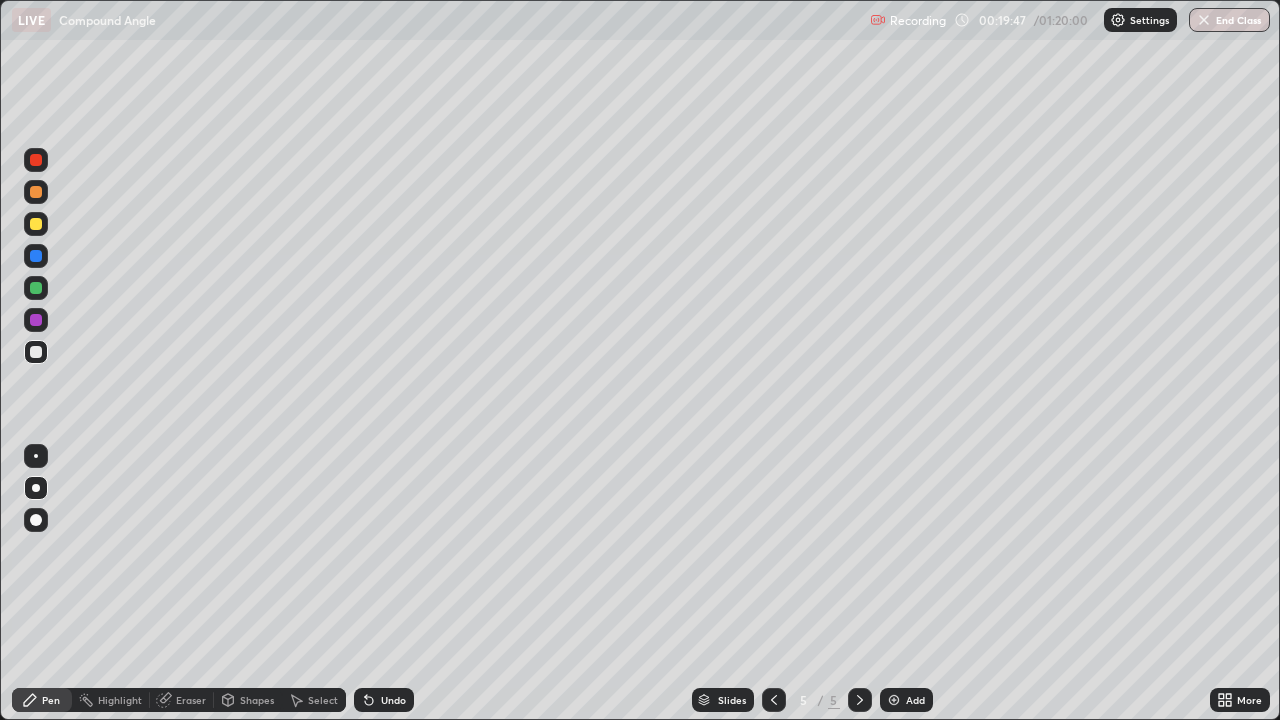 click on "Undo" at bounding box center [384, 700] 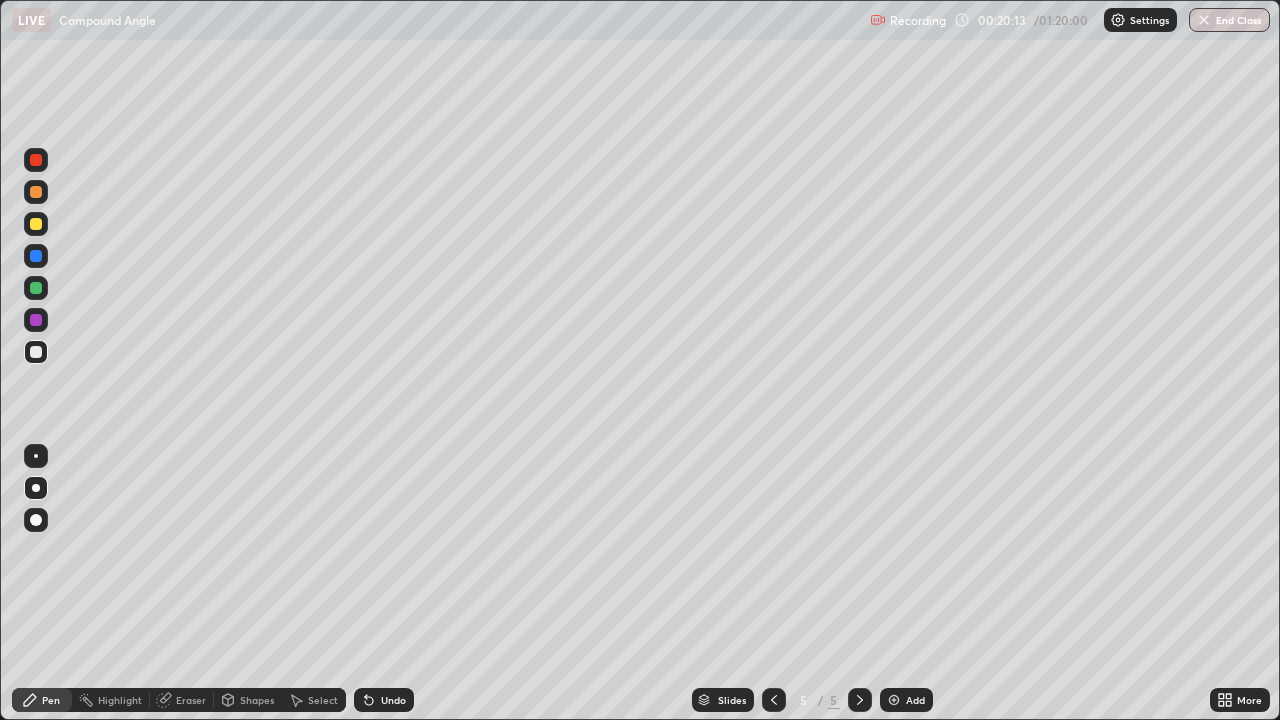 click on "Undo" at bounding box center (393, 700) 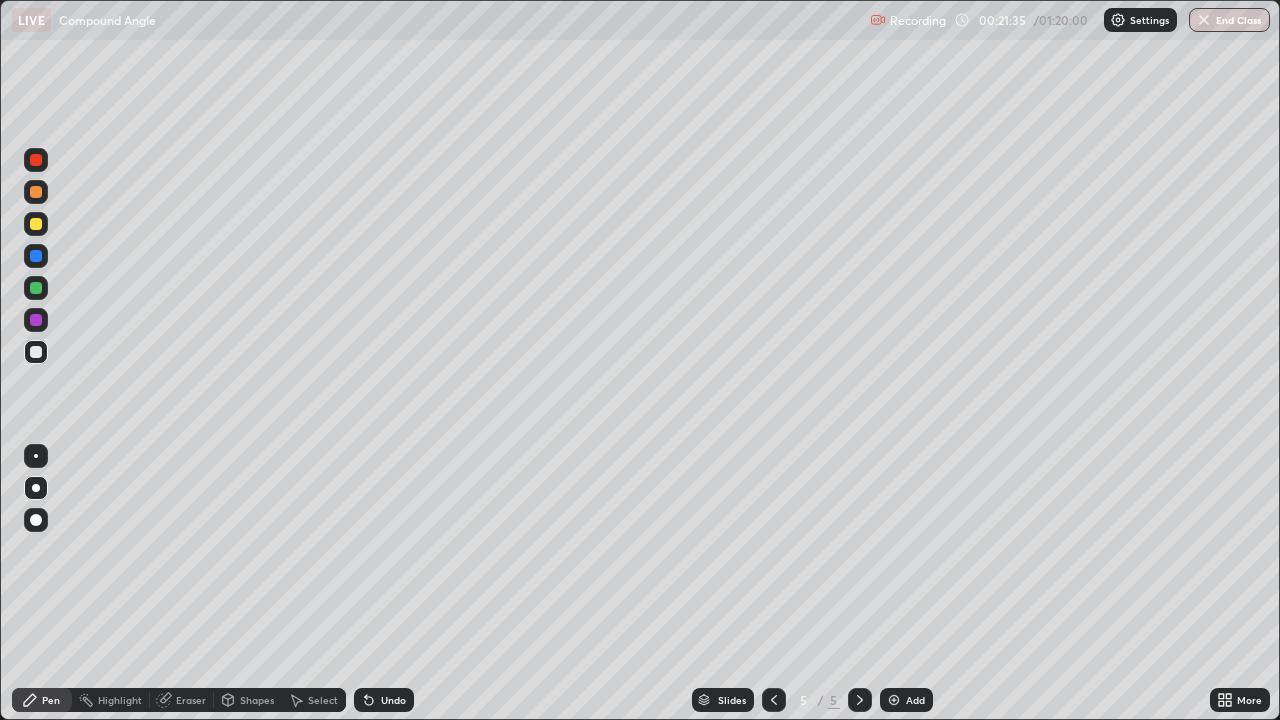 click at bounding box center (36, 320) 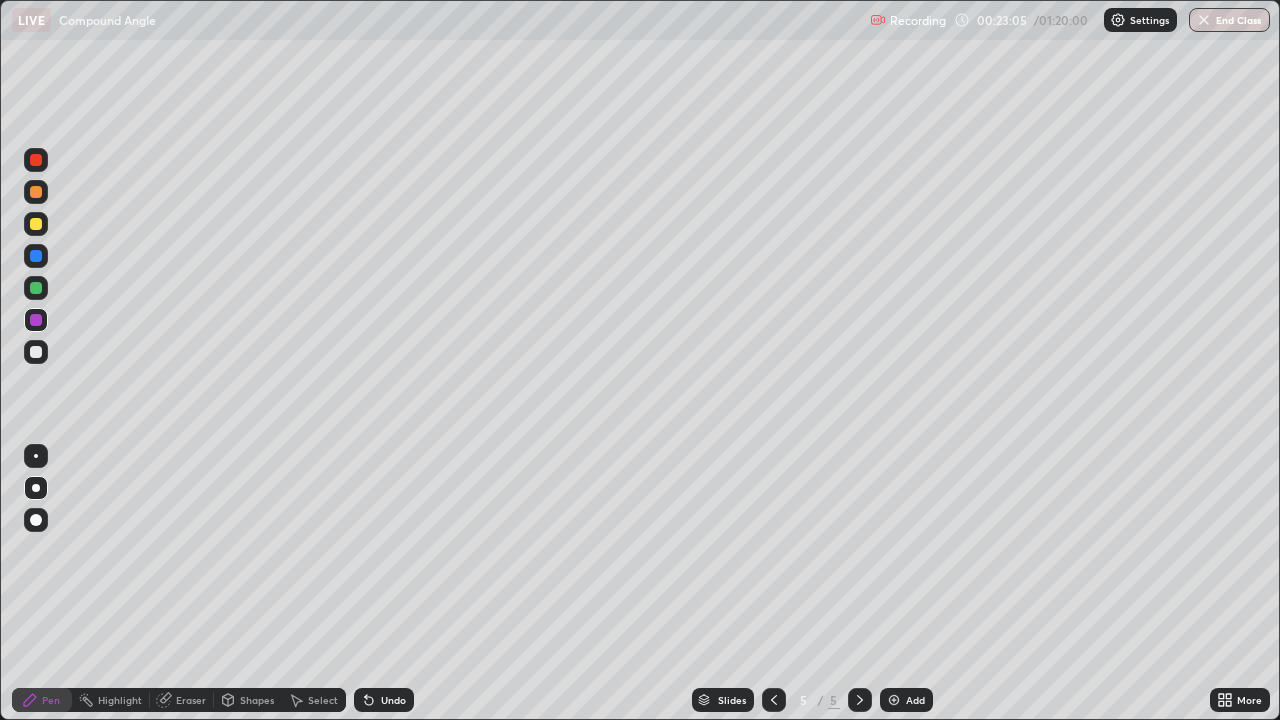 click on "Undo" at bounding box center (384, 700) 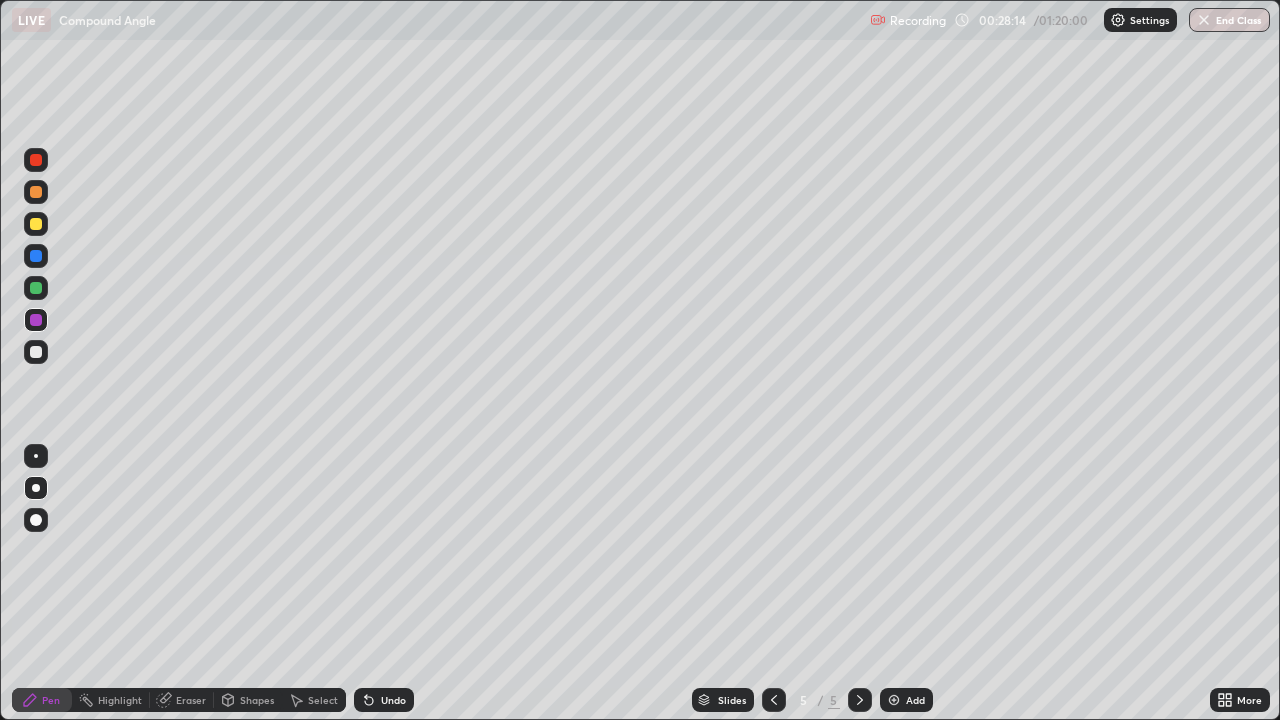 click on "Undo" at bounding box center [393, 700] 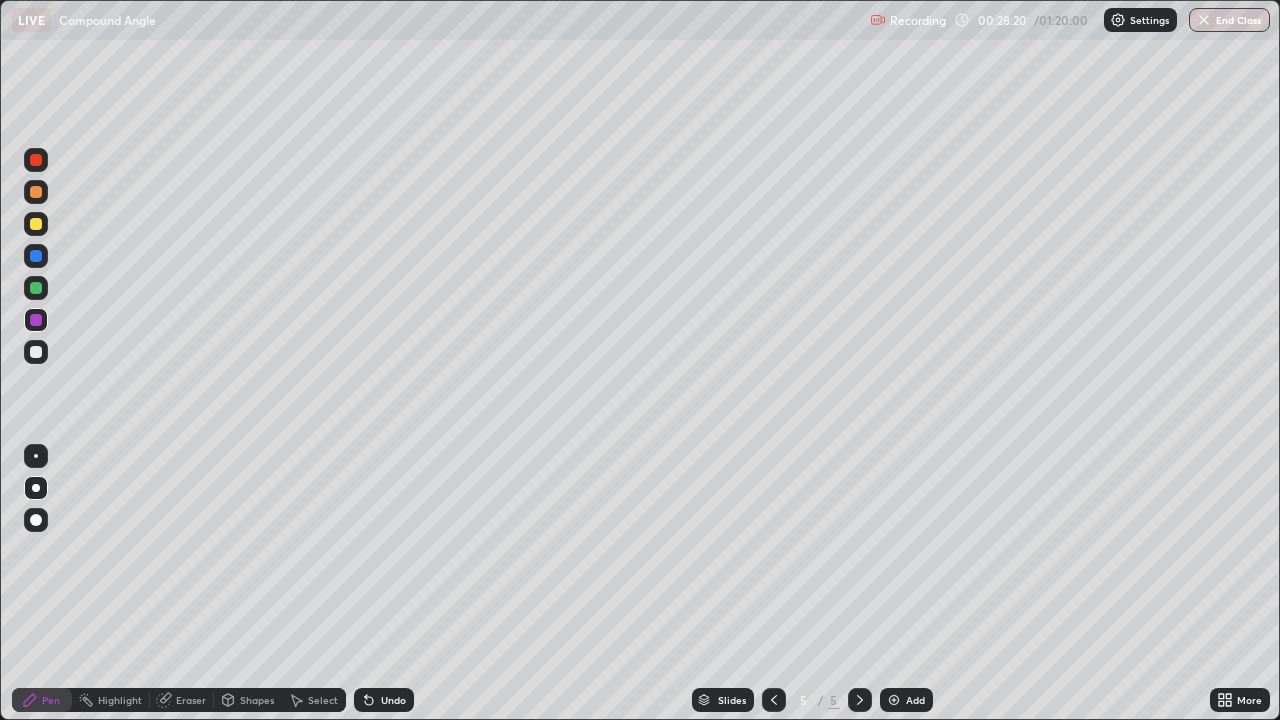 click on "Undo" at bounding box center (393, 700) 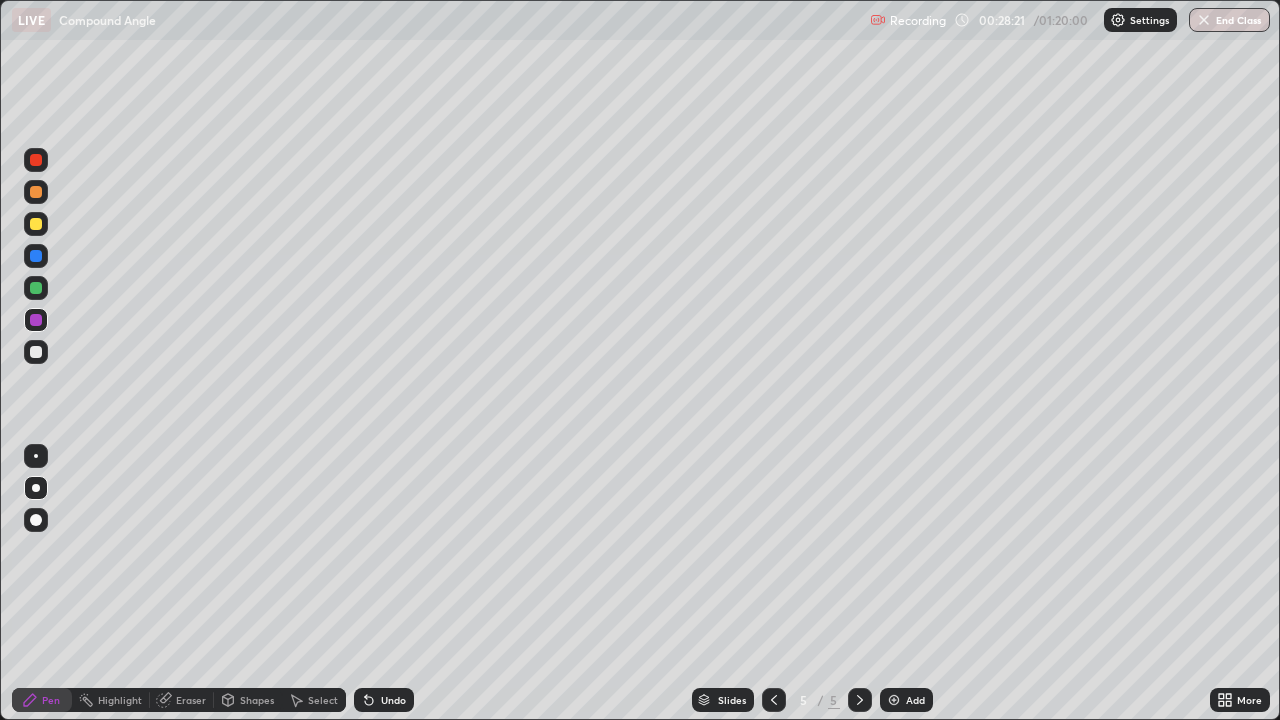 click on "Undo" at bounding box center [393, 700] 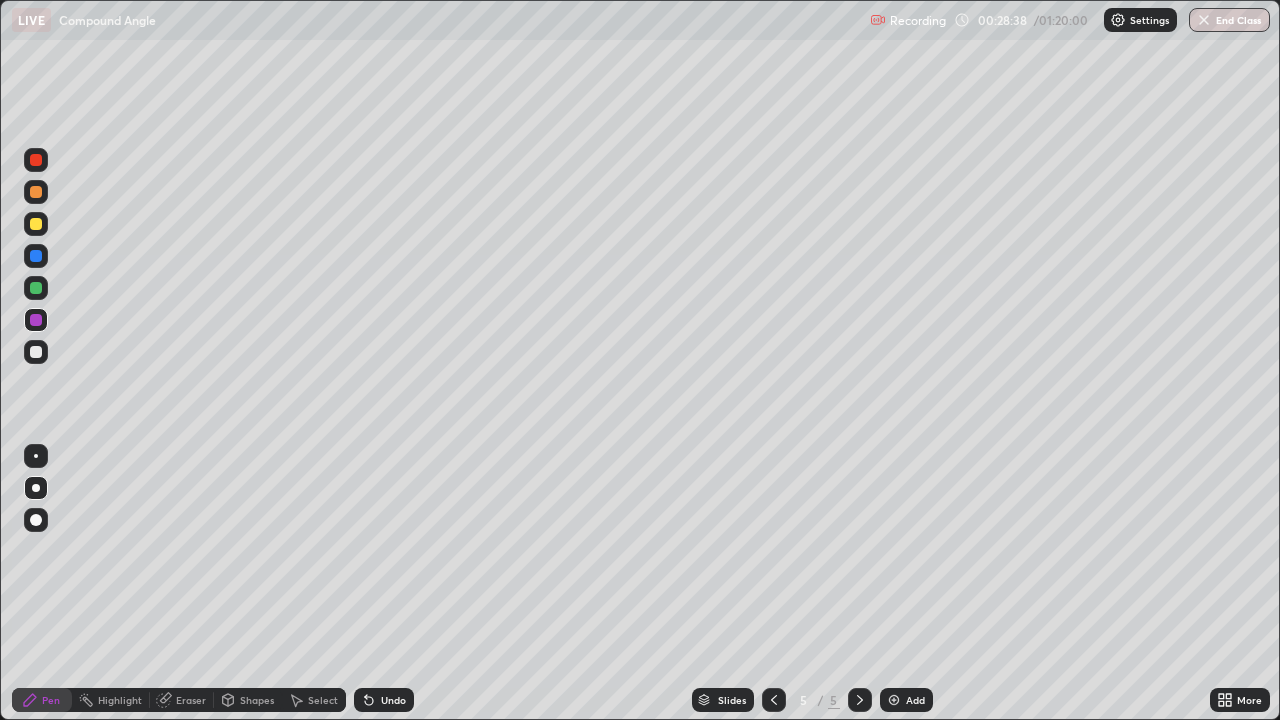 click at bounding box center [894, 700] 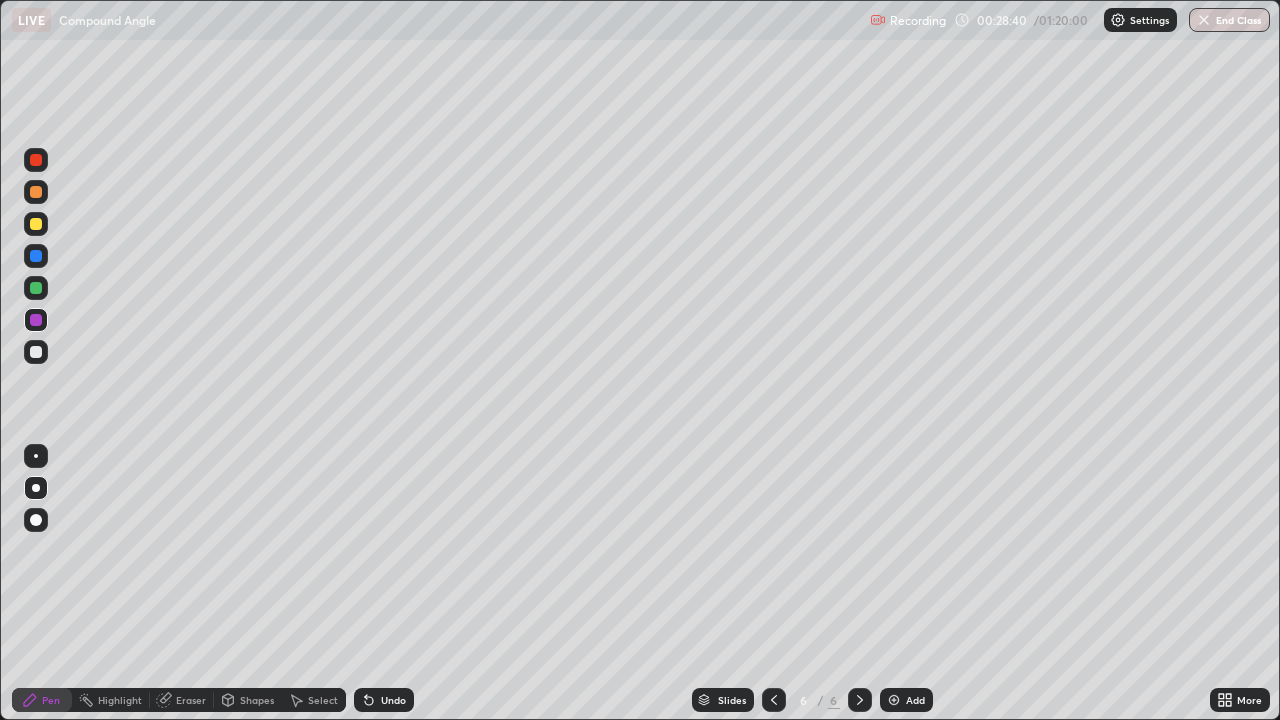 click at bounding box center (36, 288) 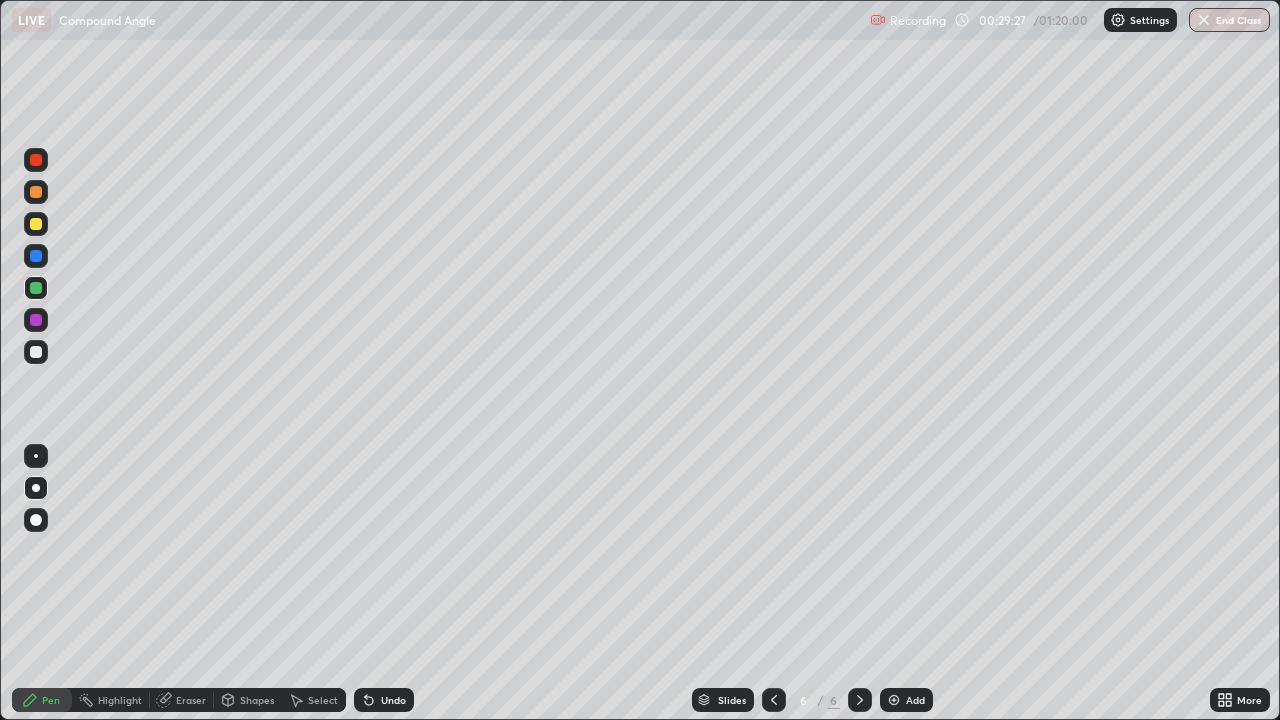 click at bounding box center (36, 224) 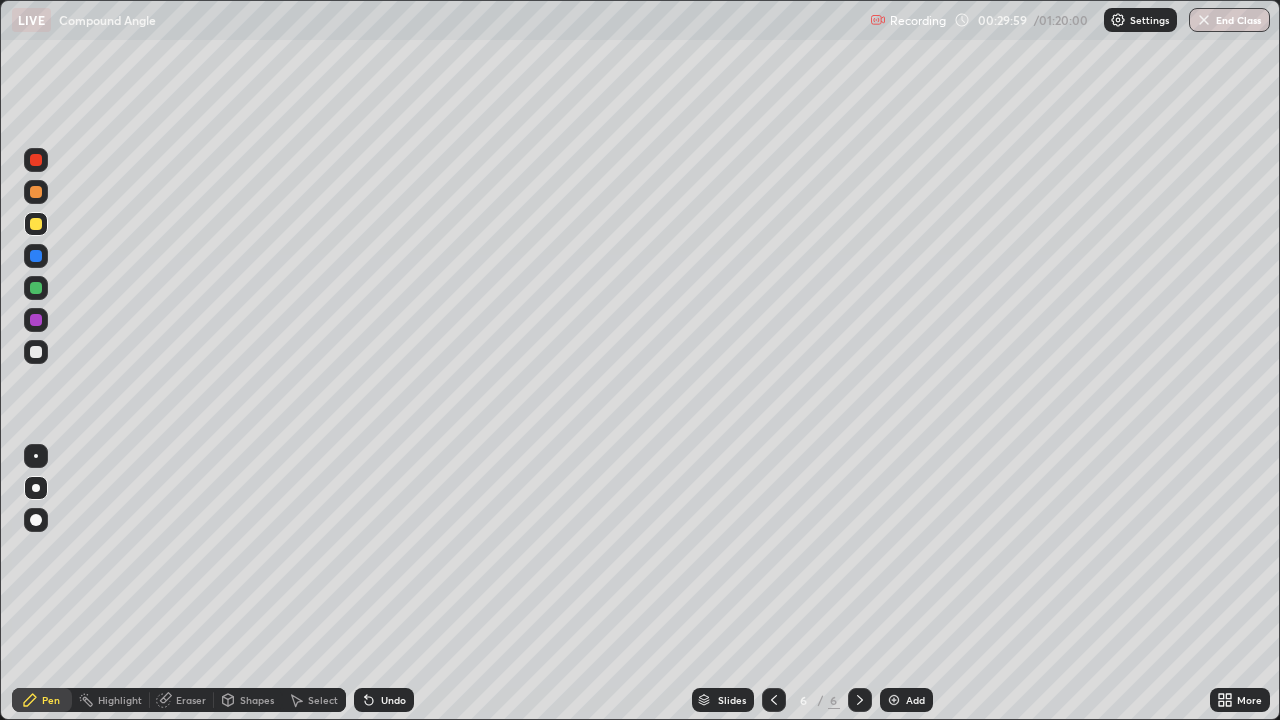 click at bounding box center [36, 320] 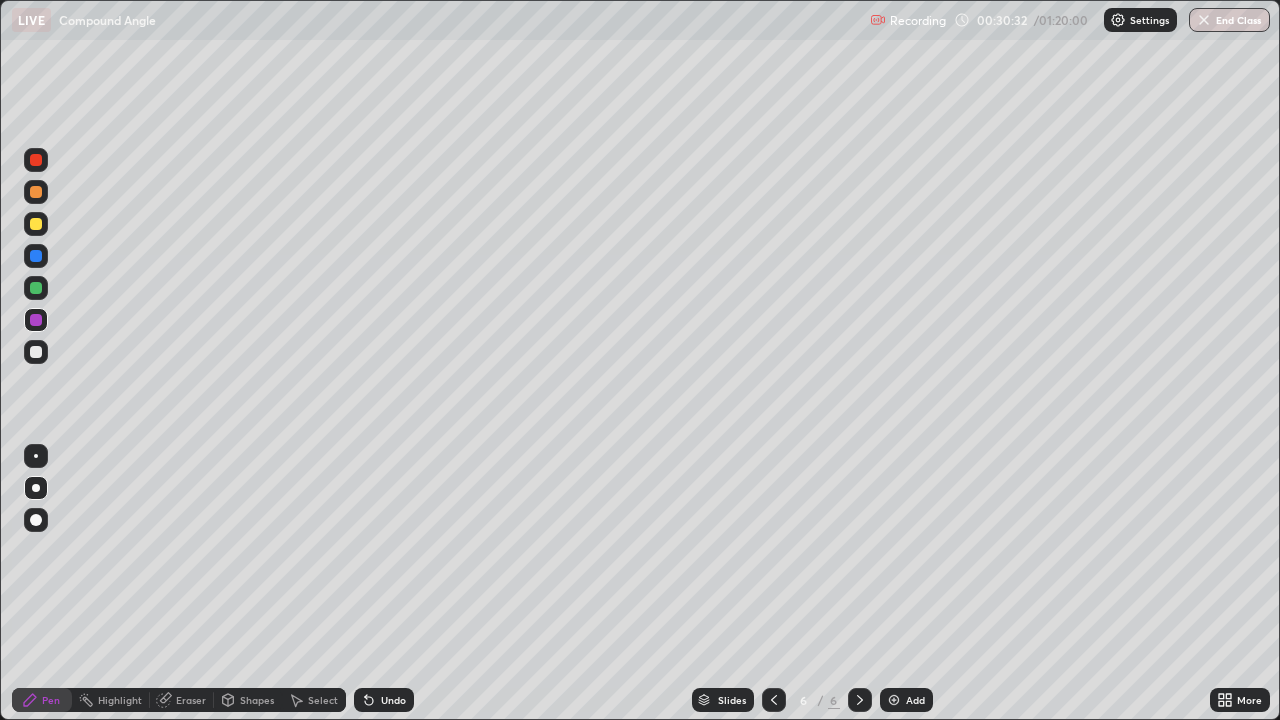 click at bounding box center [36, 288] 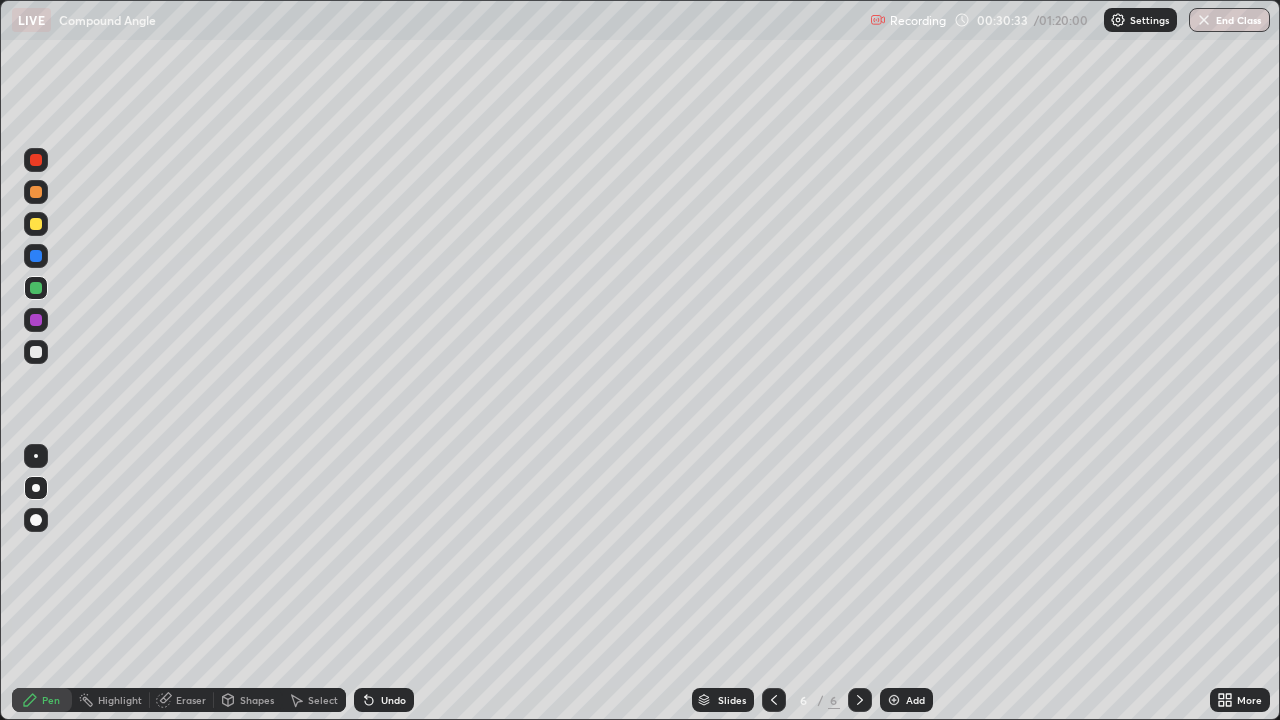 click at bounding box center [36, 256] 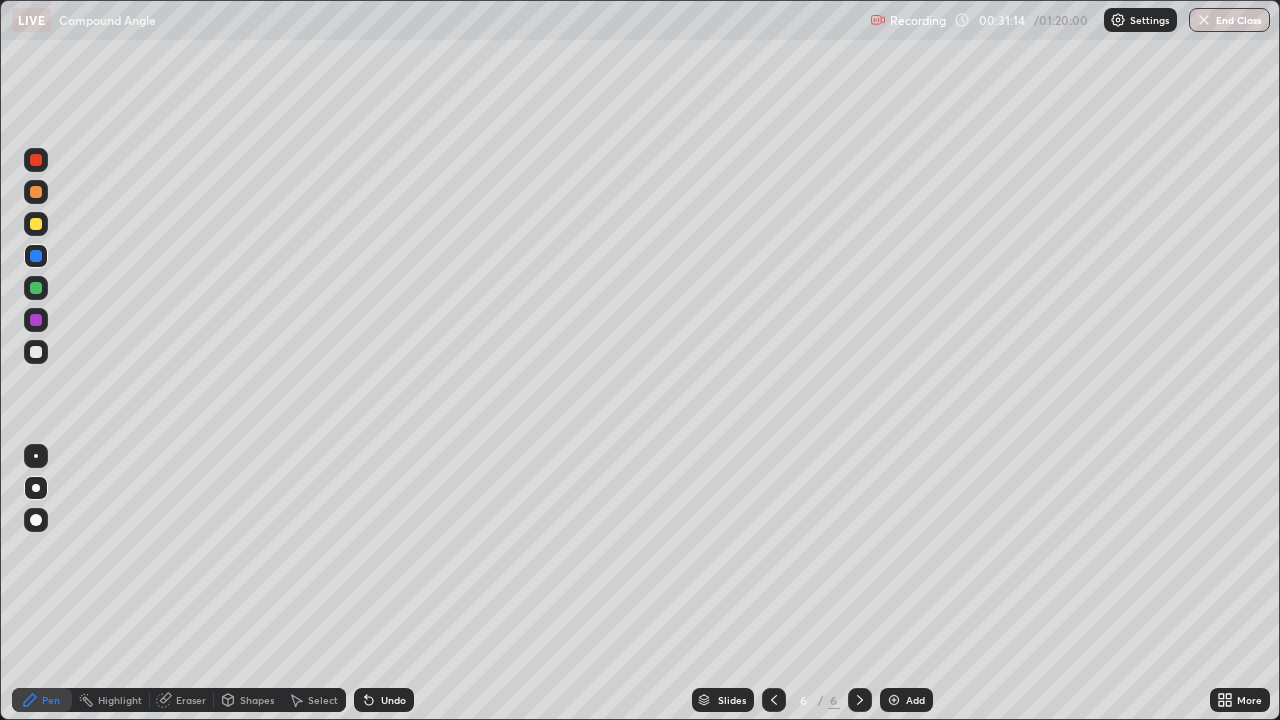 click on "Eraser" at bounding box center [191, 700] 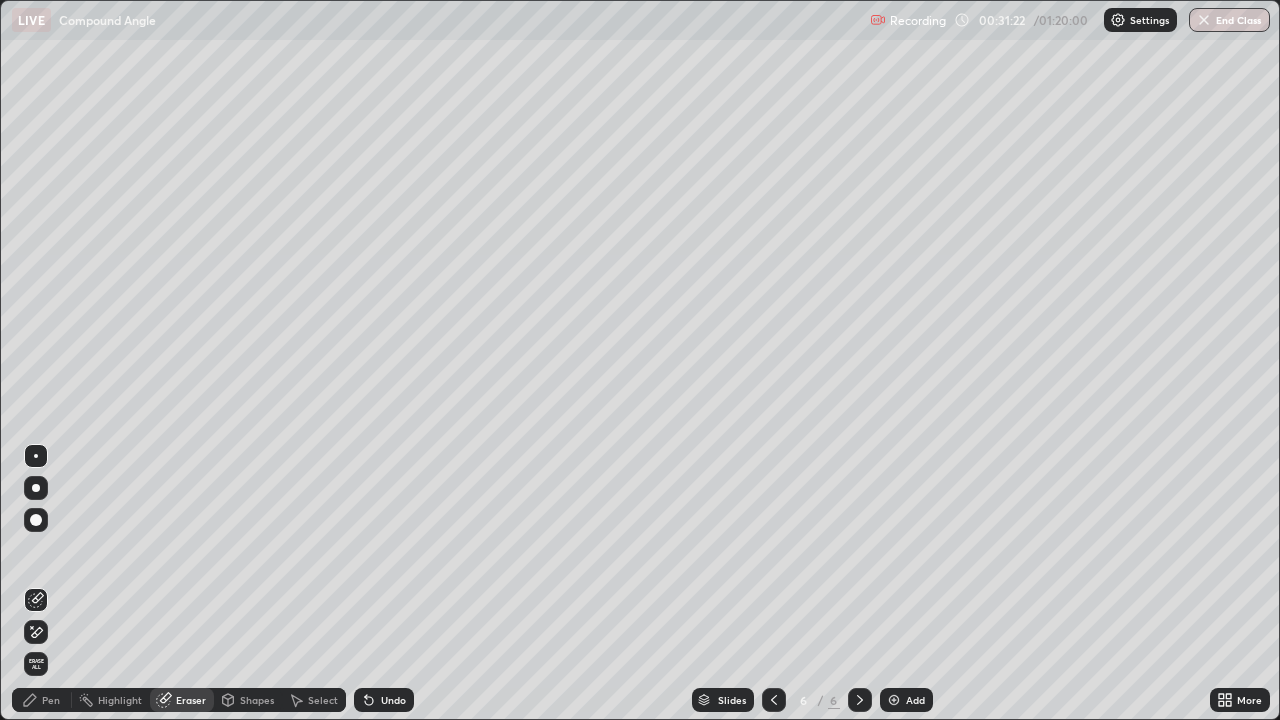 click on "Pen" at bounding box center [51, 700] 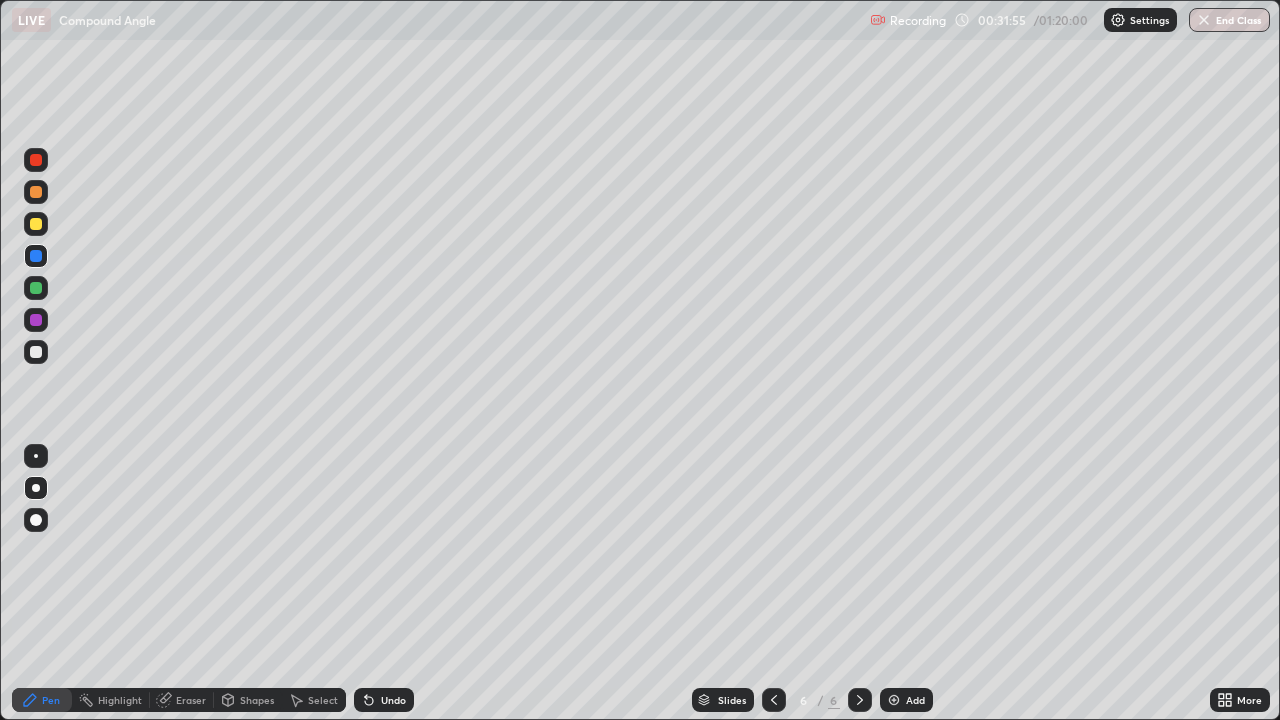 click on "Undo" at bounding box center [384, 700] 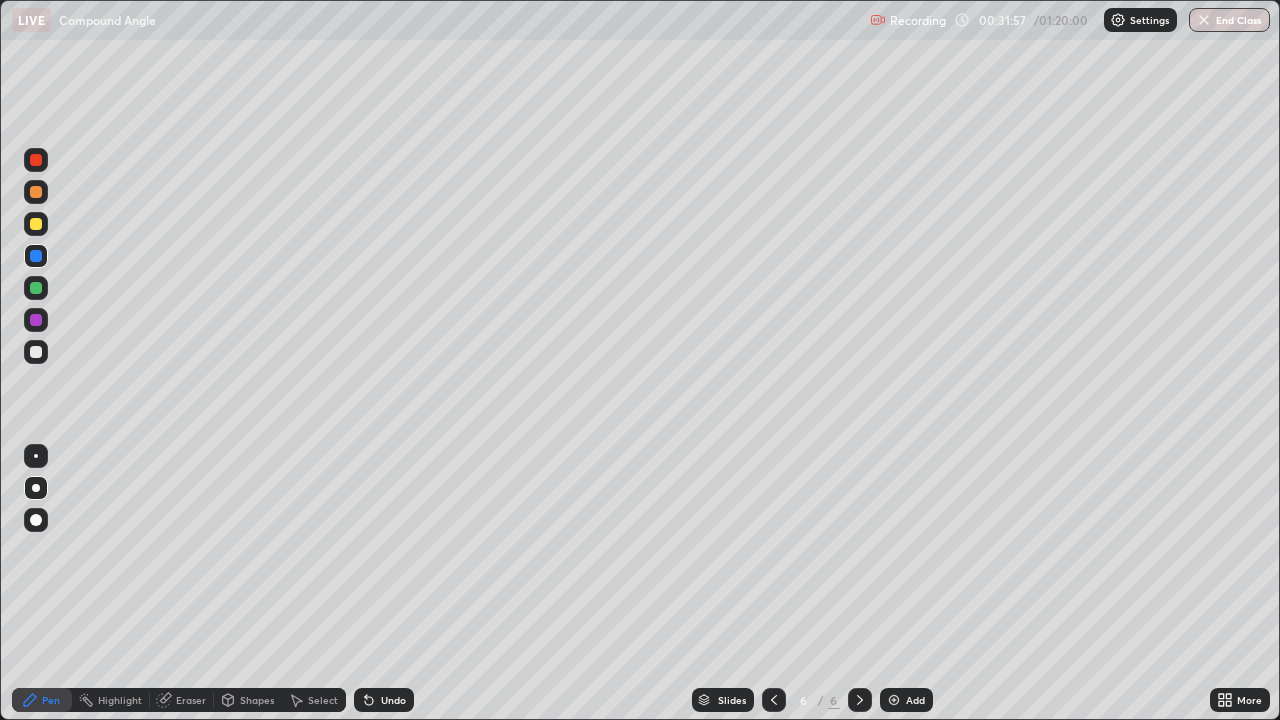 click at bounding box center (36, 192) 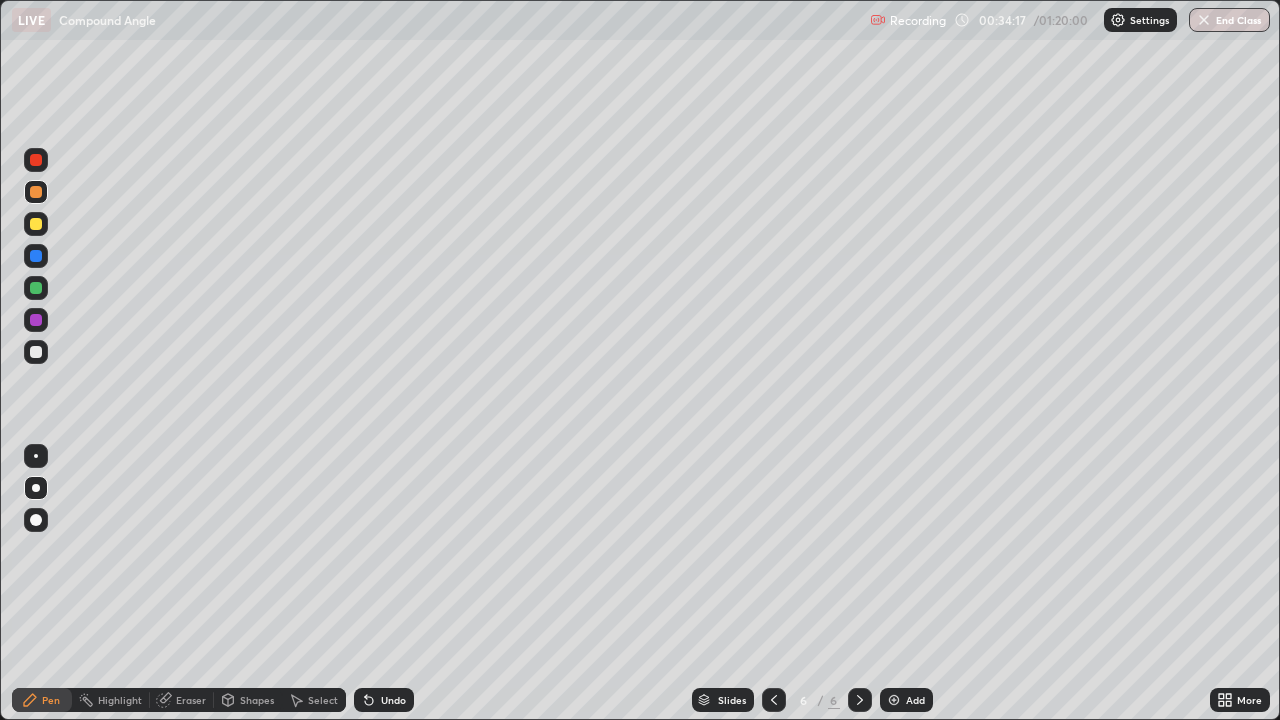 click at bounding box center (36, 352) 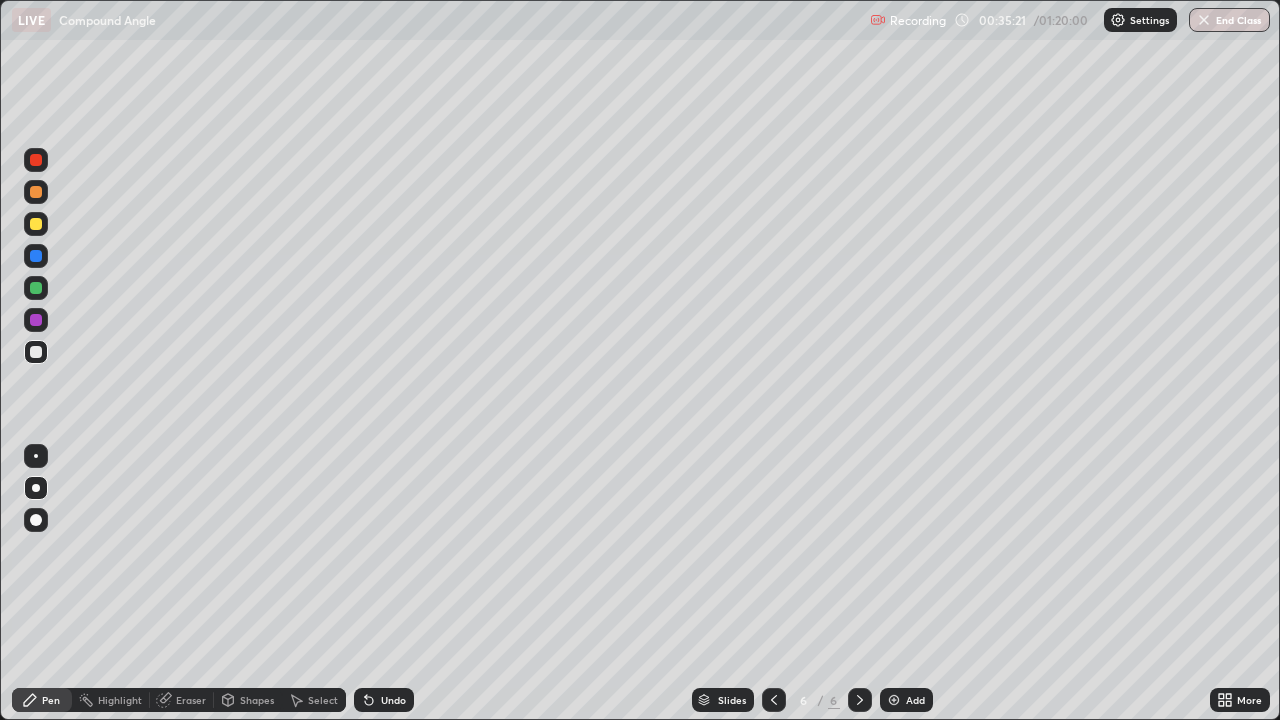 click at bounding box center [36, 288] 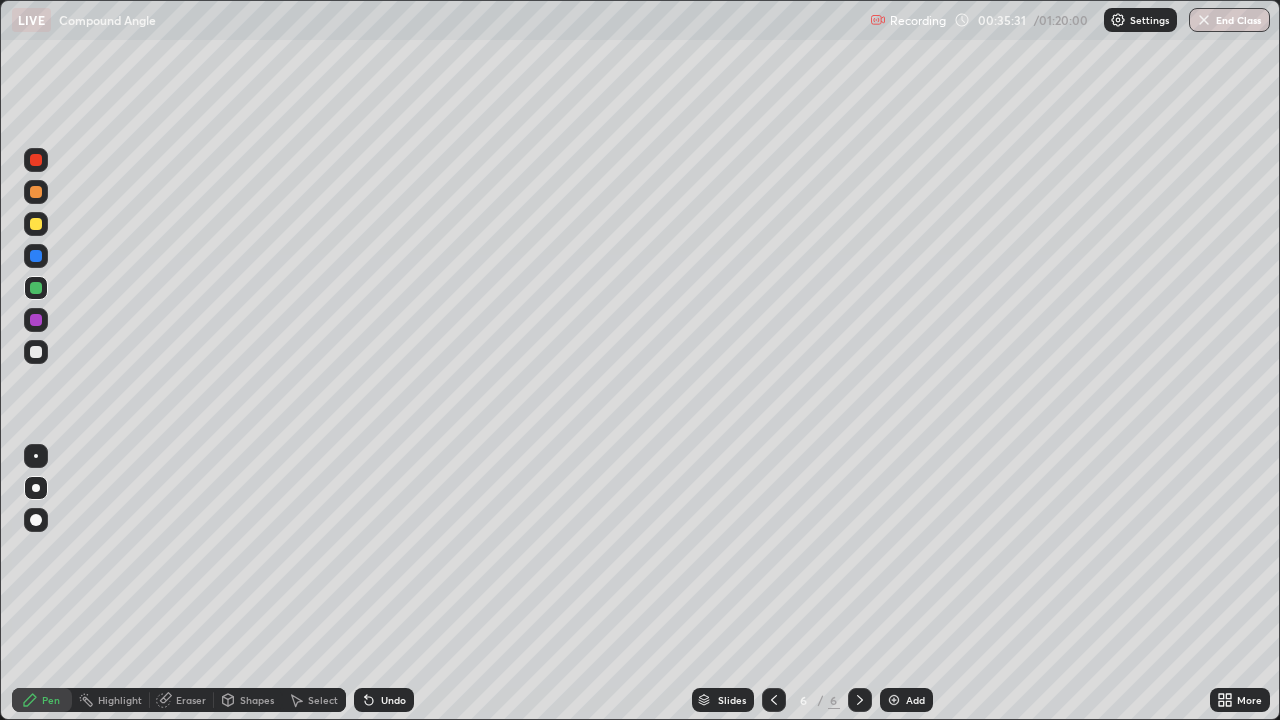 click at bounding box center (36, 352) 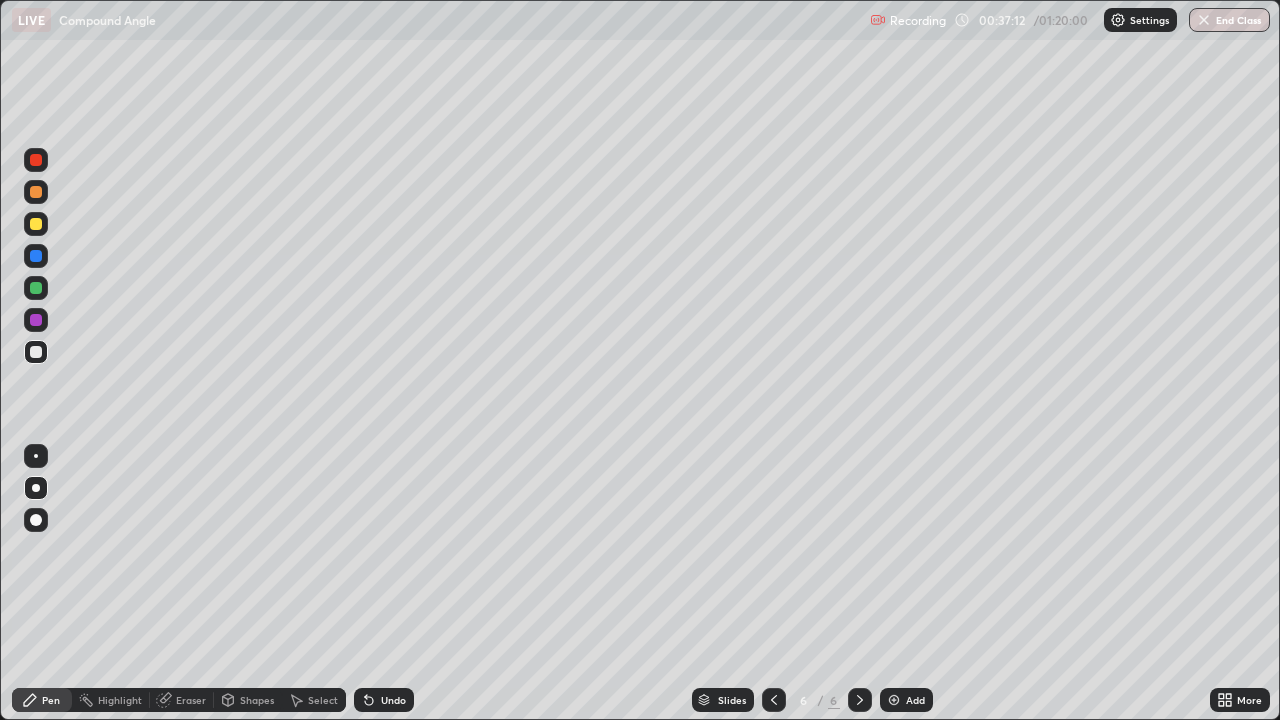 click on "End Class" at bounding box center [1229, 20] 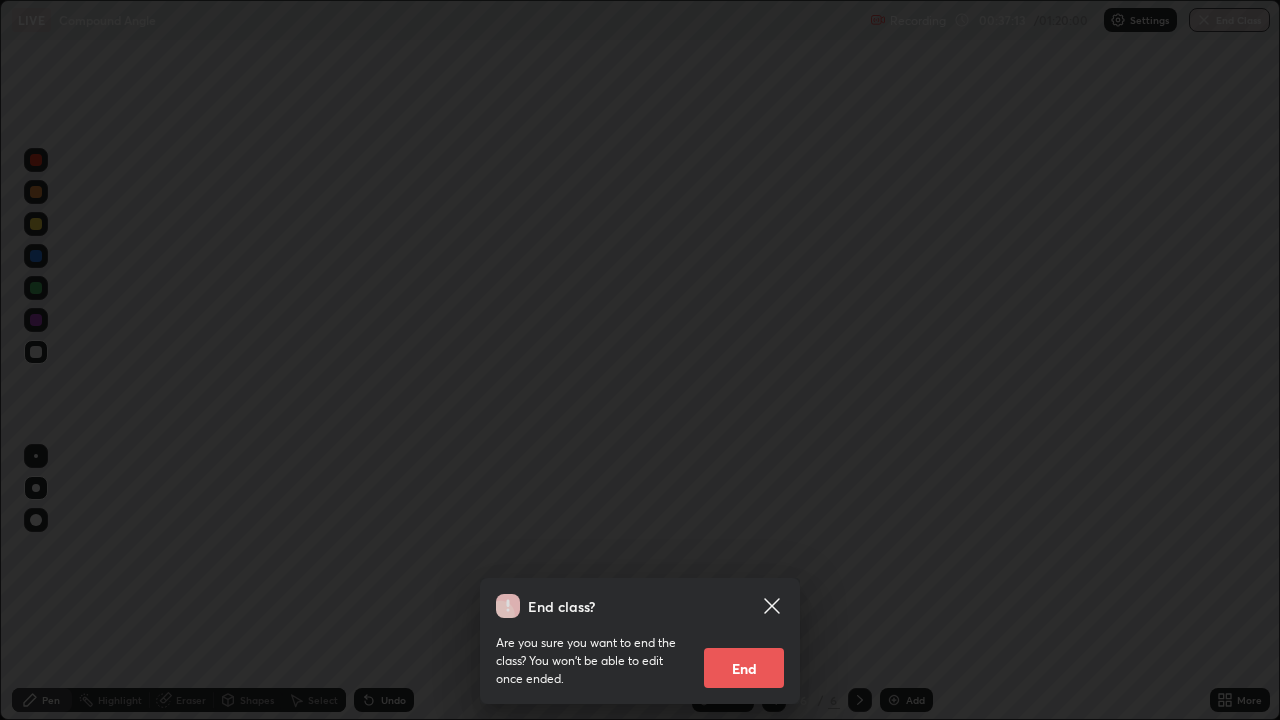 click on "End" at bounding box center [744, 668] 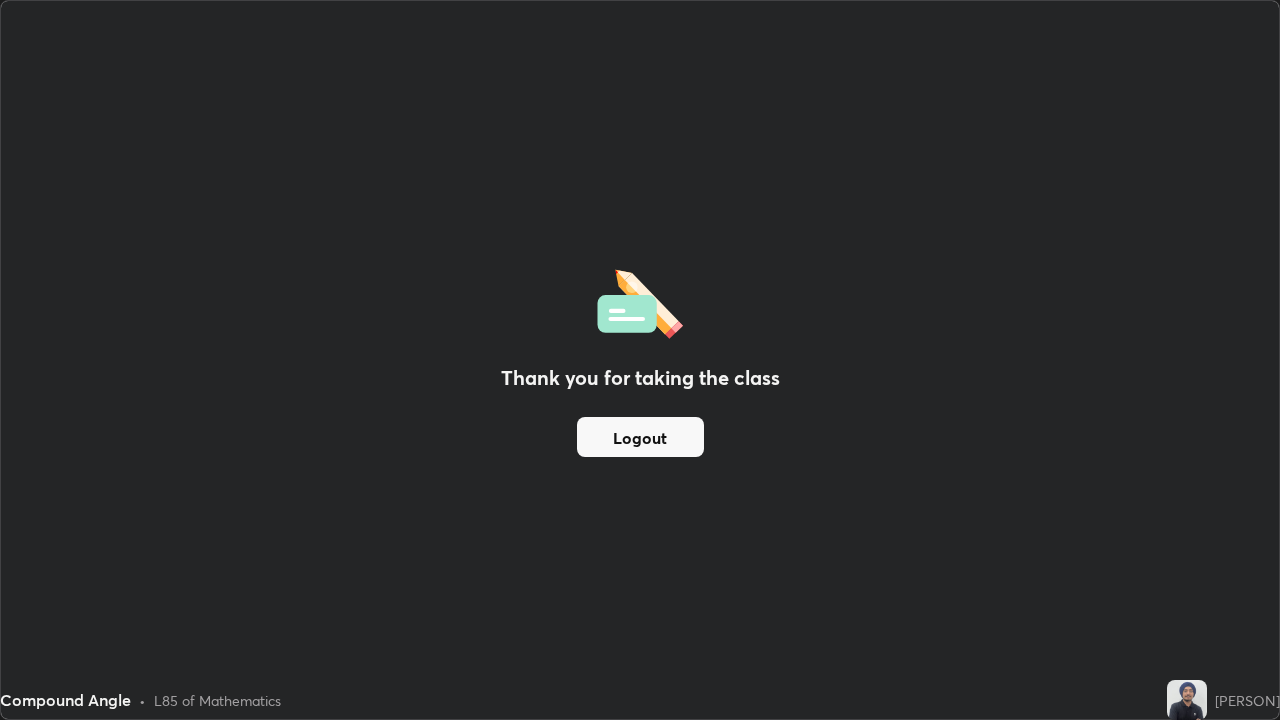 click on "Logout" at bounding box center (640, 437) 